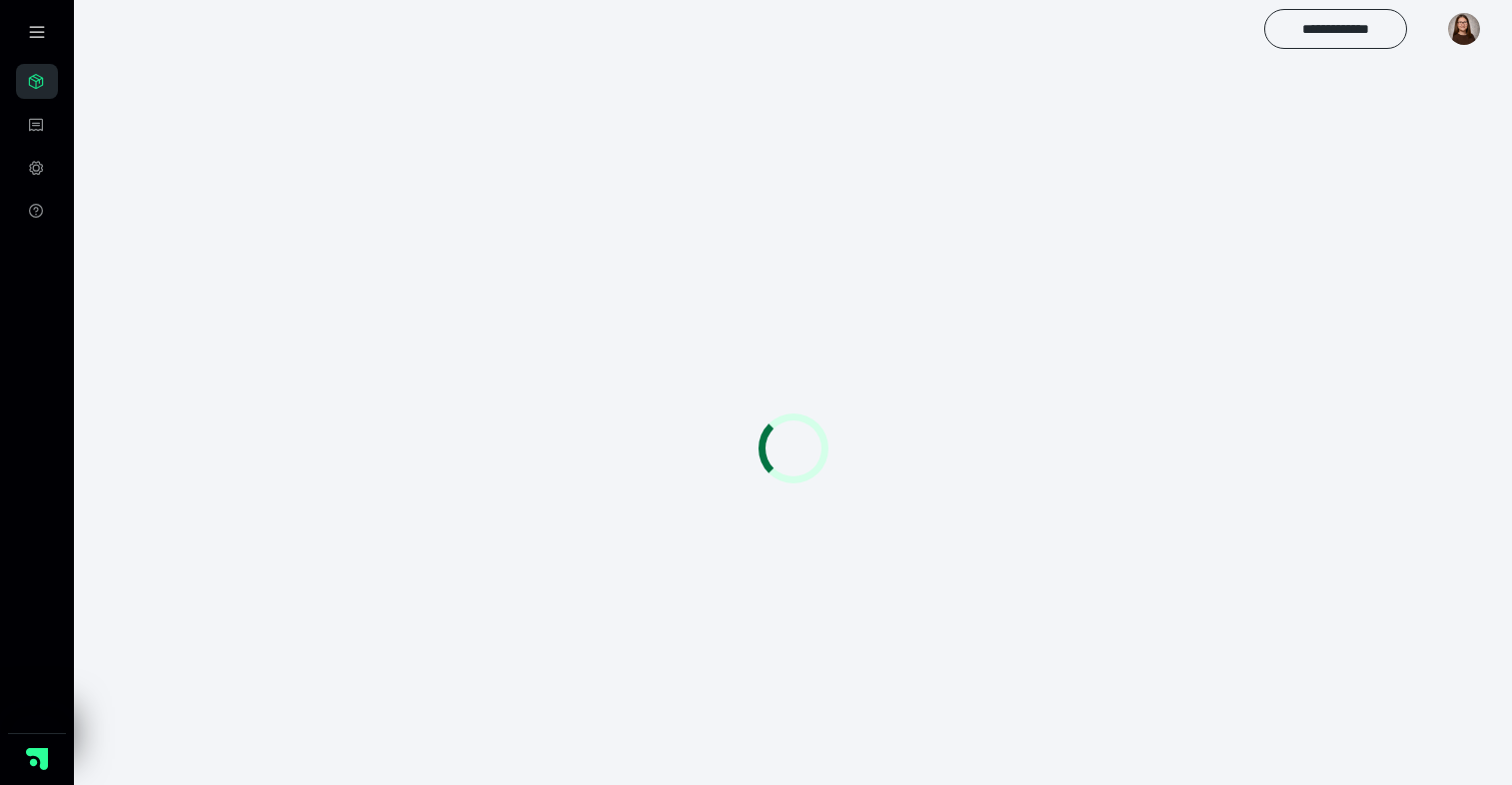 scroll, scrollTop: 0, scrollLeft: 0, axis: both 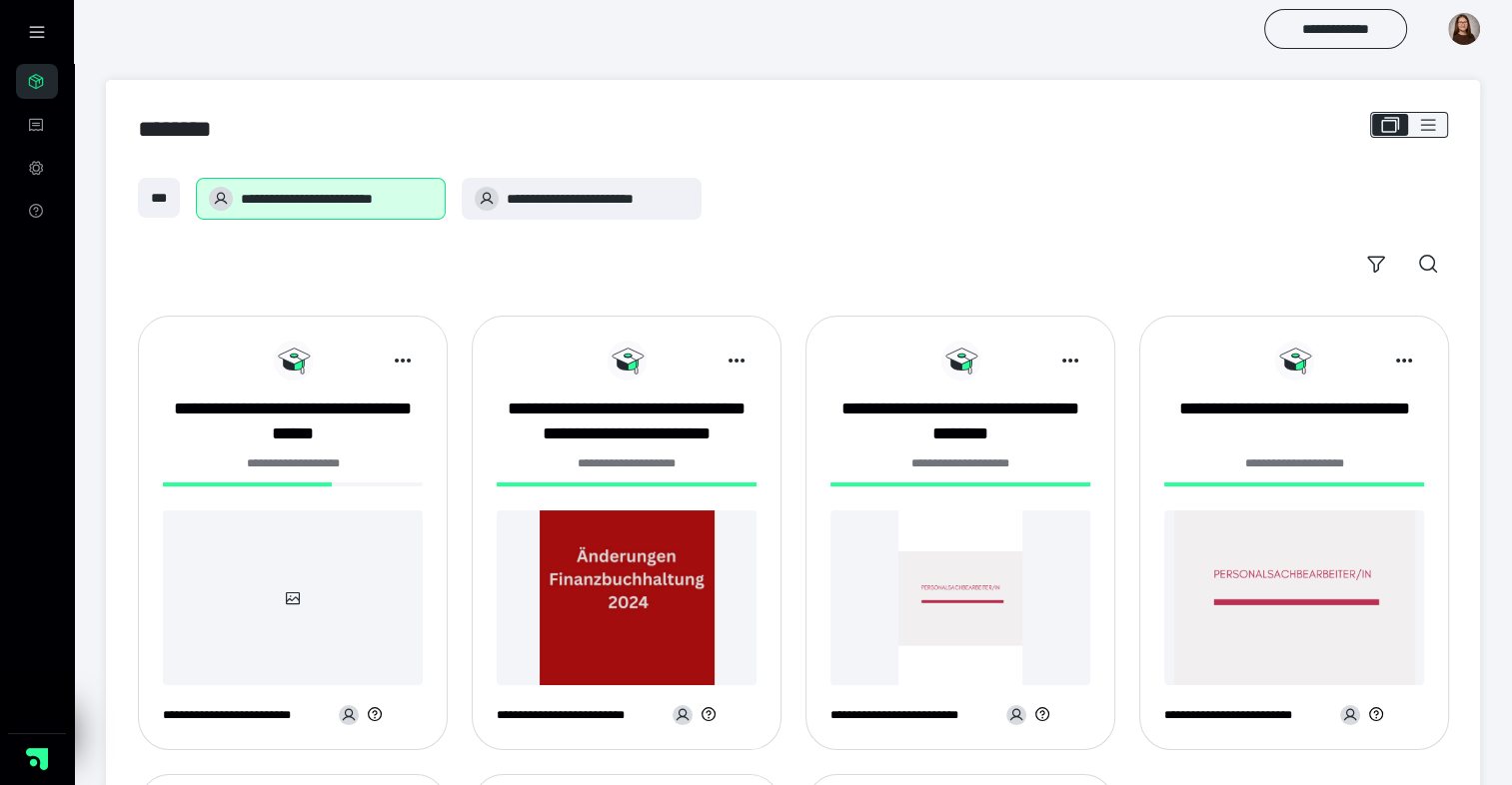 click at bounding box center [247, 484] 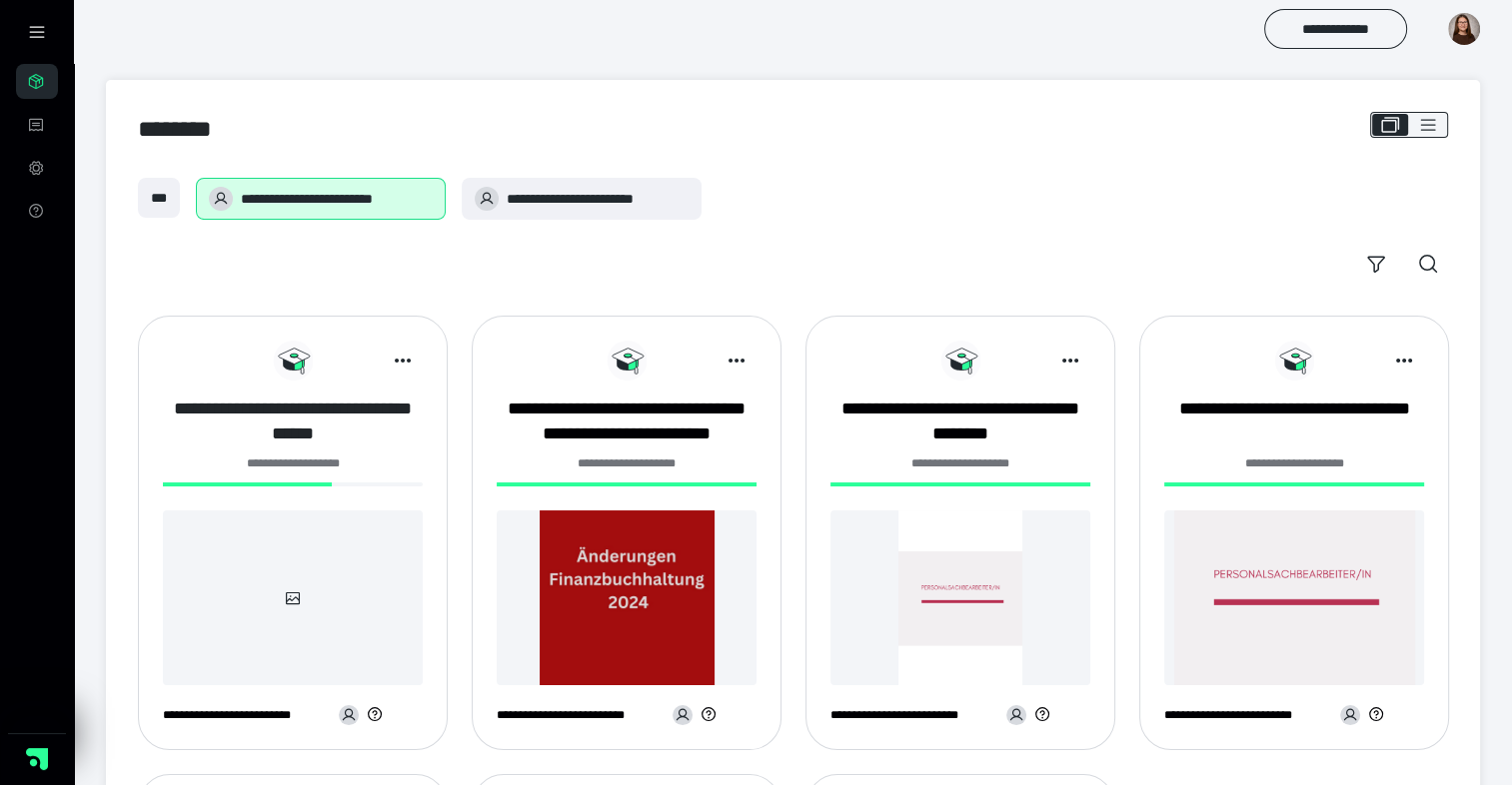 click on "**********" at bounding box center [293, 421] 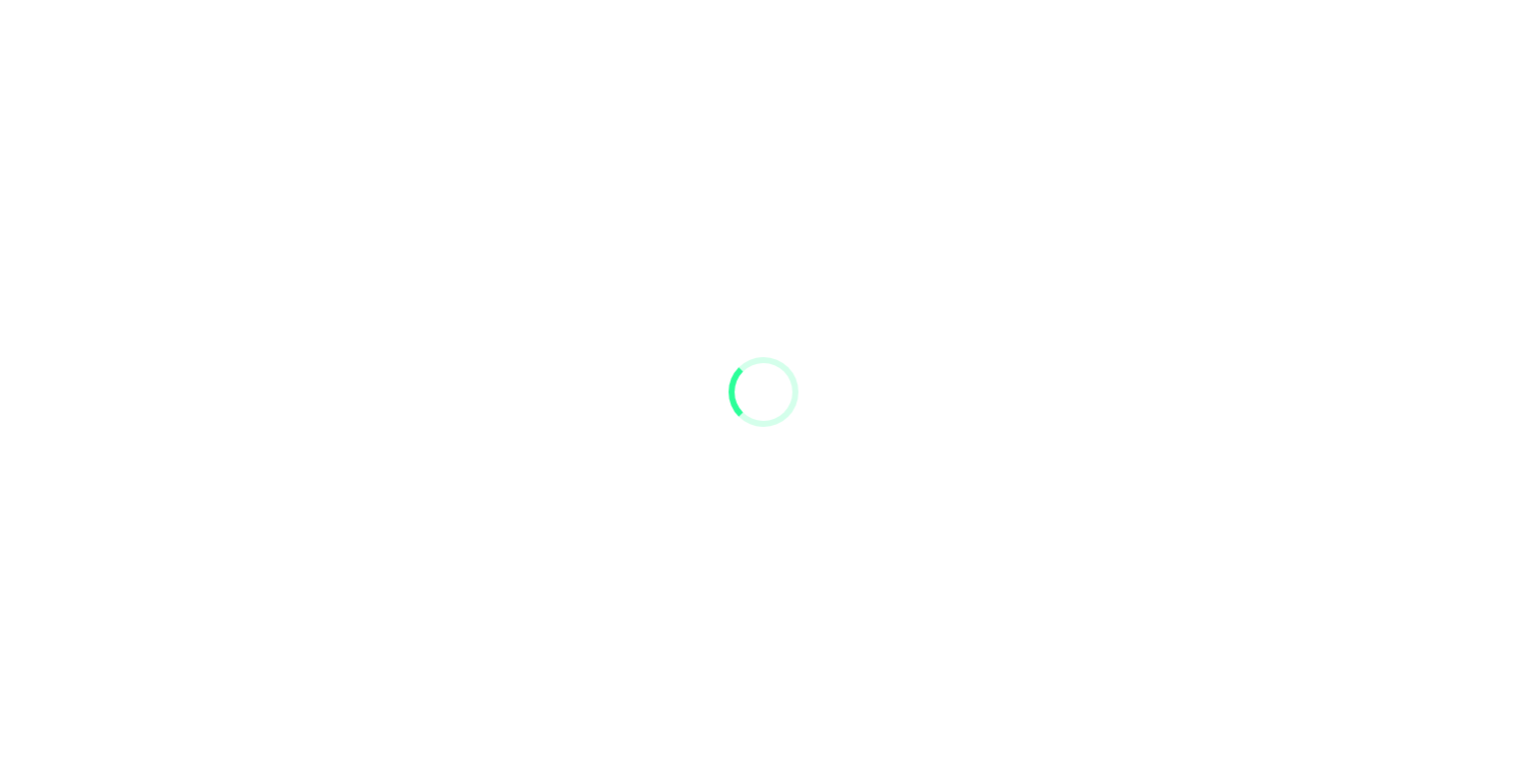 scroll, scrollTop: 0, scrollLeft: 0, axis: both 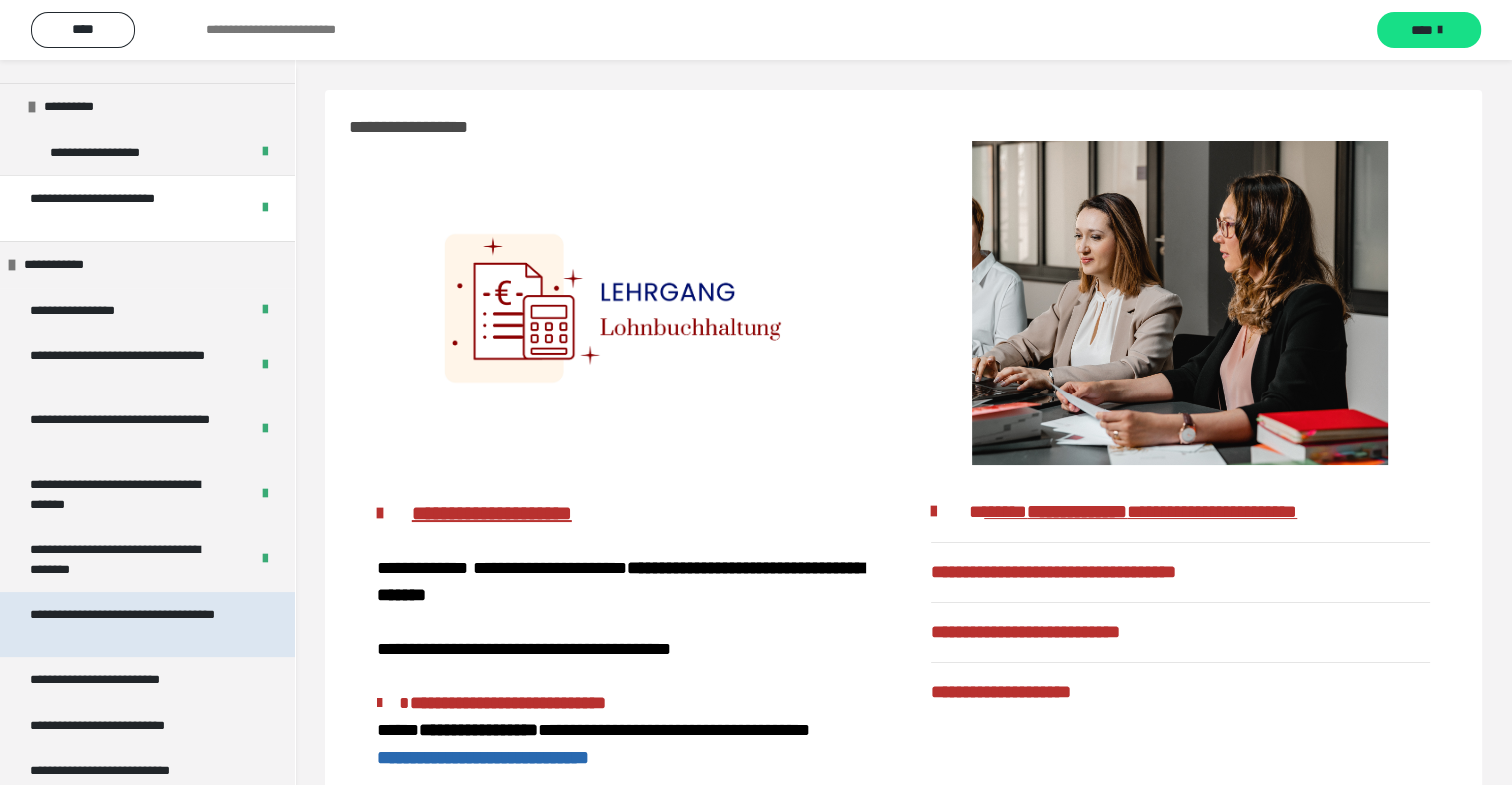 click on "**********" at bounding box center [132, 624] 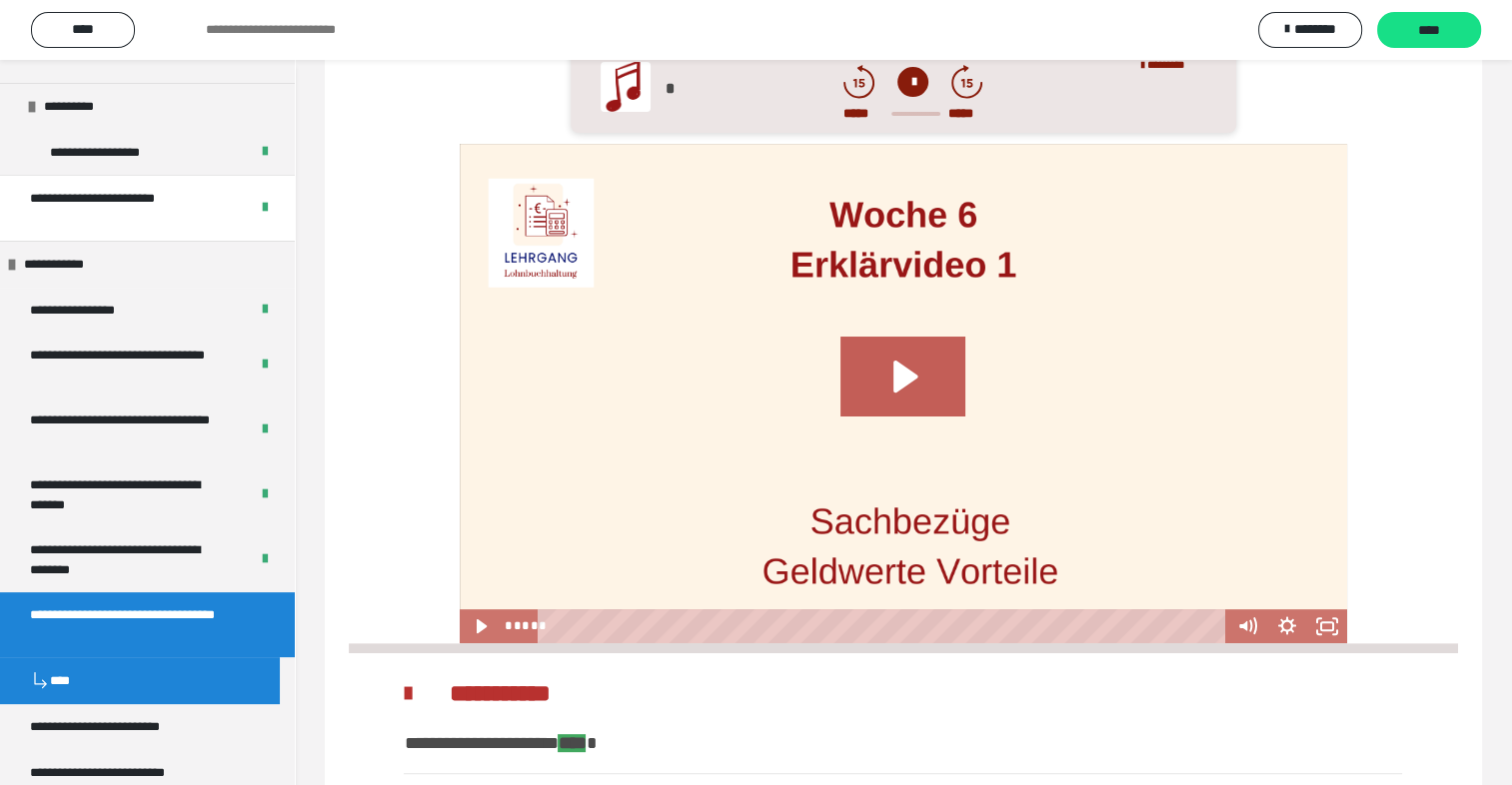 scroll, scrollTop: 507, scrollLeft: 0, axis: vertical 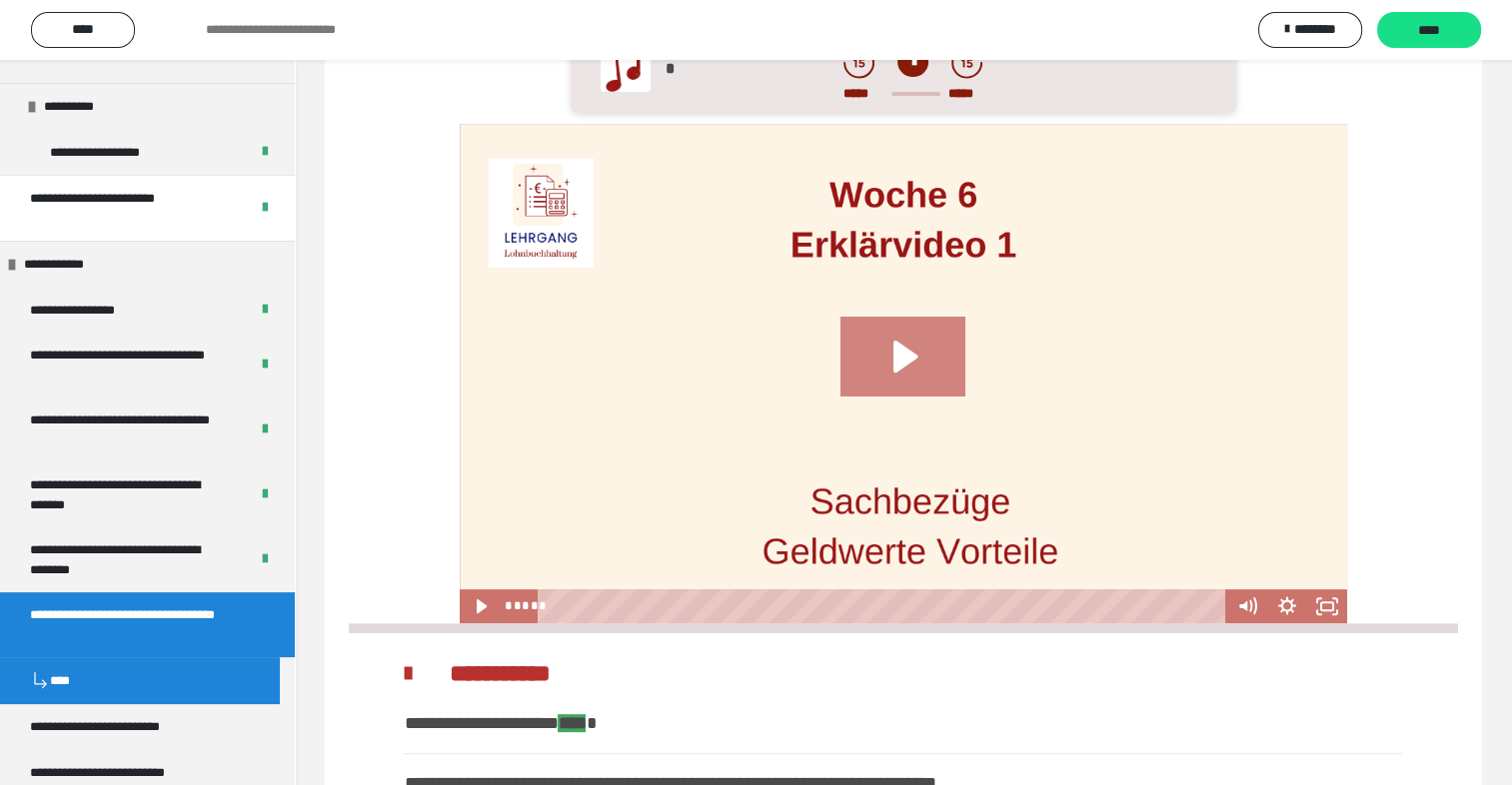 click 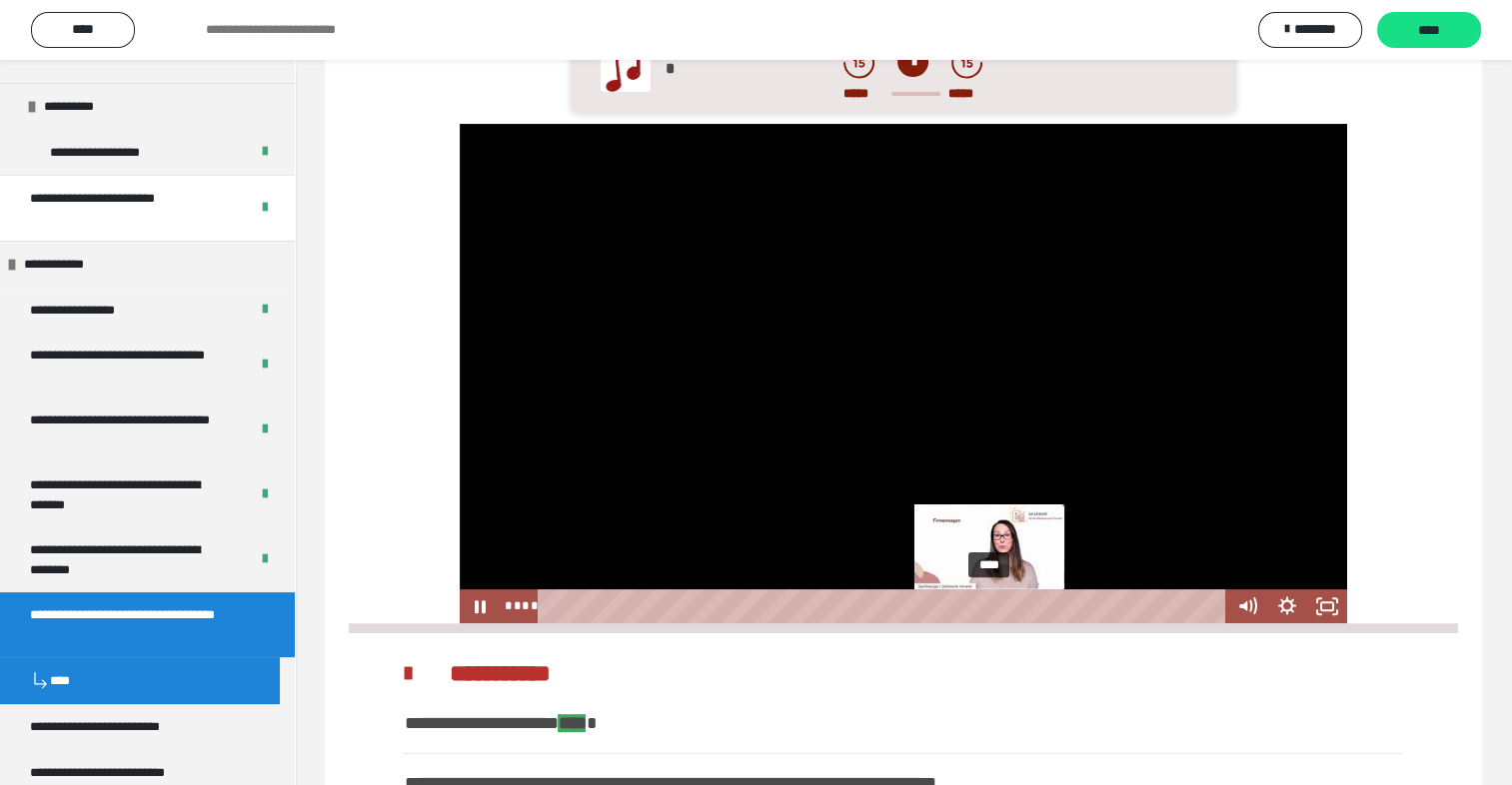 click on "****" at bounding box center (884, 606) 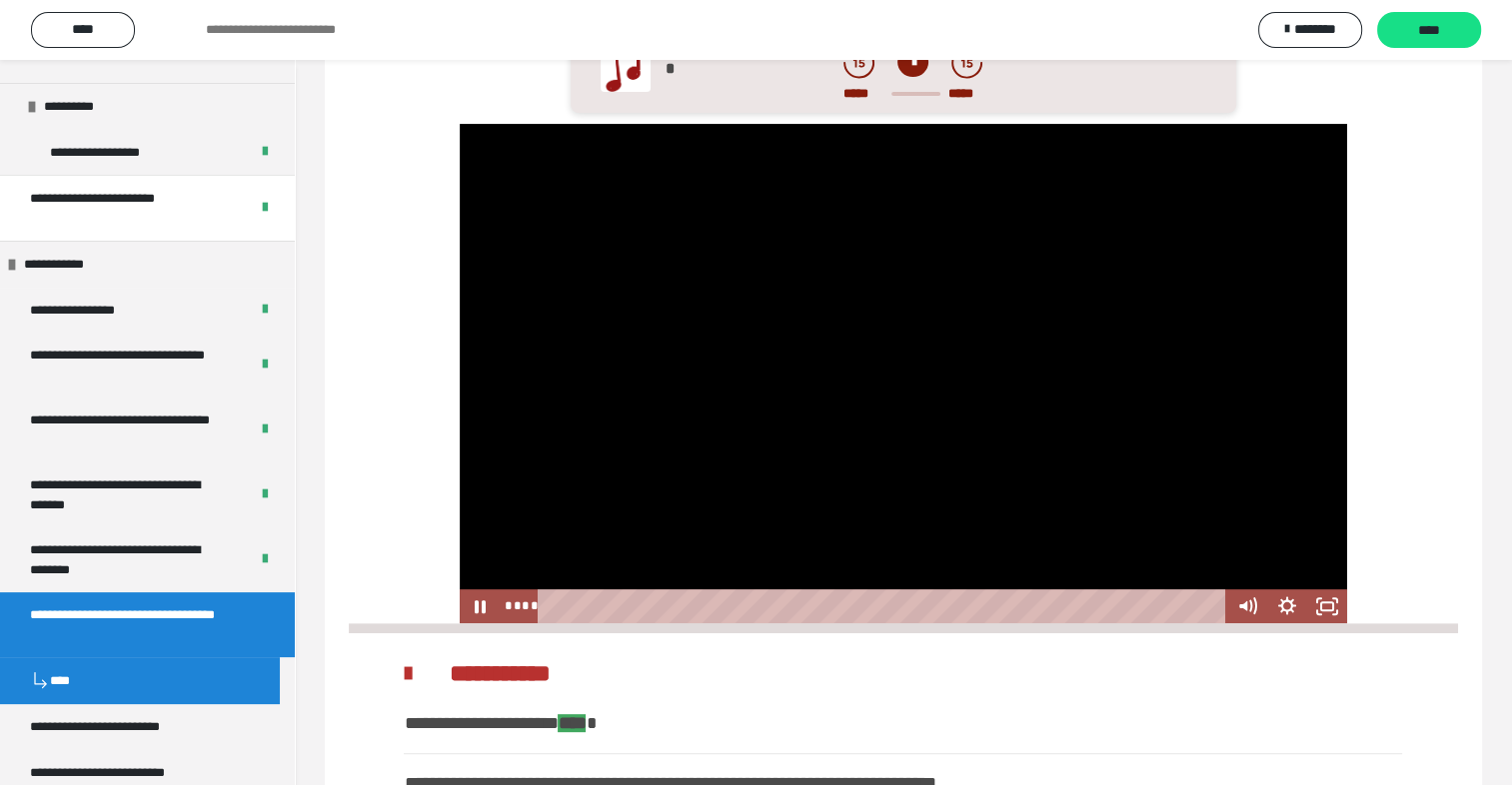 click at bounding box center [903, 373] 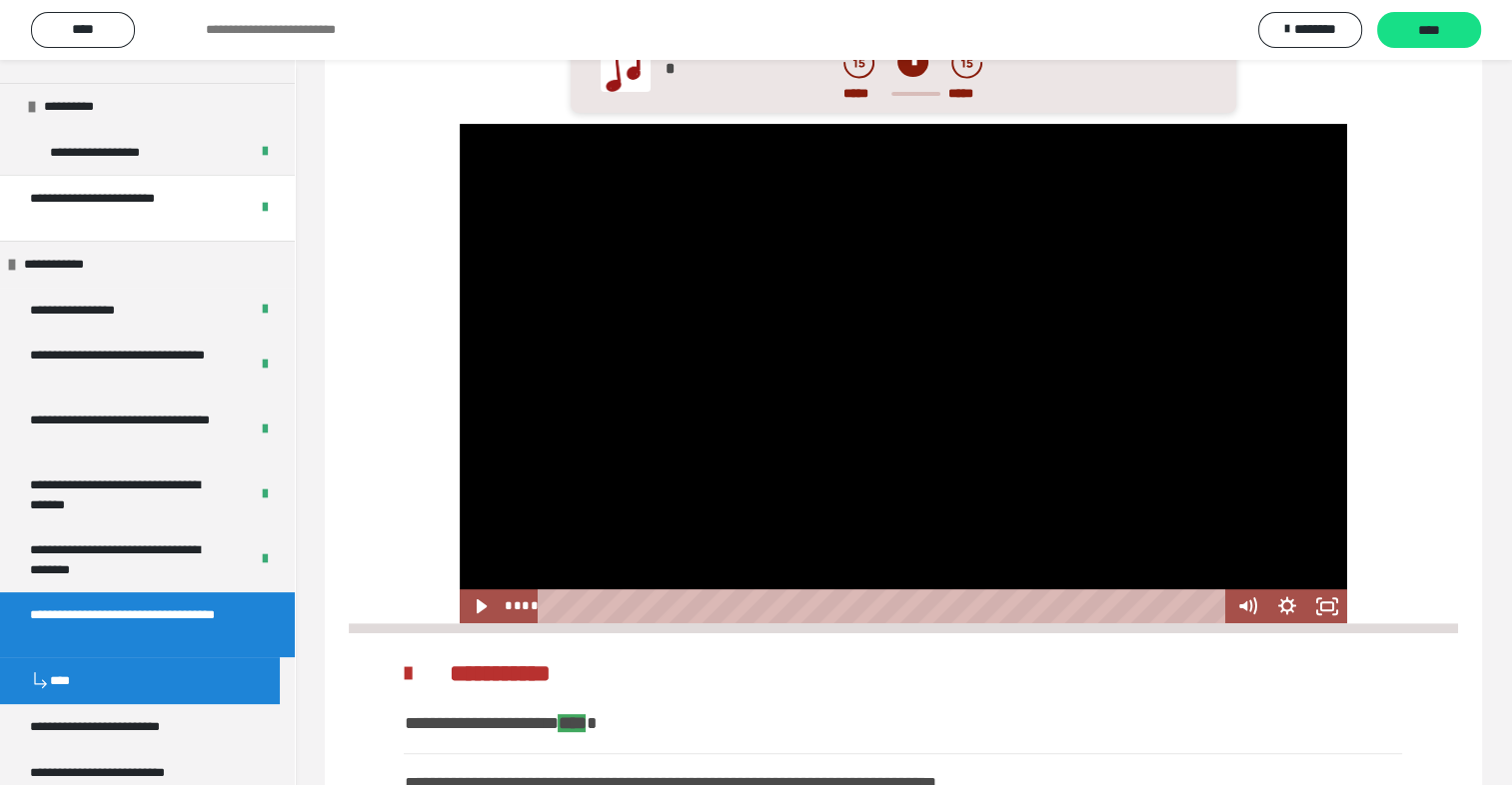 click at bounding box center [903, 373] 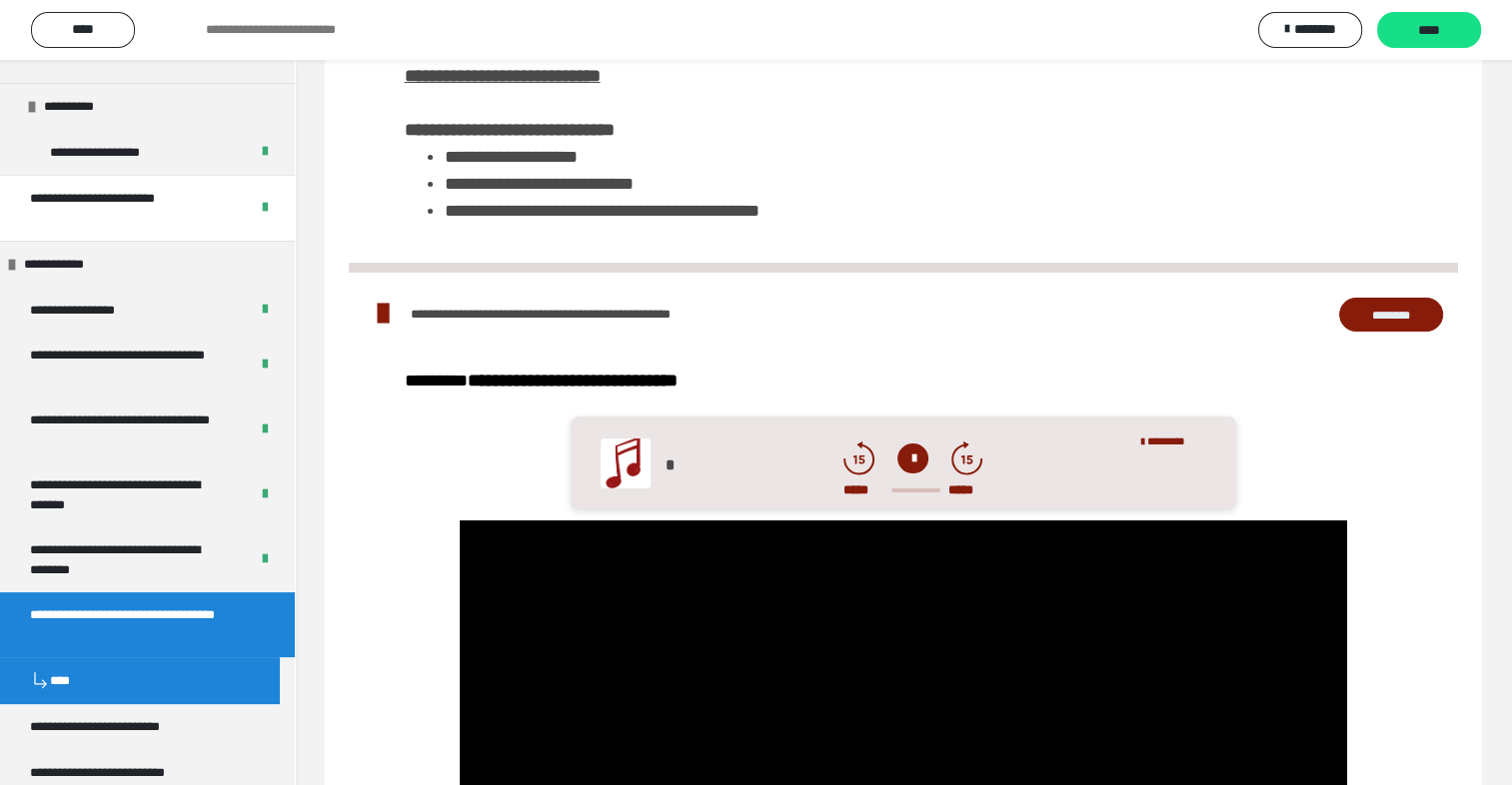 scroll, scrollTop: 104, scrollLeft: 0, axis: vertical 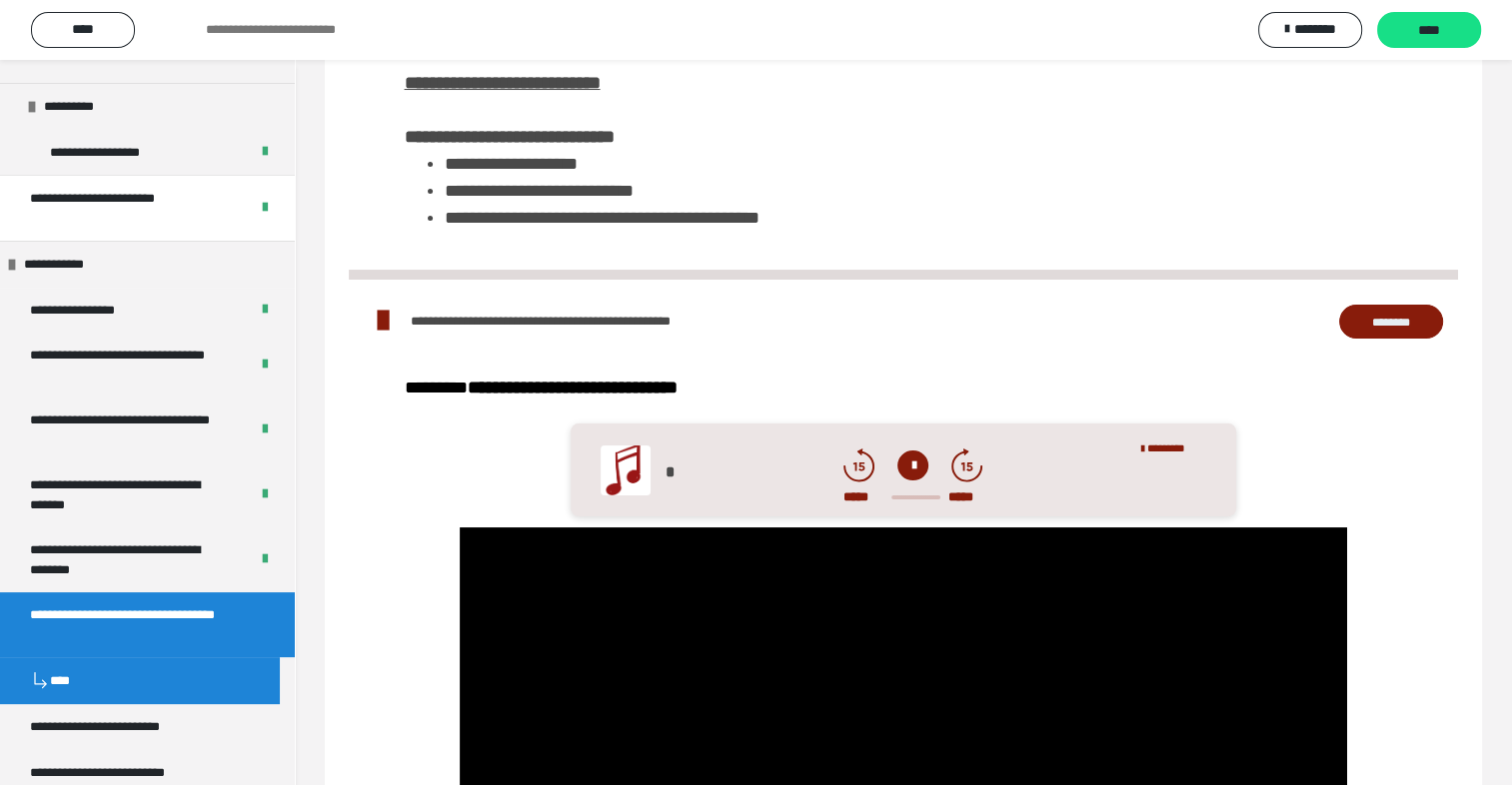 click on "********" at bounding box center [1391, 322] 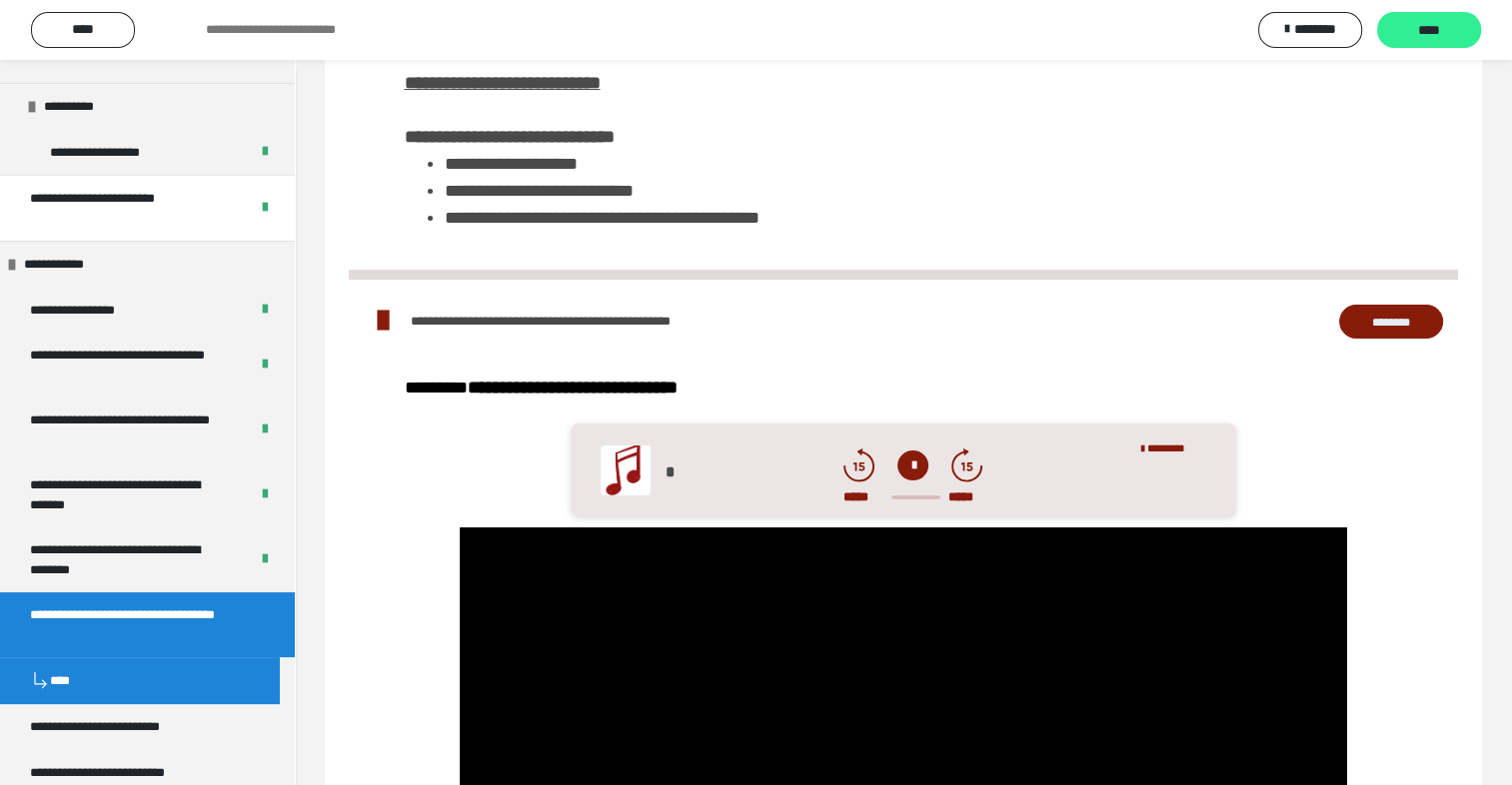 click on "****" at bounding box center [1429, 30] 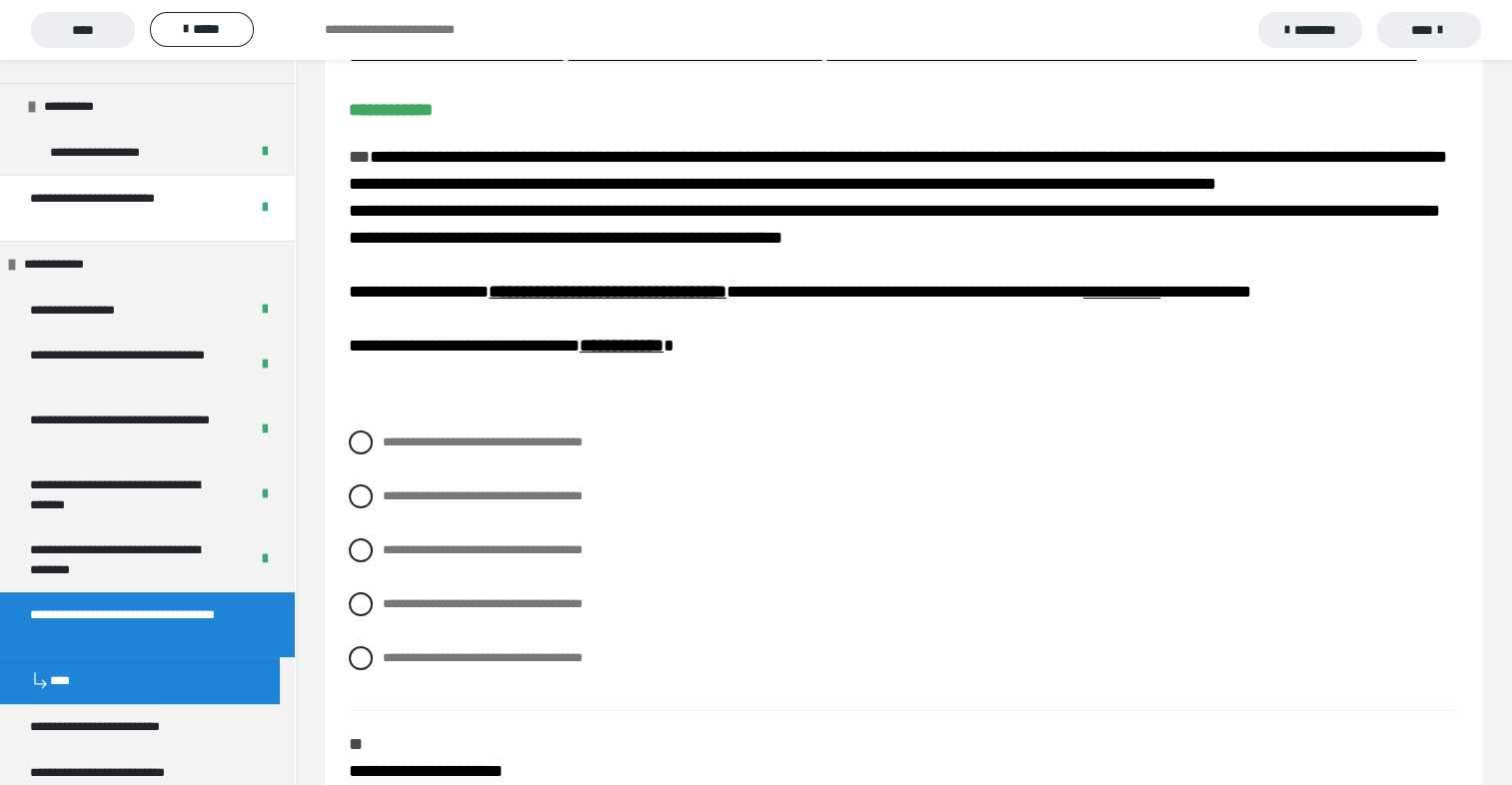 scroll, scrollTop: 173, scrollLeft: 0, axis: vertical 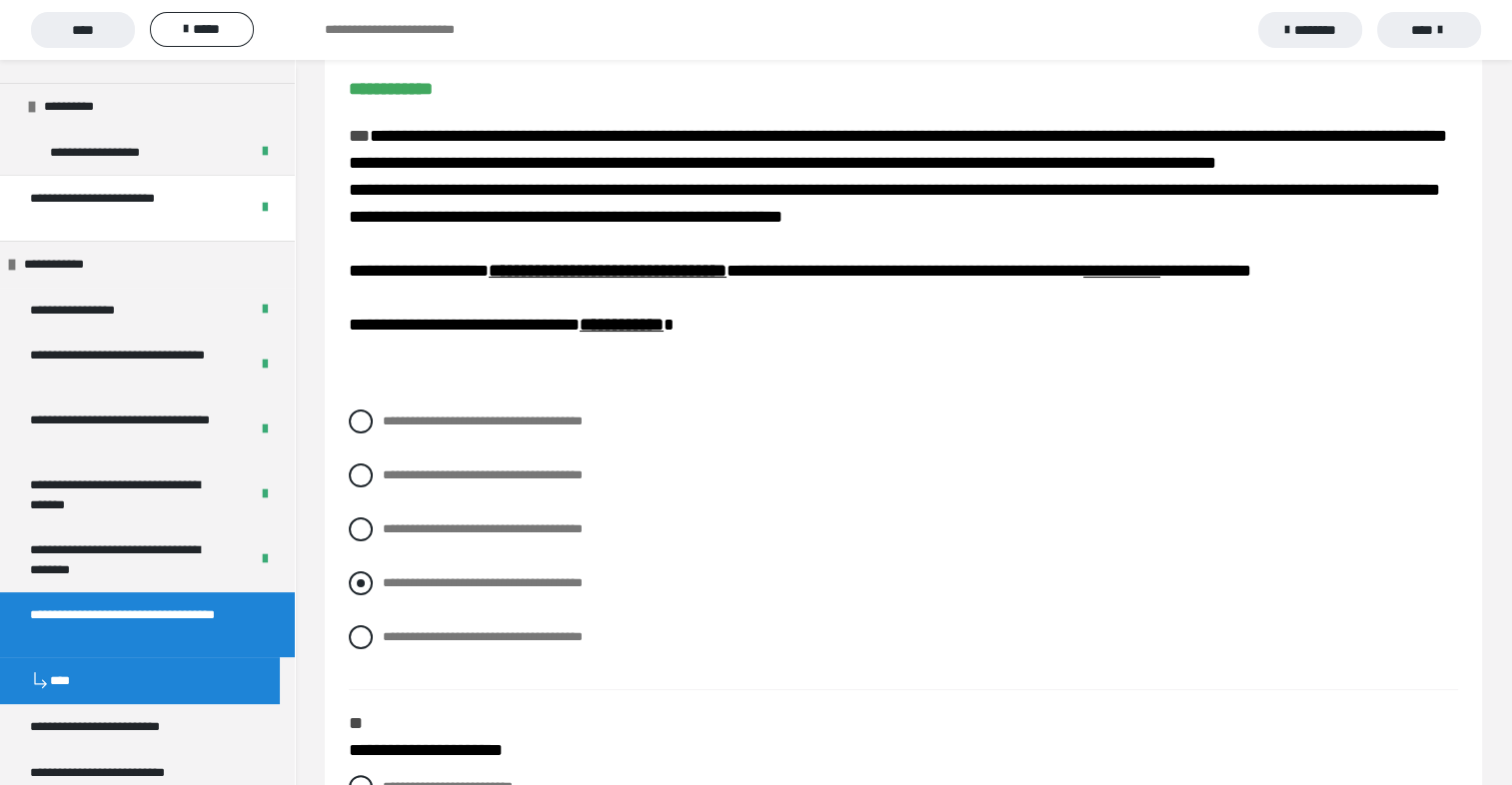 click at bounding box center [361, 583] 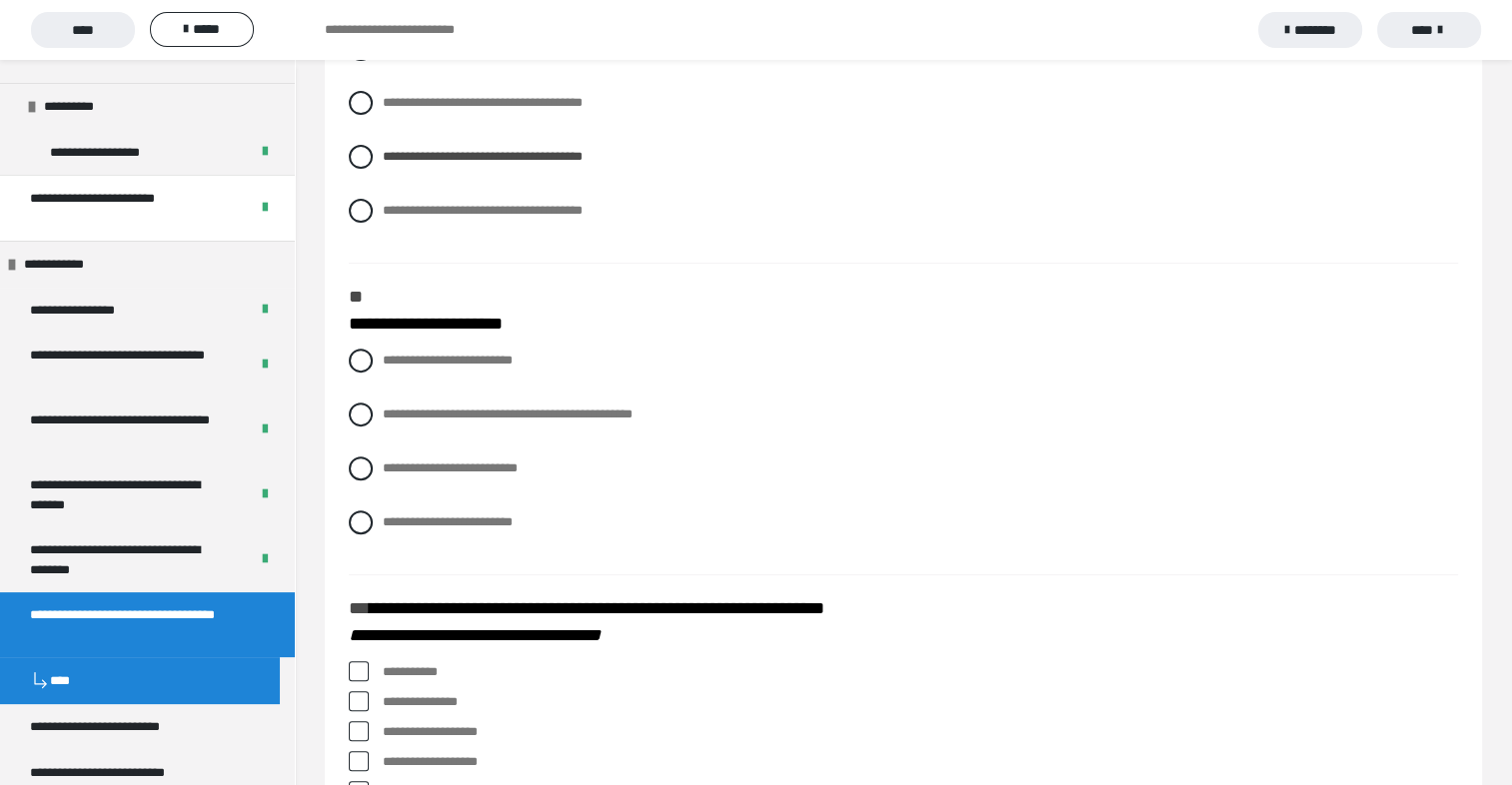 scroll, scrollTop: 679, scrollLeft: 0, axis: vertical 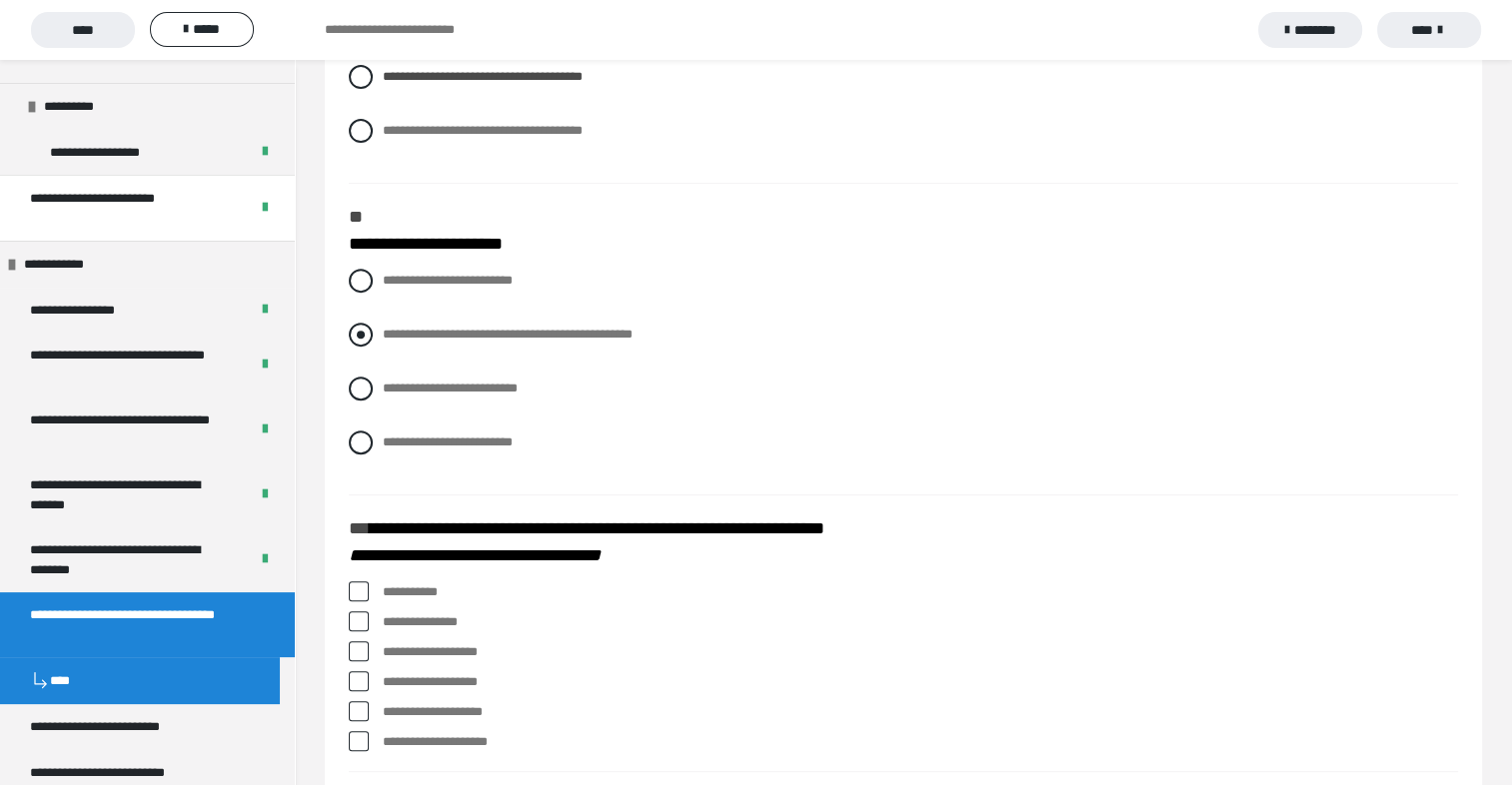 click at bounding box center (361, 335) 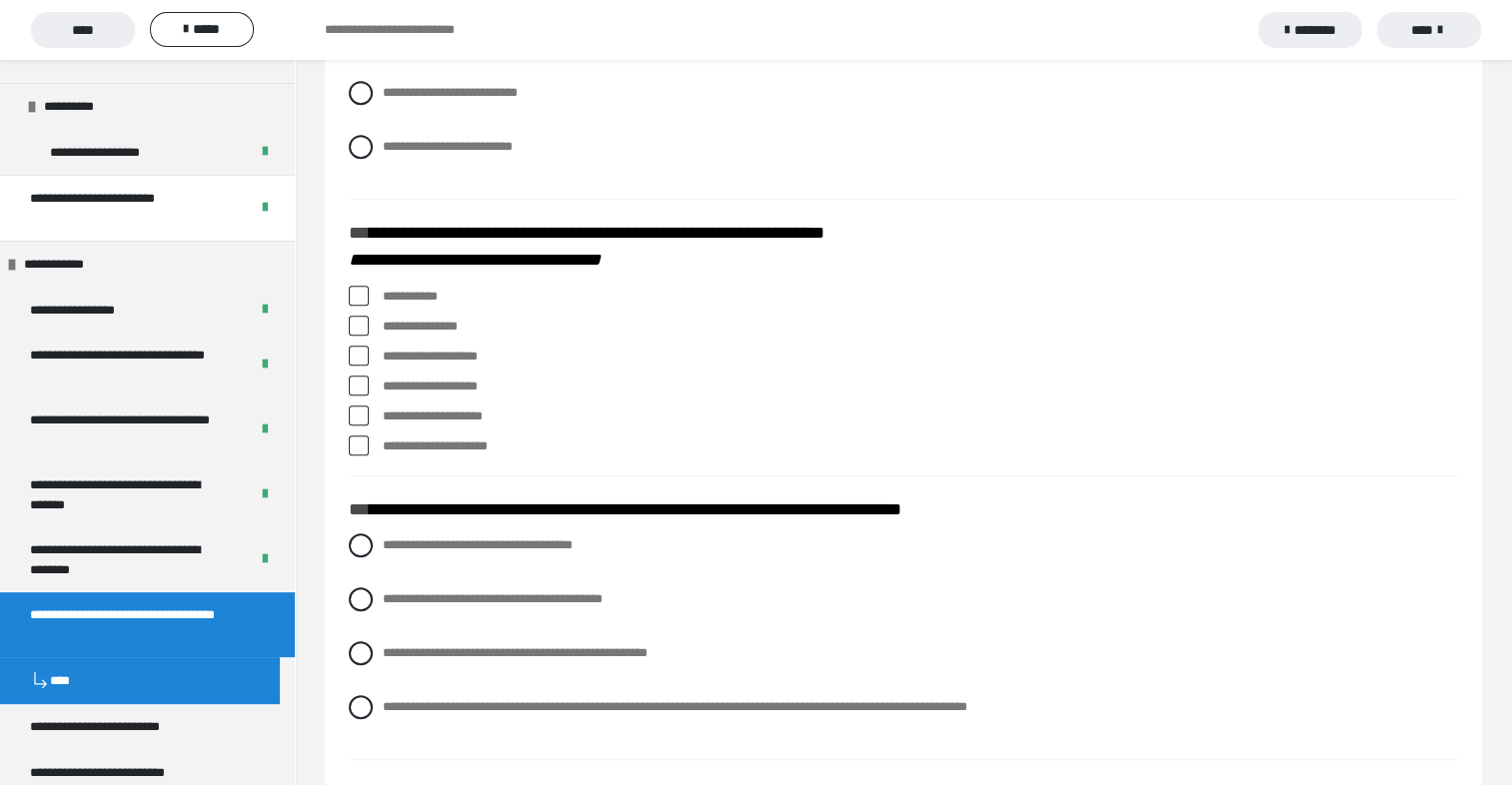 scroll, scrollTop: 999, scrollLeft: 0, axis: vertical 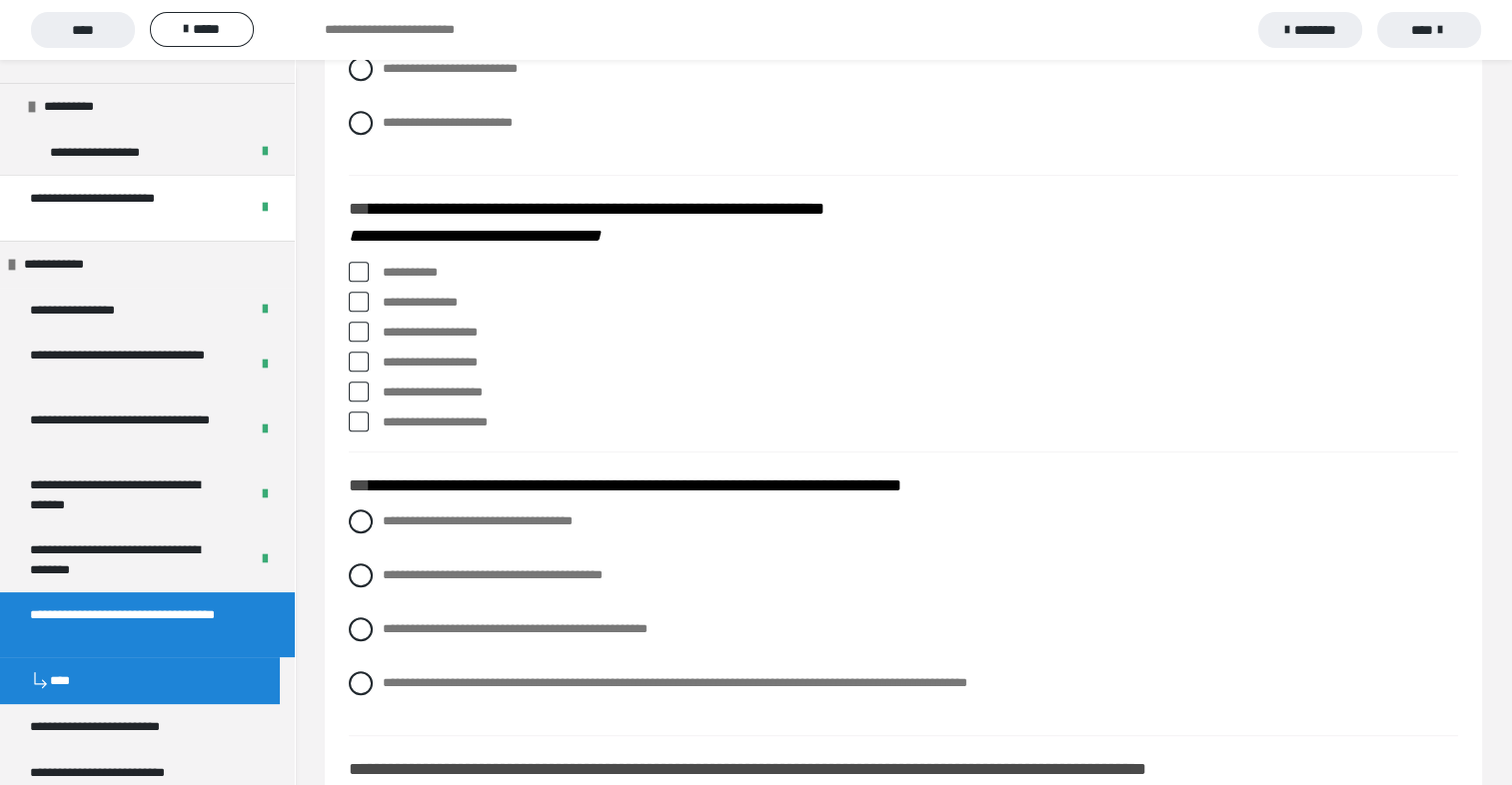 click at bounding box center [359, 421] 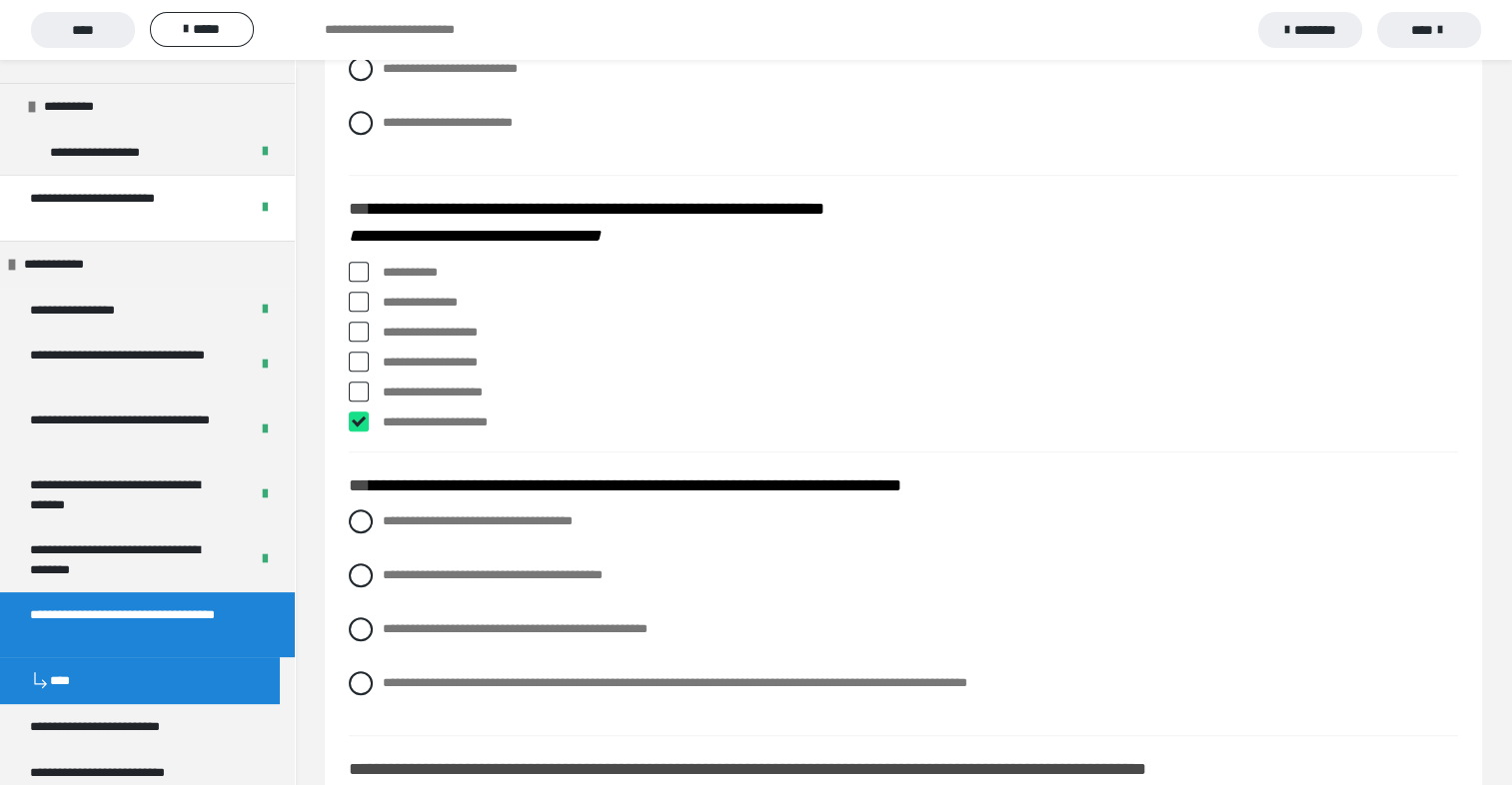 checkbox on "****" 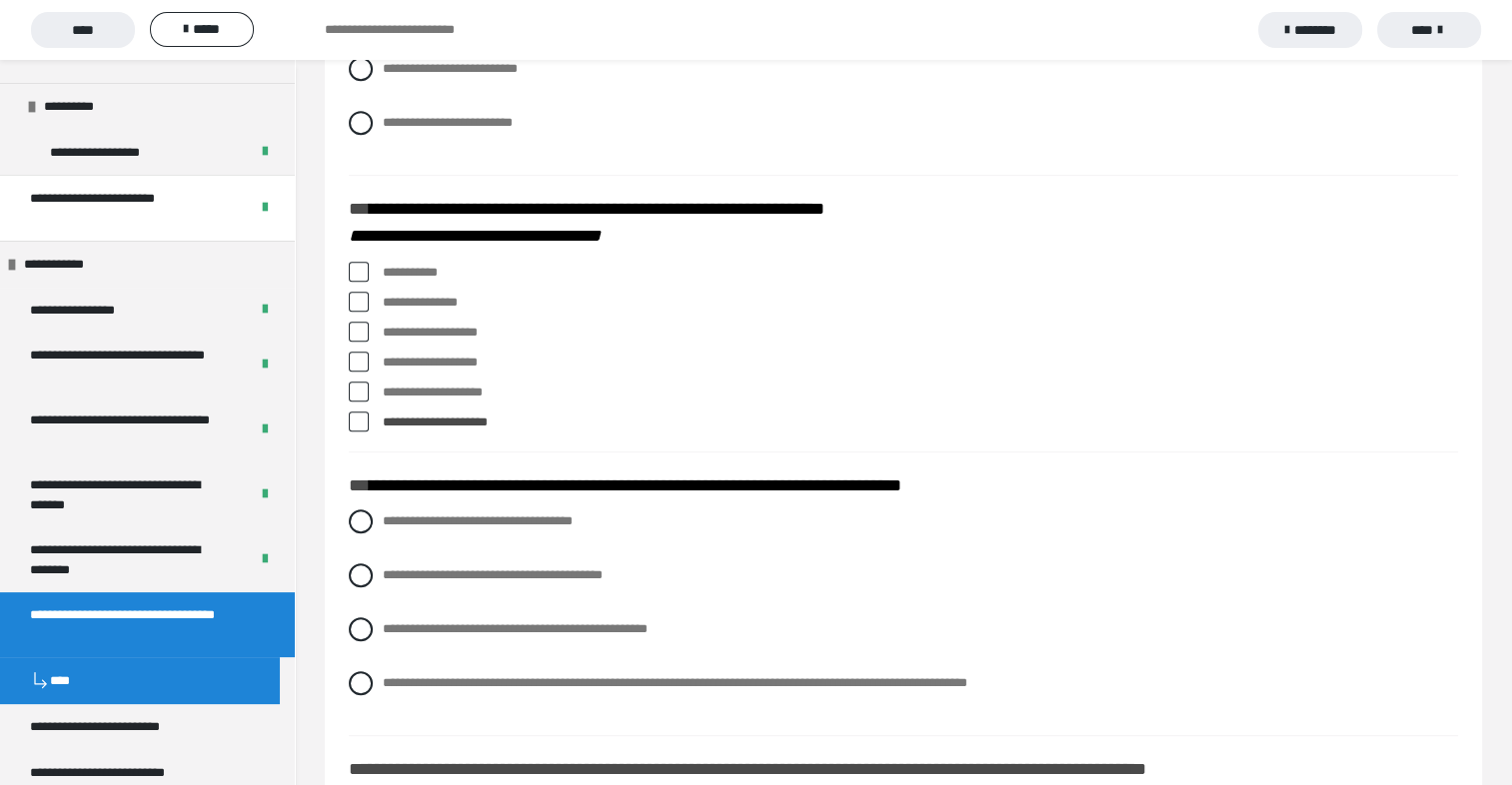 click at bounding box center (359, 392) 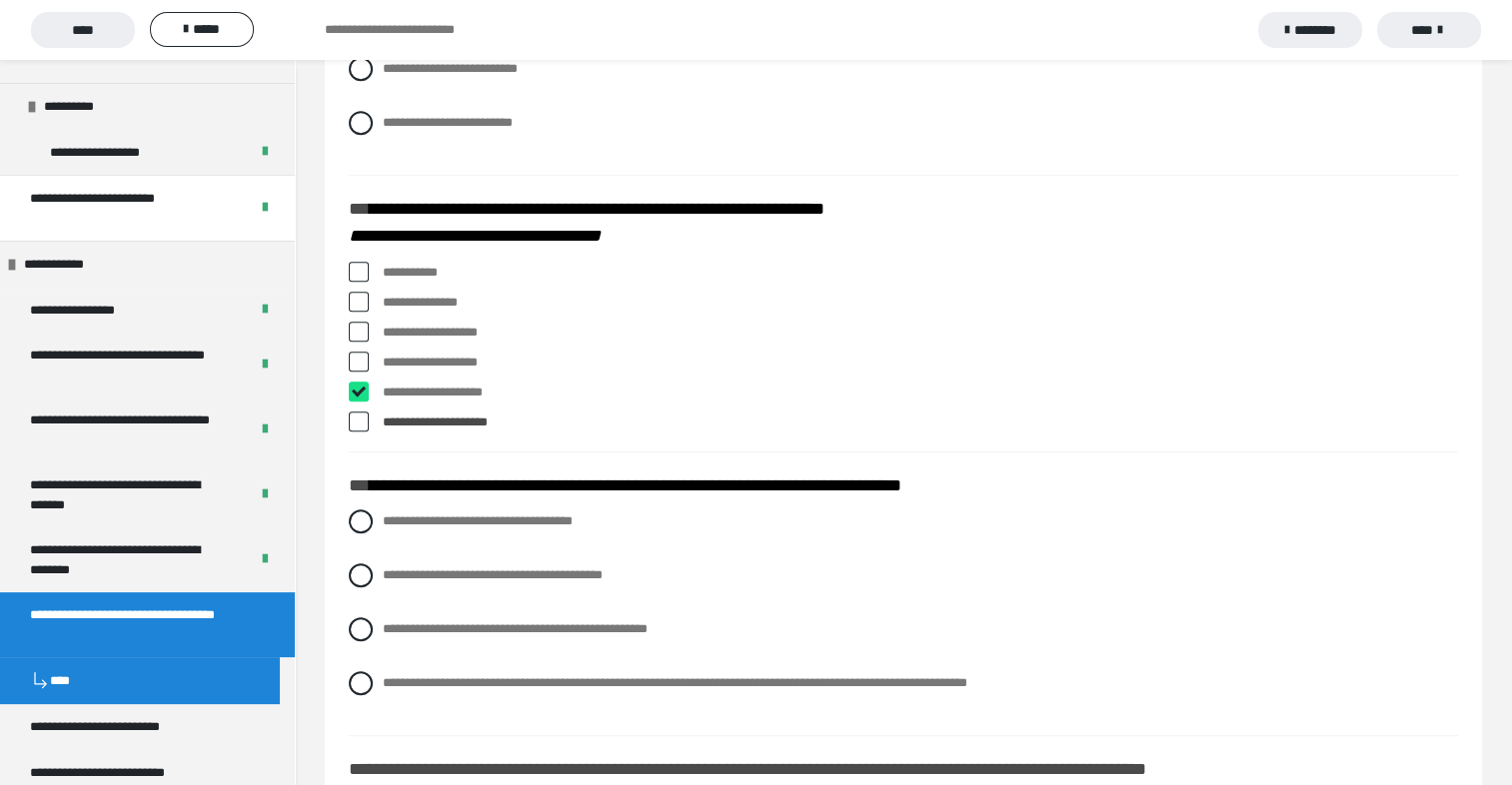 checkbox on "****" 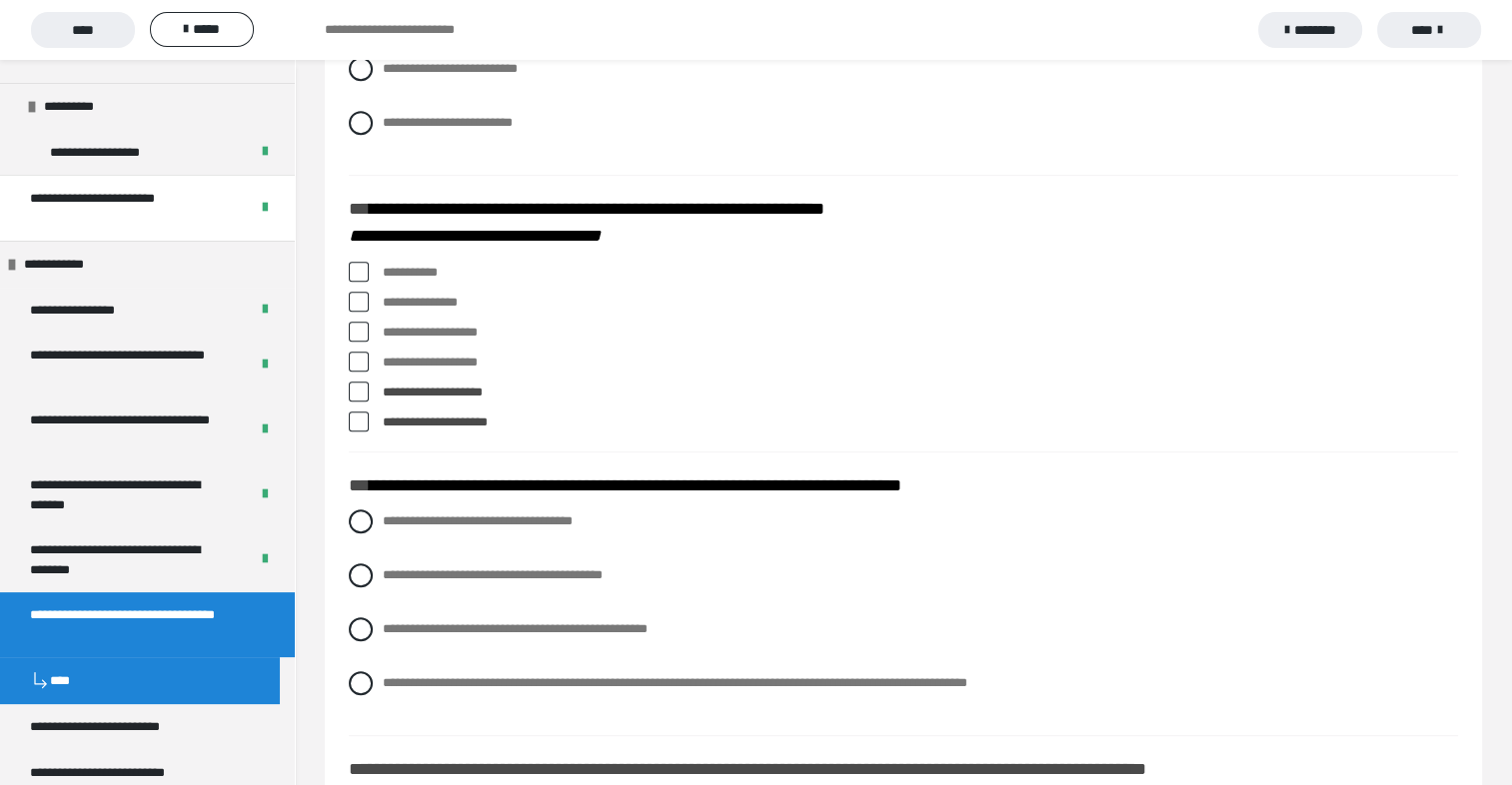 click at bounding box center (359, 332) 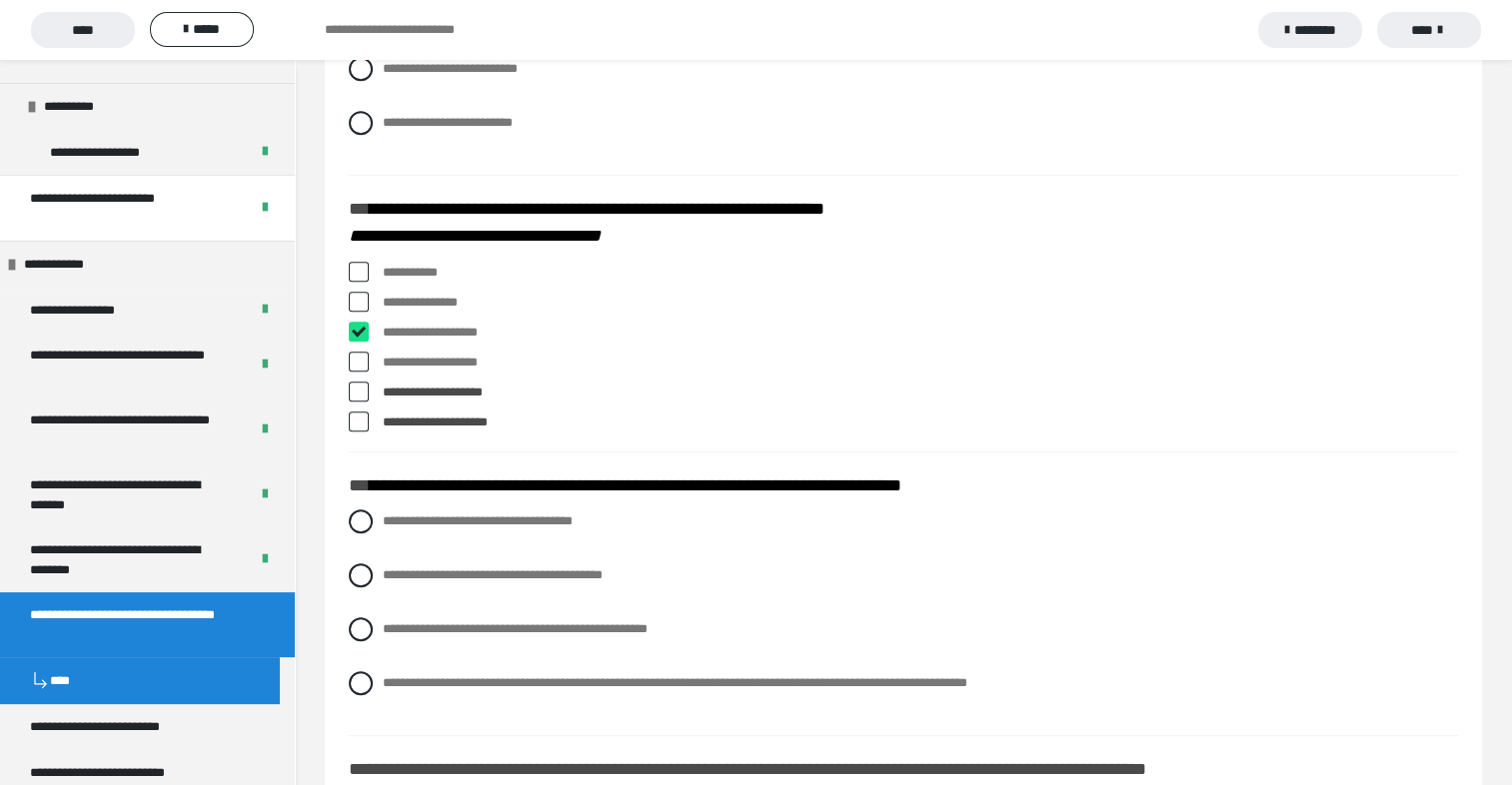 checkbox on "****" 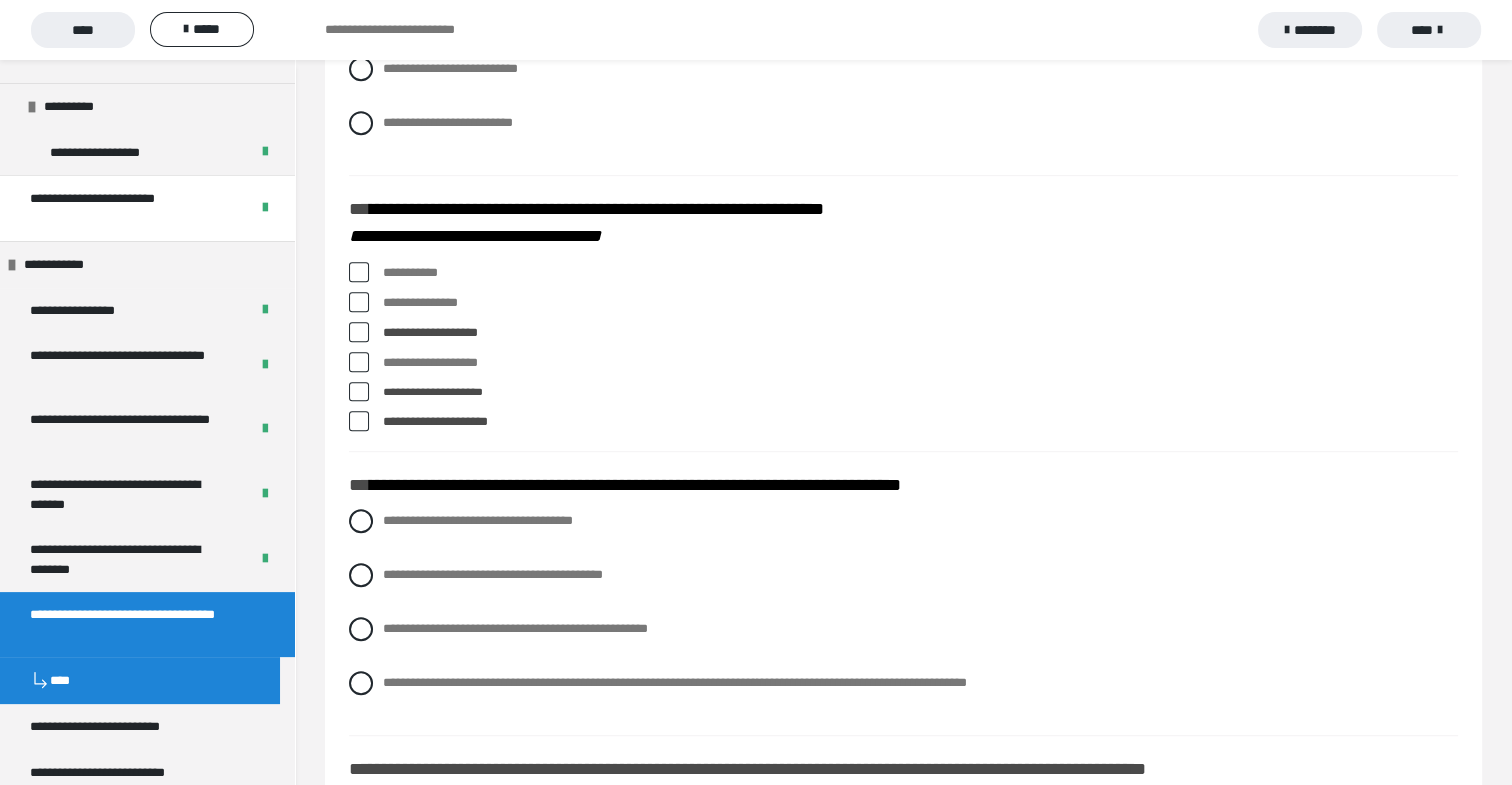 click at bounding box center [359, 392] 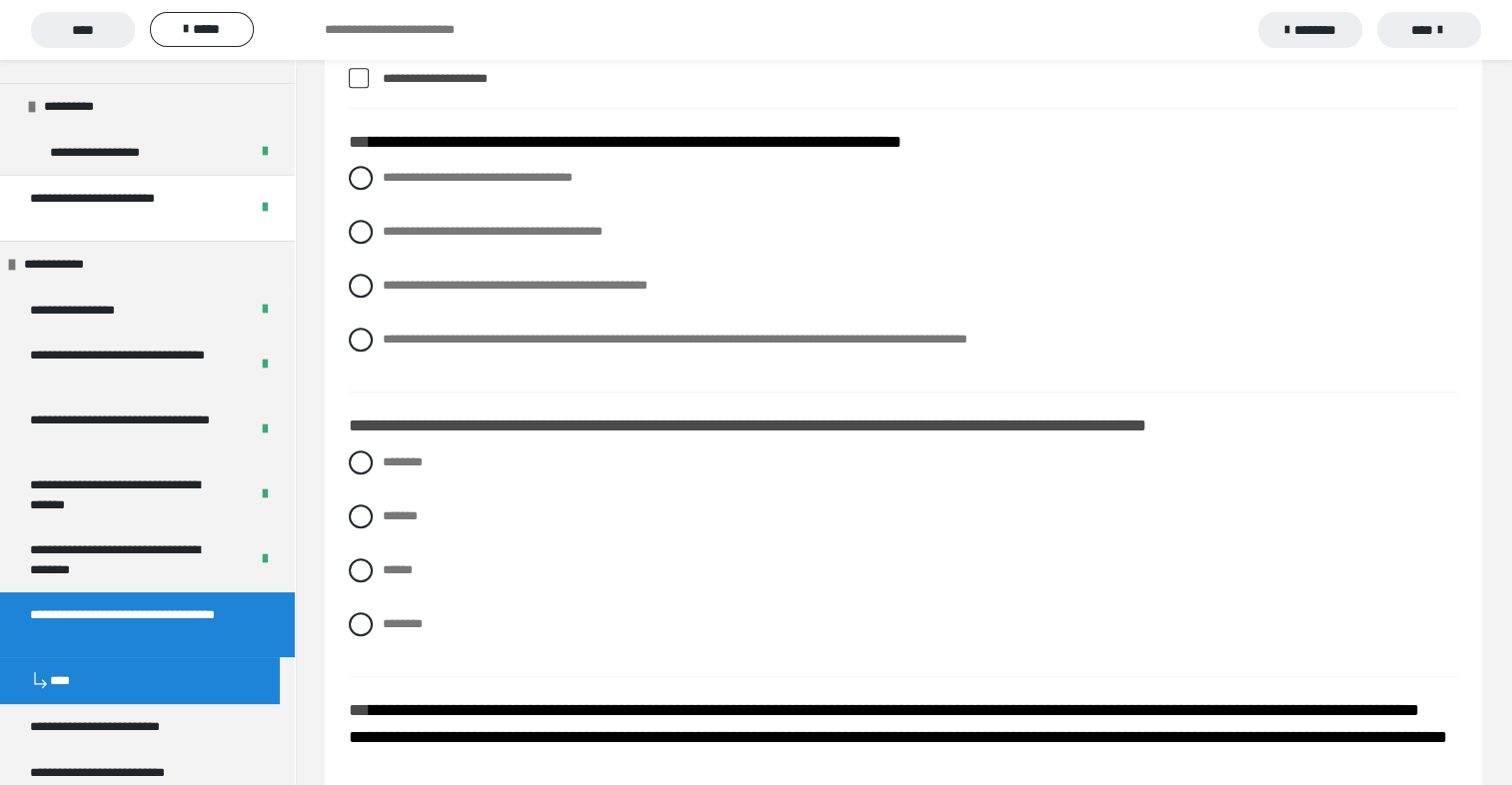 scroll, scrollTop: 1351, scrollLeft: 0, axis: vertical 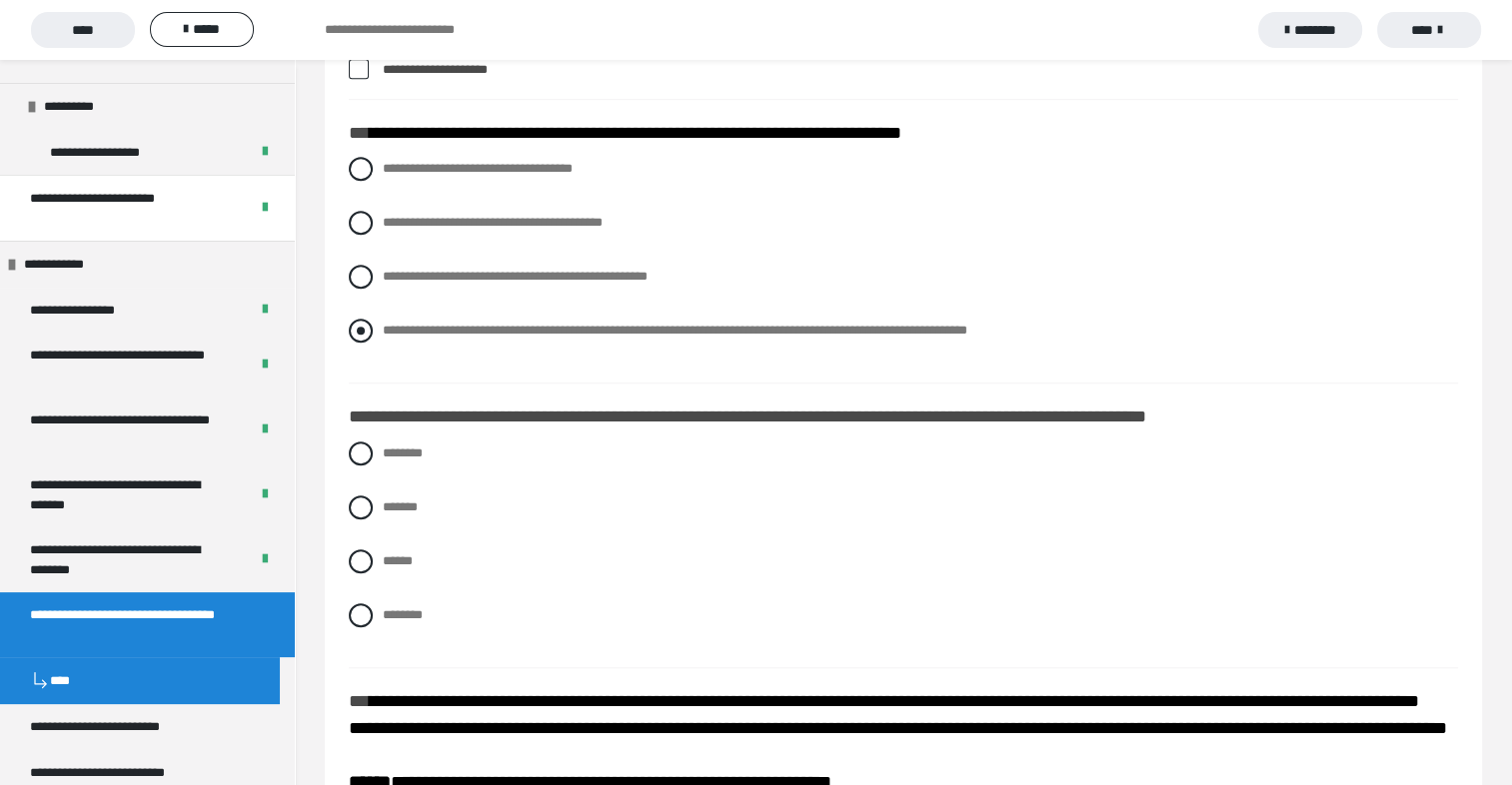click at bounding box center [361, 331] 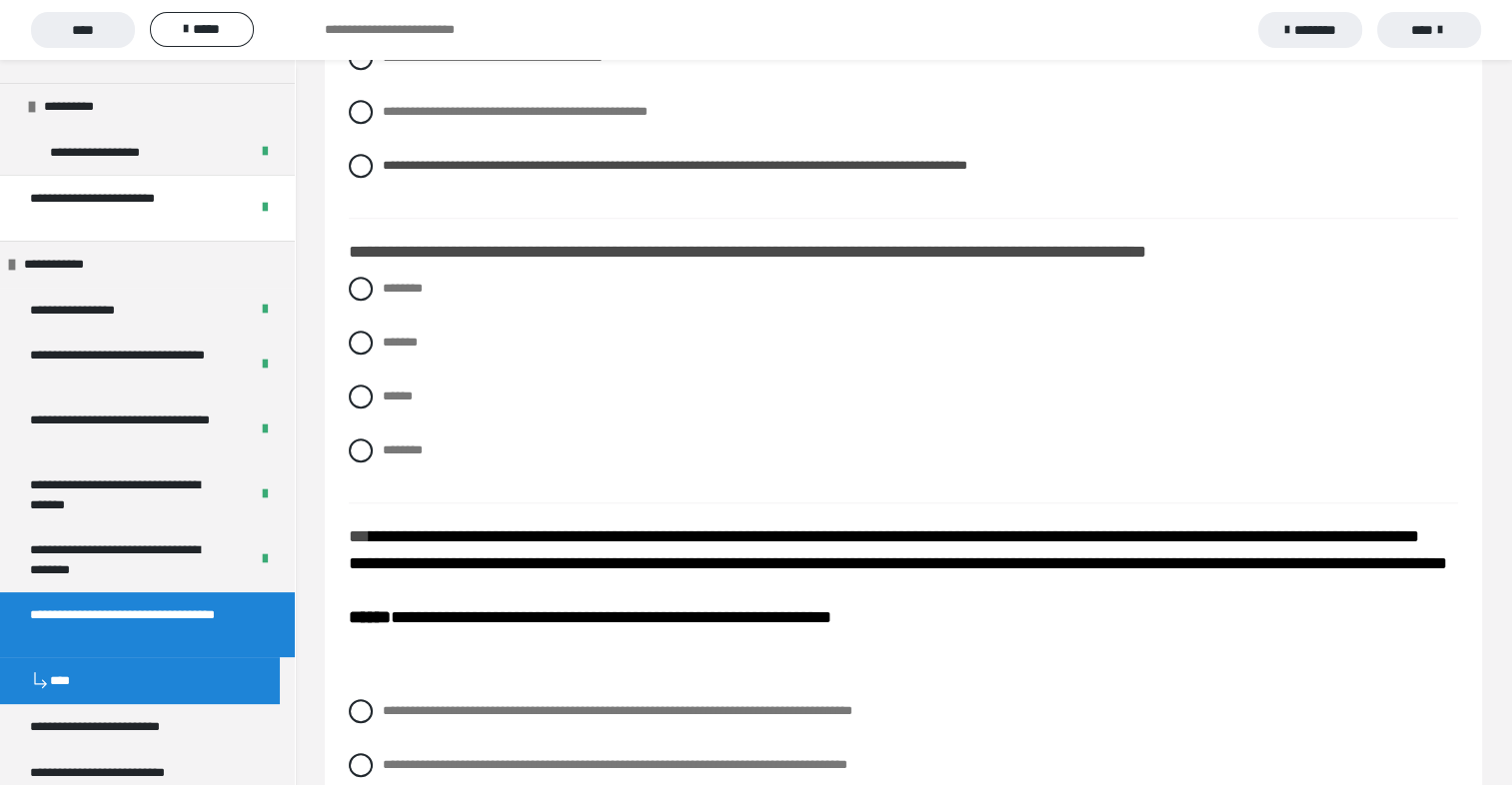 scroll, scrollTop: 1525, scrollLeft: 0, axis: vertical 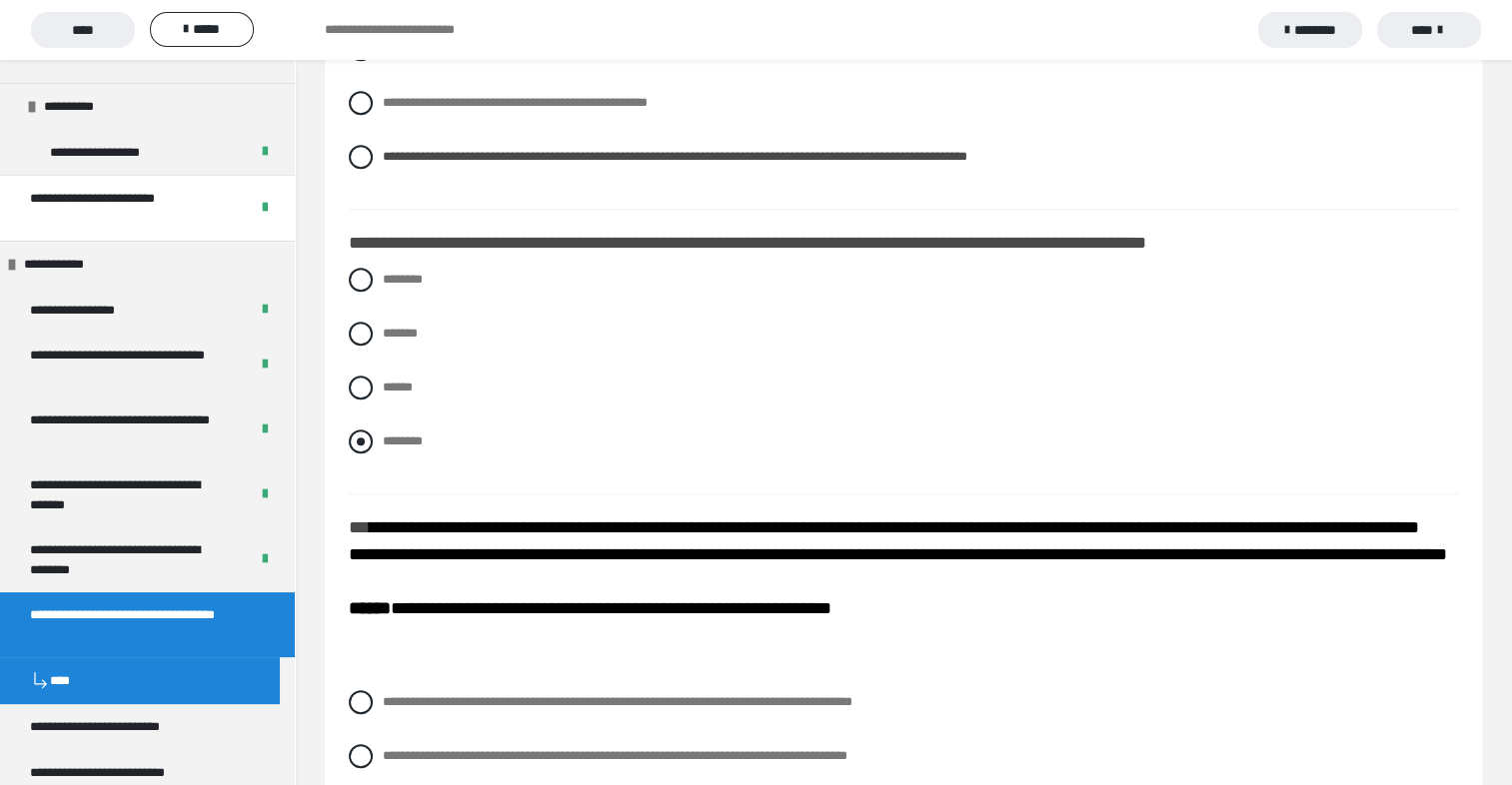 click at bounding box center (361, 441) 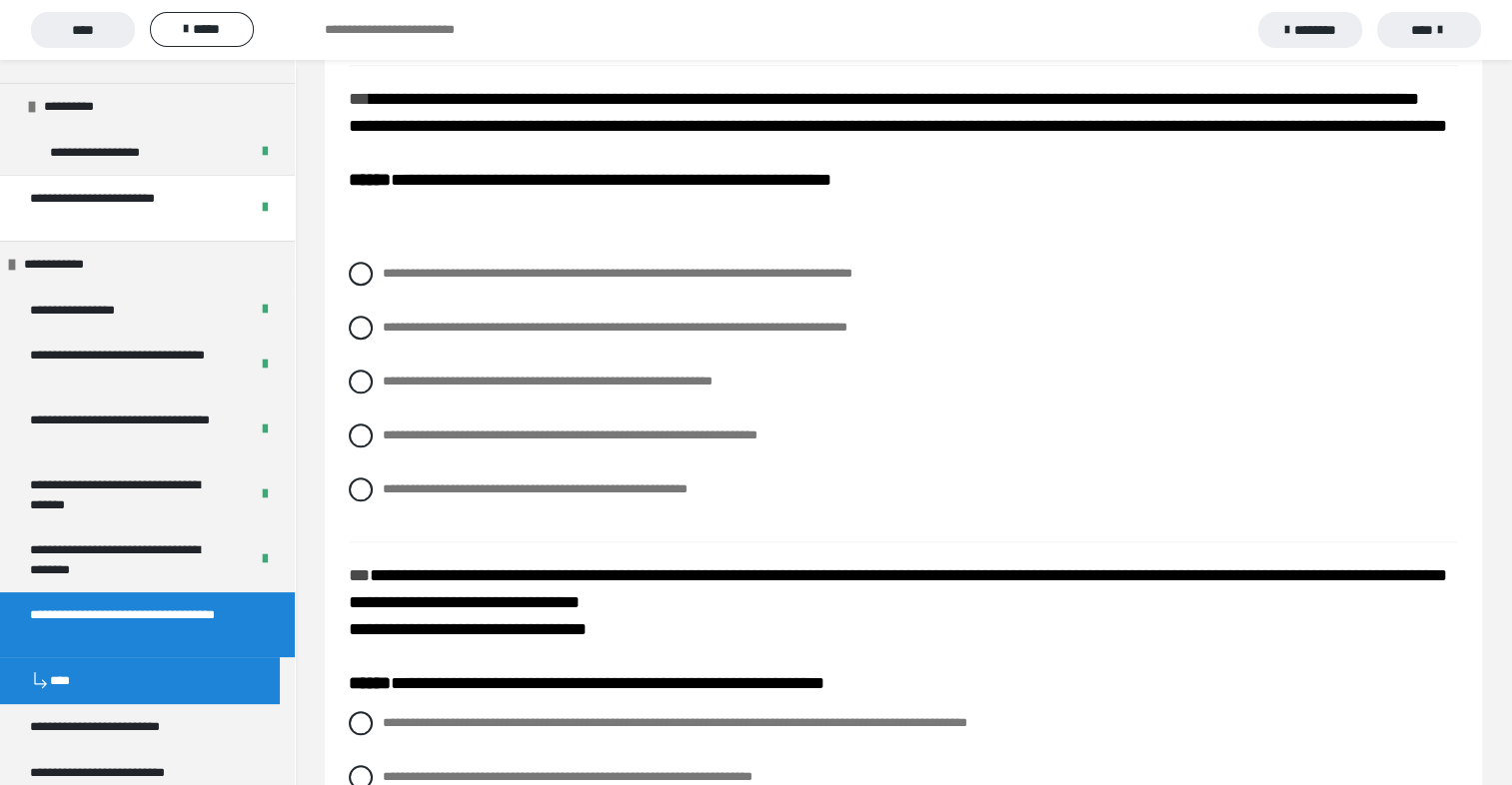 scroll, scrollTop: 1965, scrollLeft: 0, axis: vertical 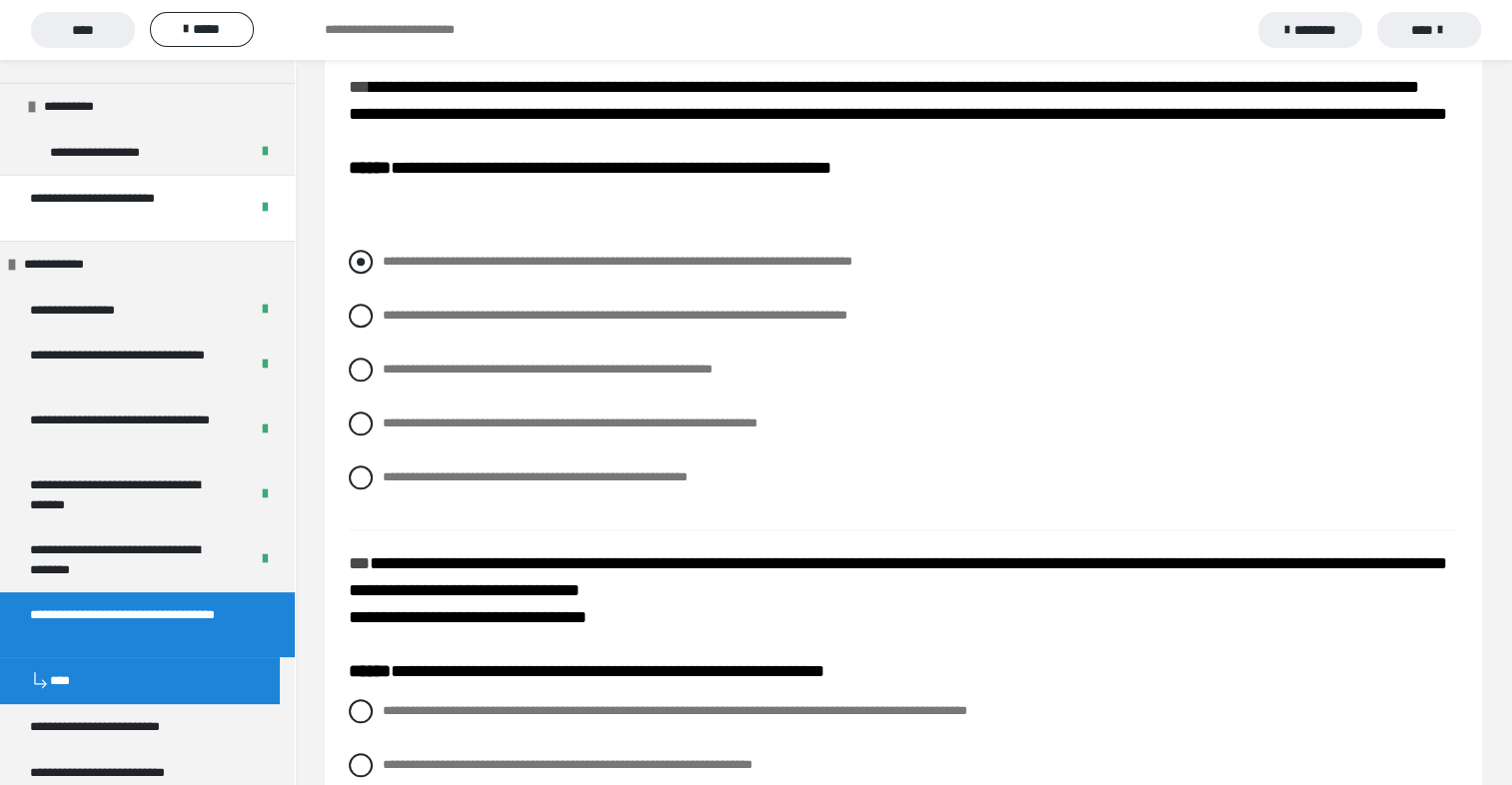 click at bounding box center [361, 262] 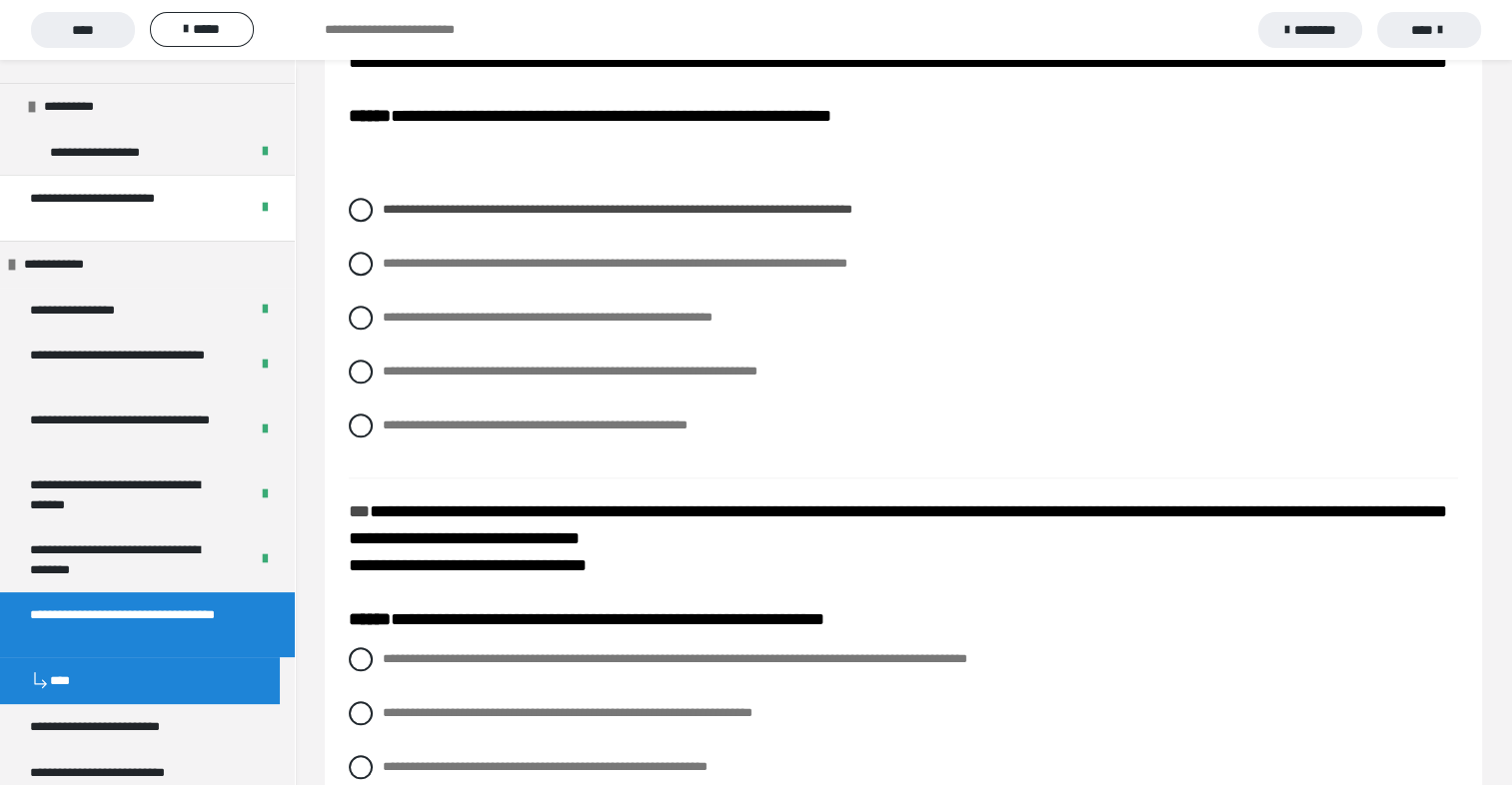 scroll, scrollTop: 2025, scrollLeft: 0, axis: vertical 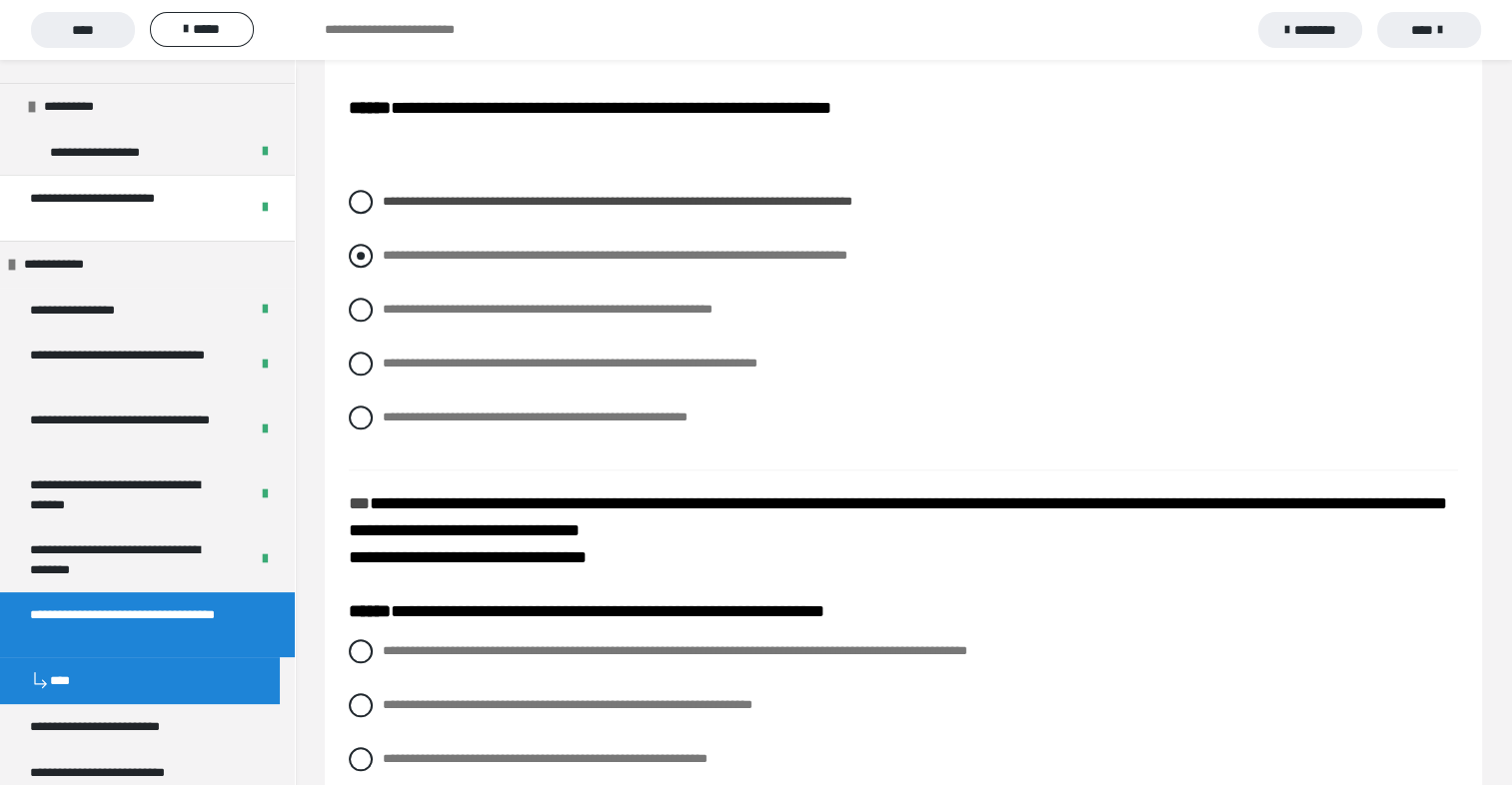 click at bounding box center (361, 256) 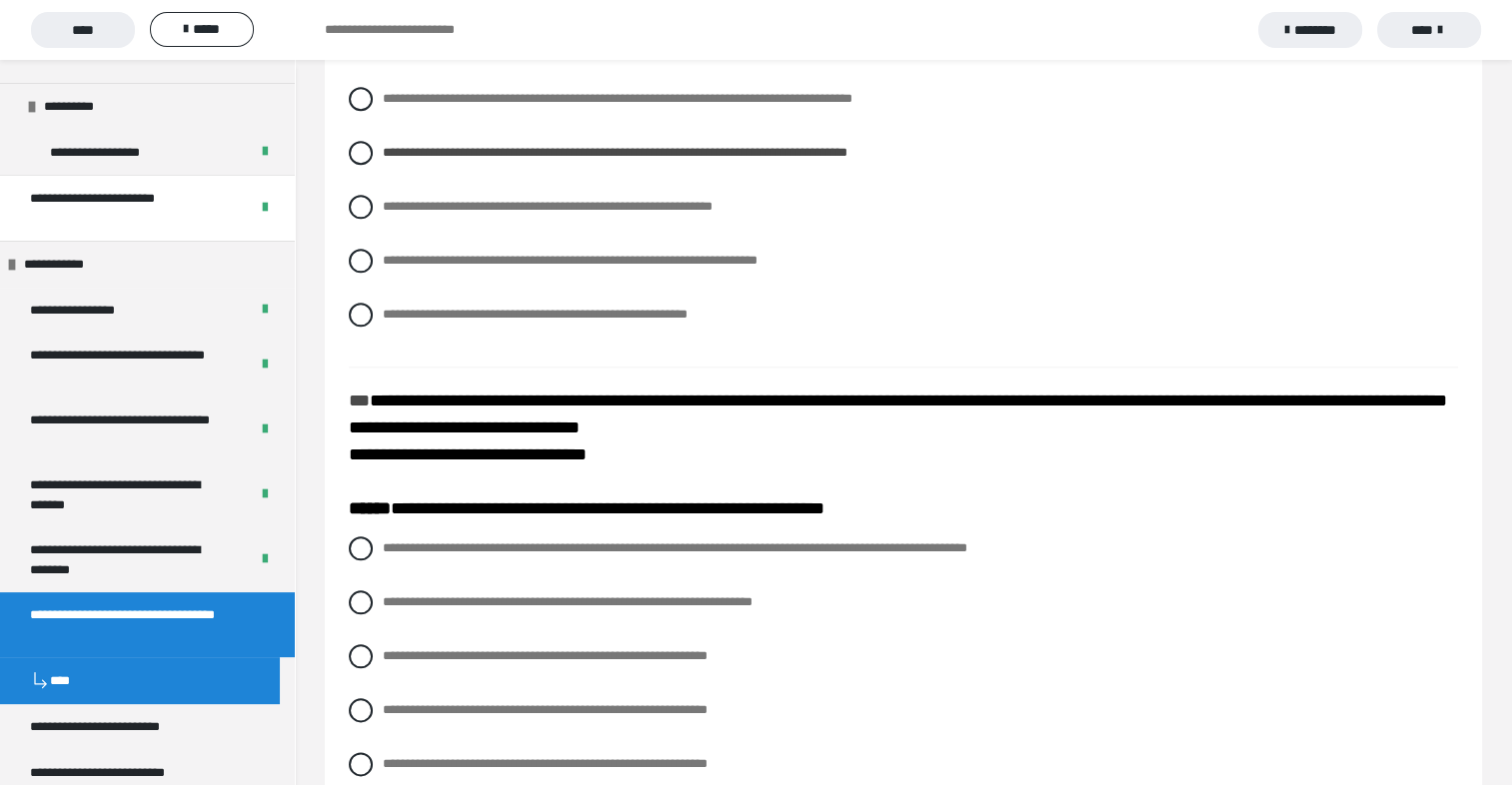 scroll, scrollTop: 2132, scrollLeft: 0, axis: vertical 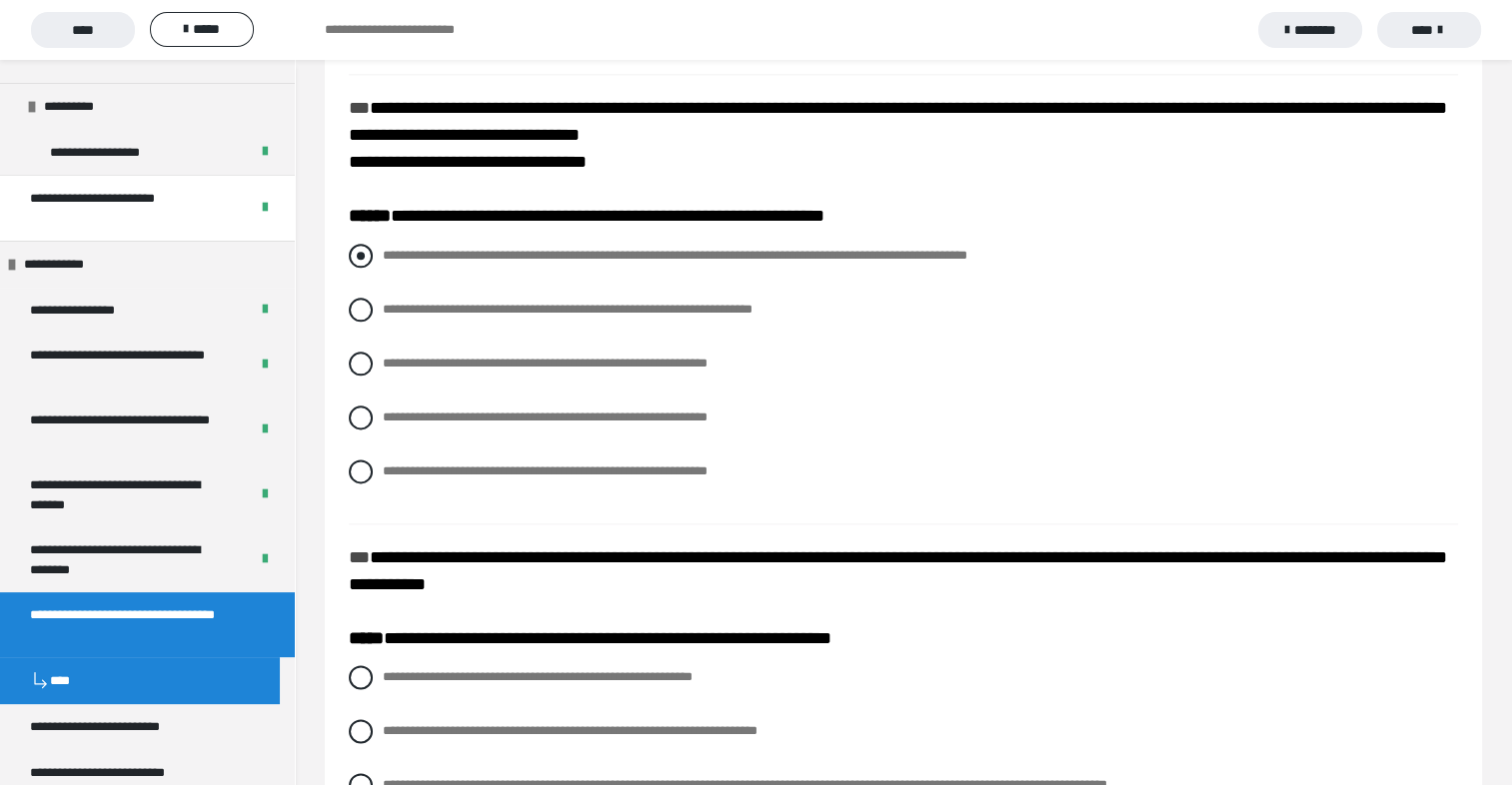 click at bounding box center [361, 256] 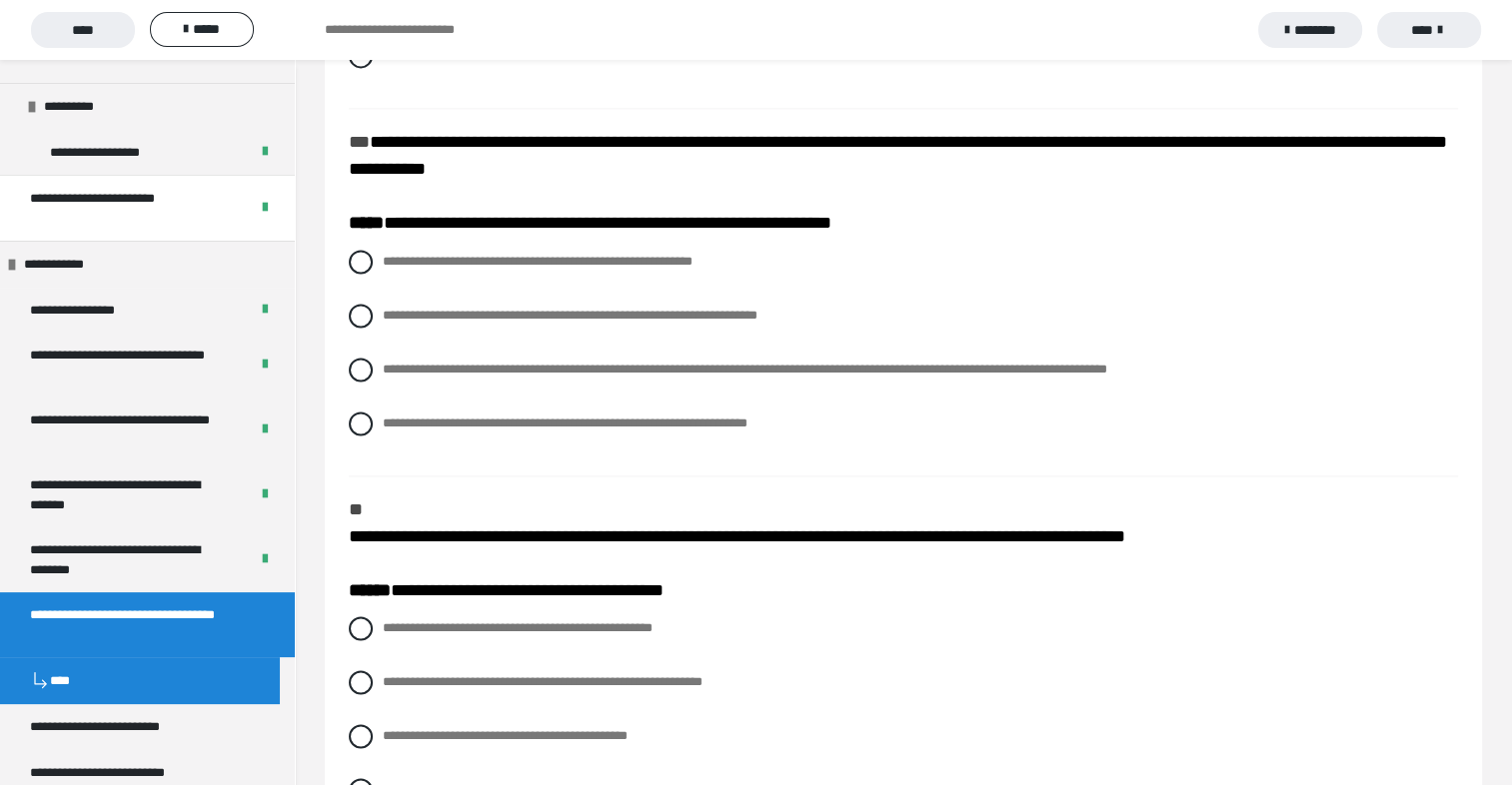 scroll, scrollTop: 2848, scrollLeft: 0, axis: vertical 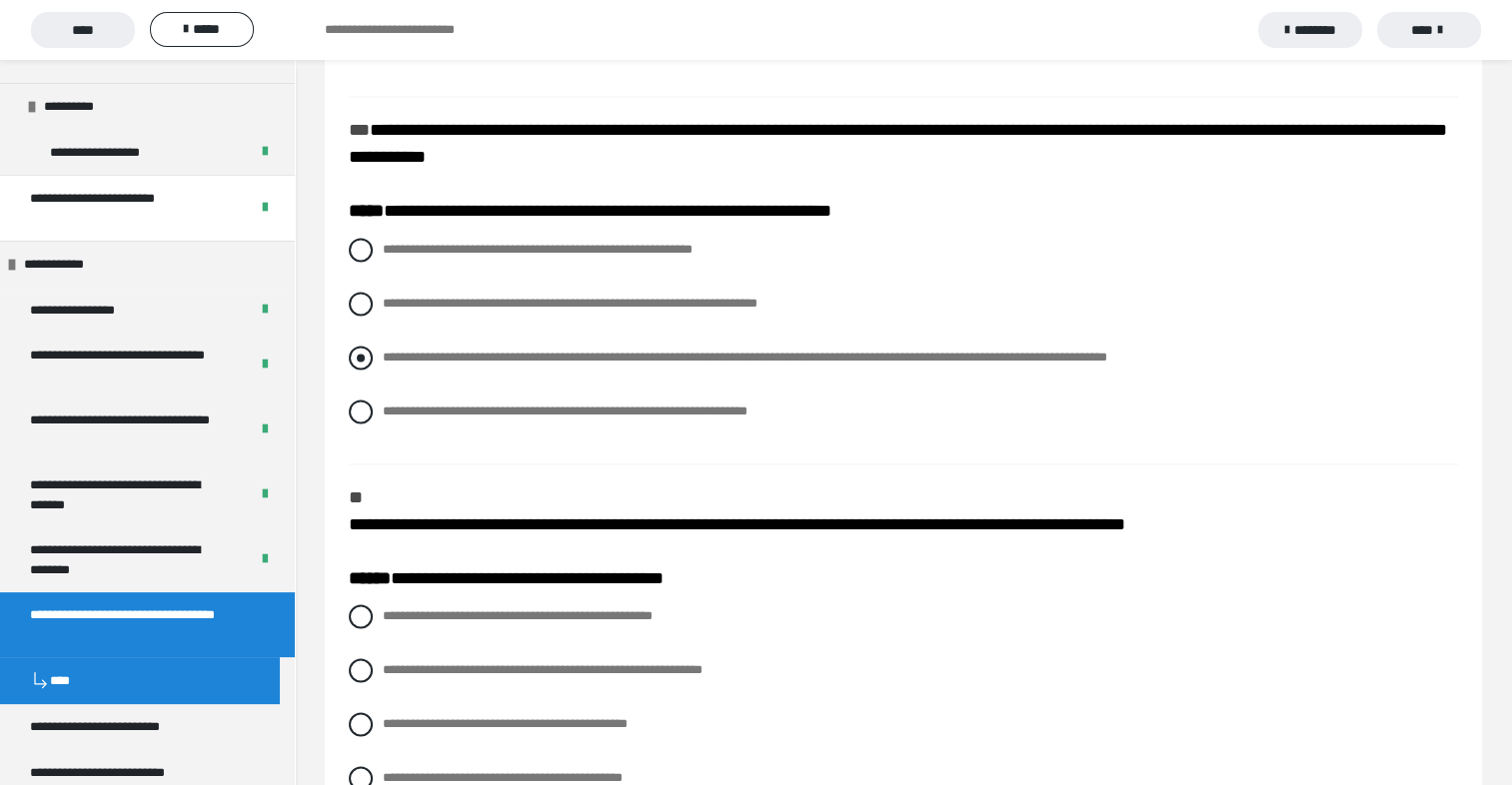 click at bounding box center (361, 358) 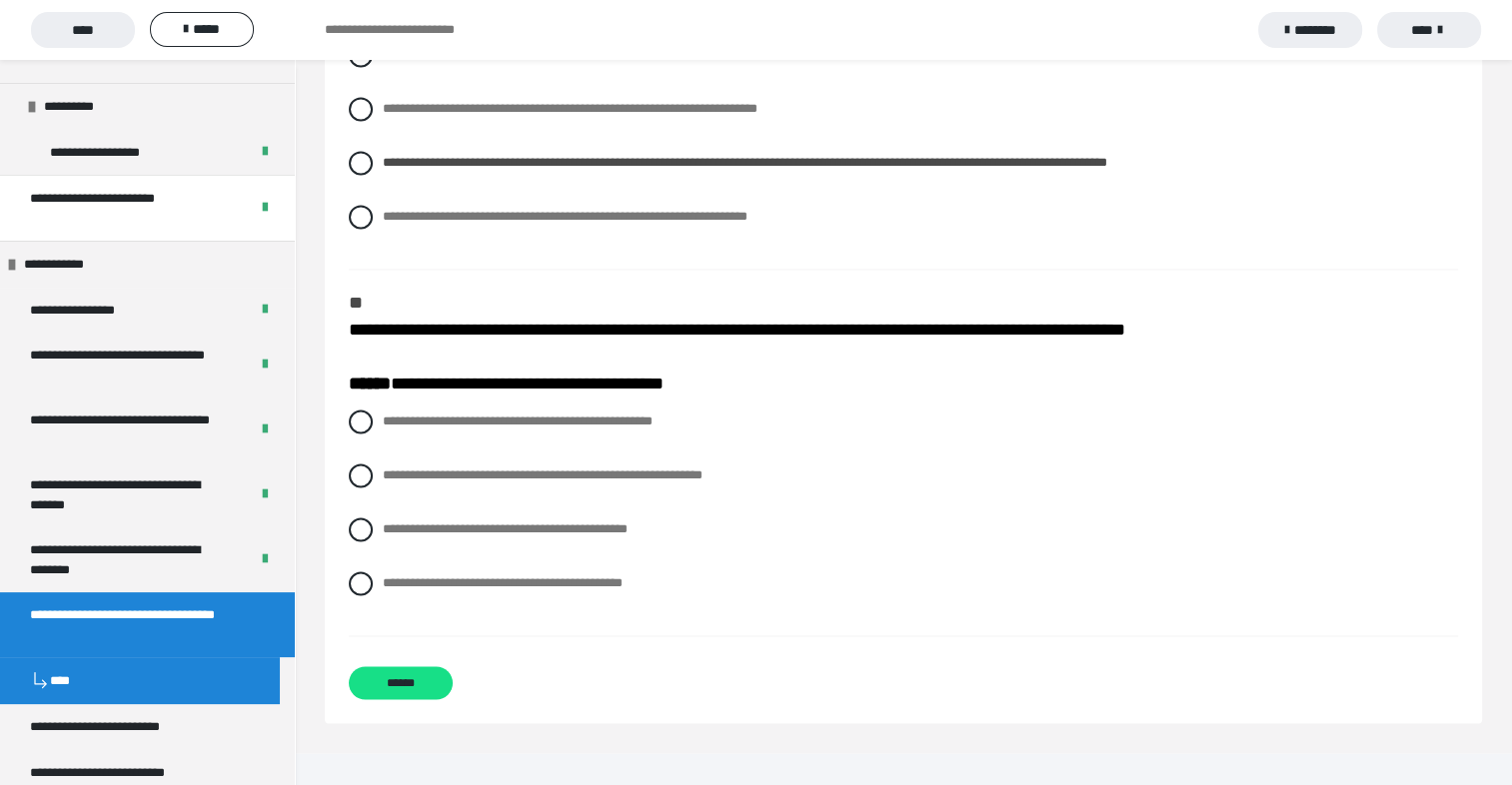 scroll, scrollTop: 3074, scrollLeft: 0, axis: vertical 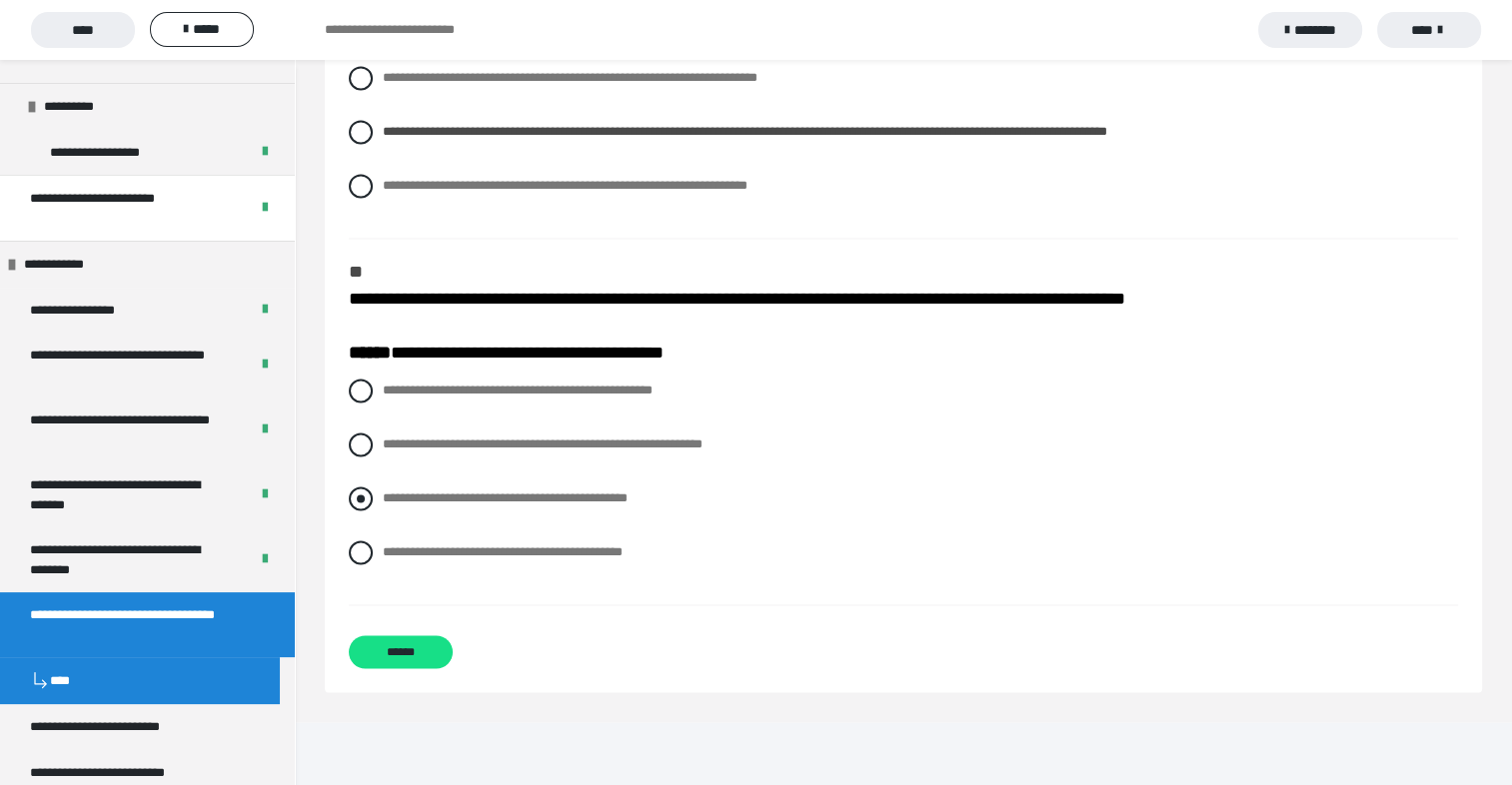 click on "**********" at bounding box center [903, 498] 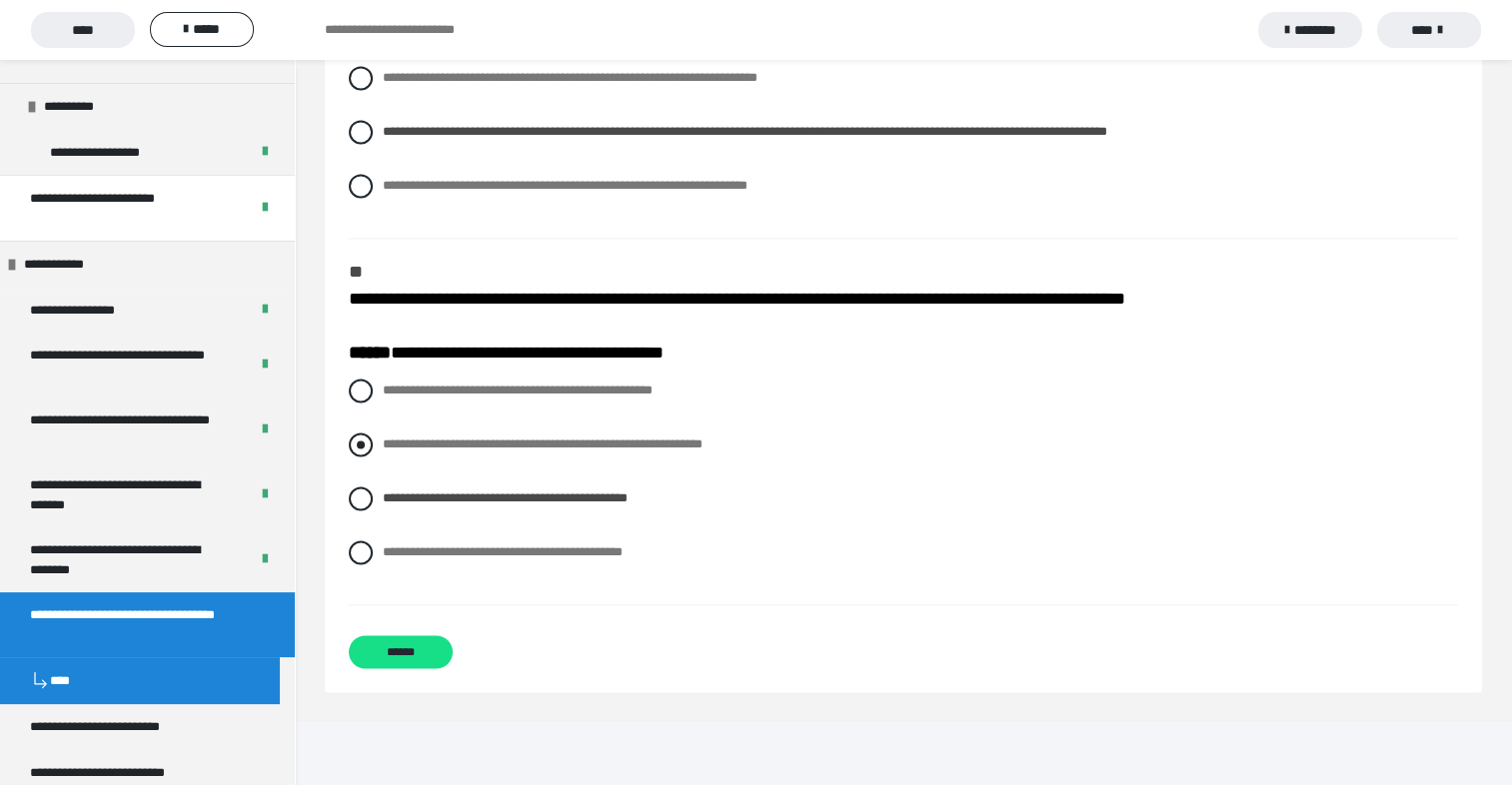 click on "**********" at bounding box center (903, 444) 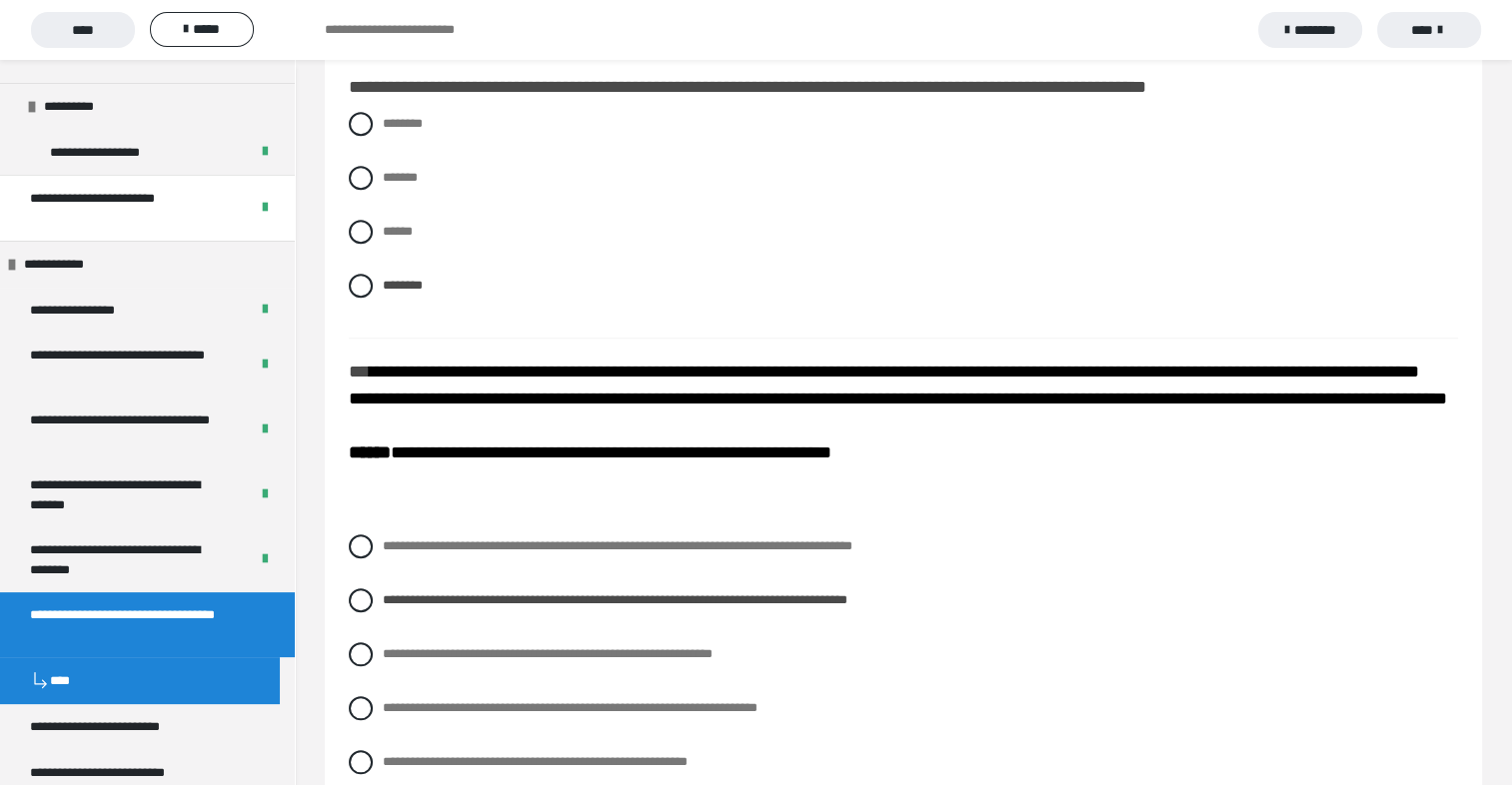scroll, scrollTop: 1568, scrollLeft: 0, axis: vertical 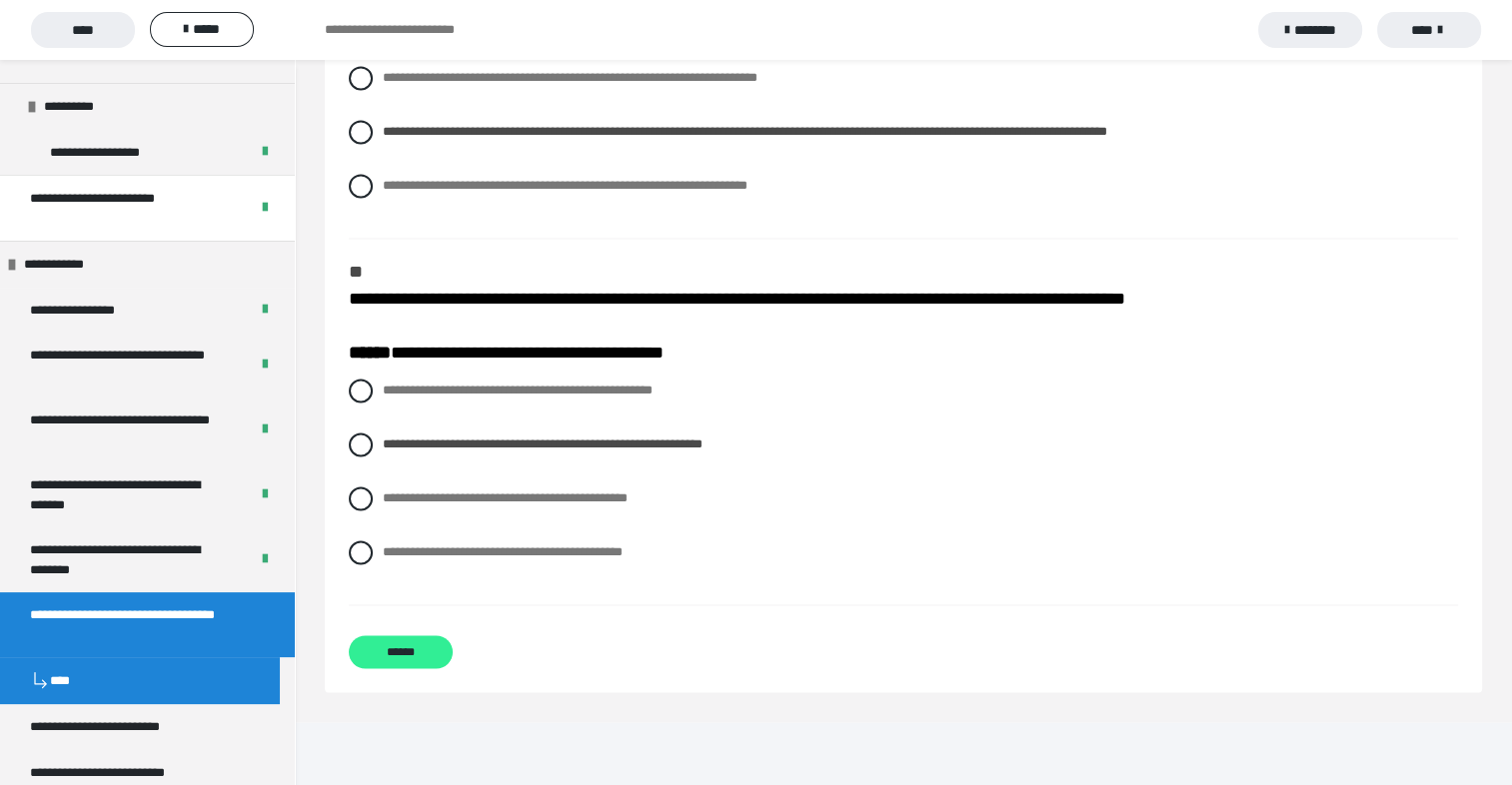 click on "******" at bounding box center [401, 651] 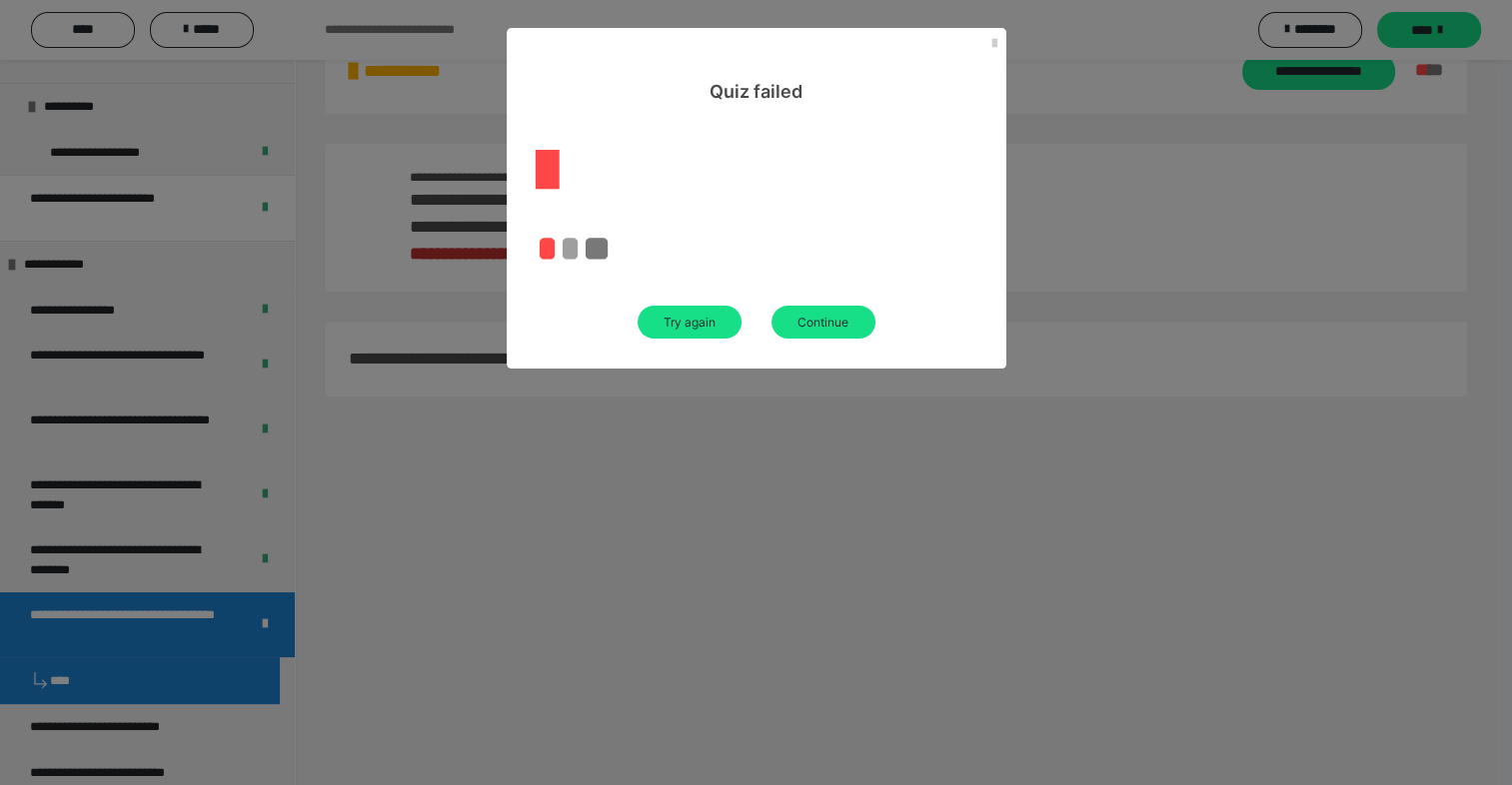 scroll, scrollTop: 533, scrollLeft: 0, axis: vertical 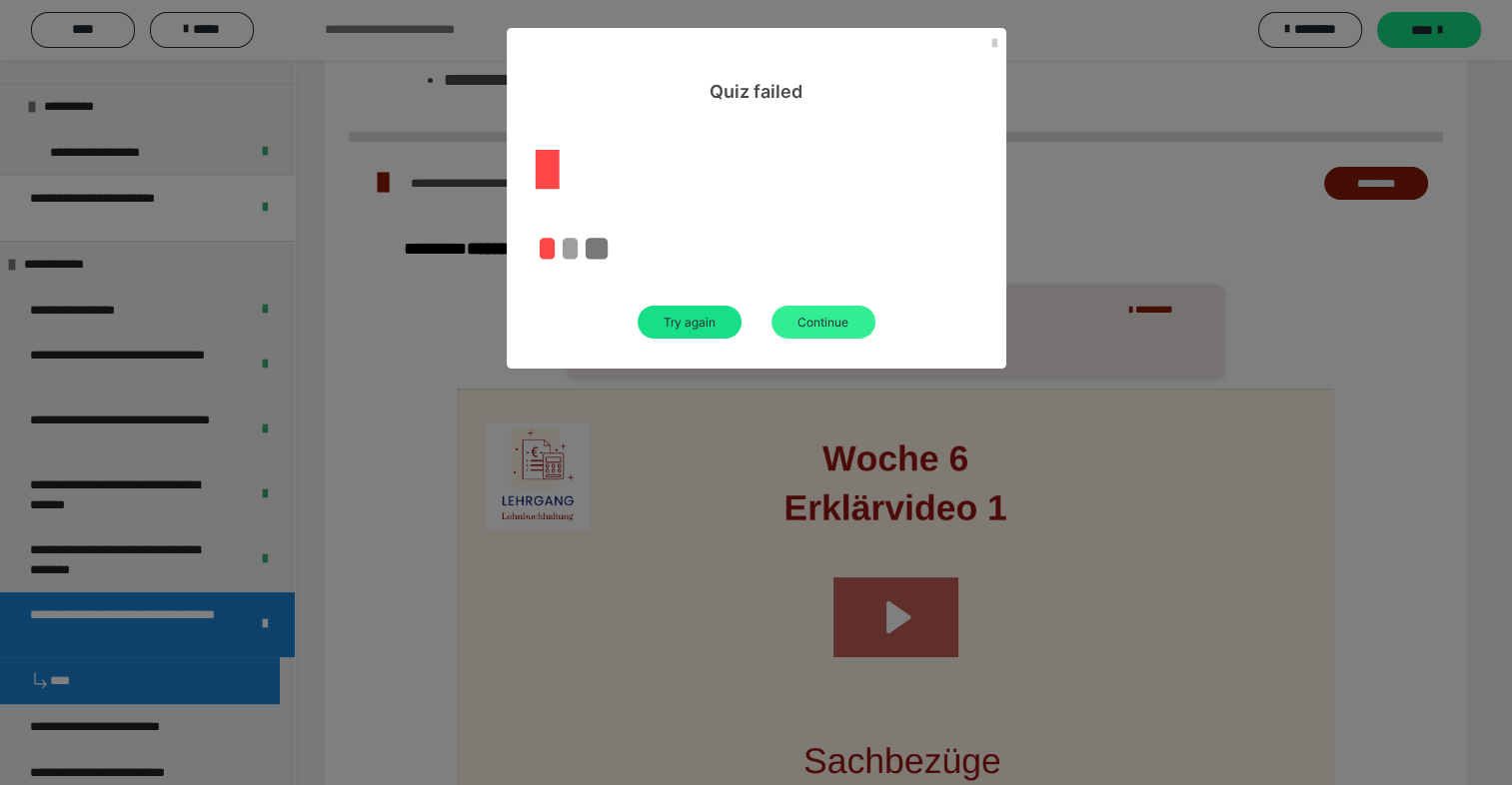 click on "Continue" at bounding box center (823, 322) 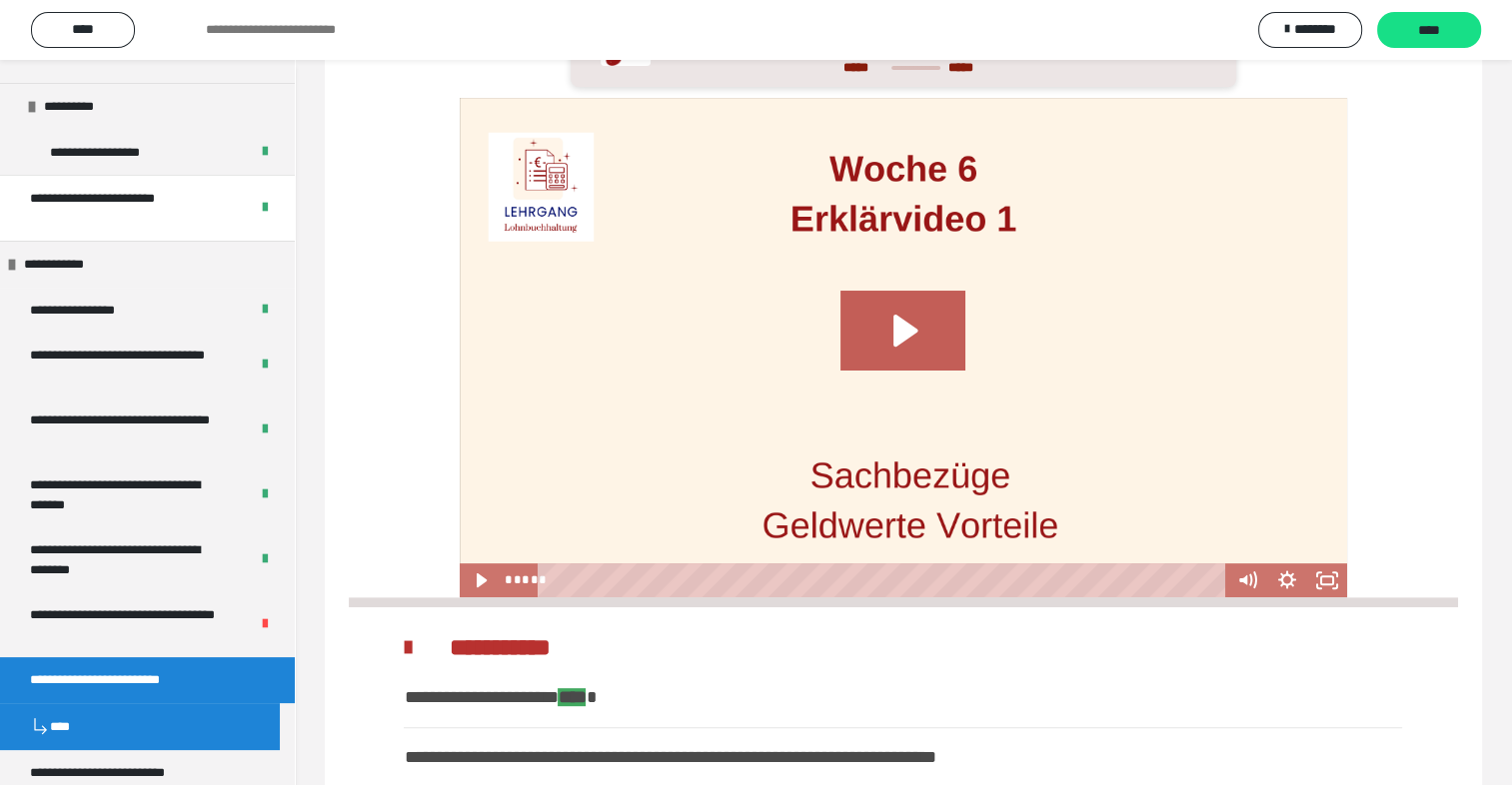scroll, scrollTop: 242, scrollLeft: 0, axis: vertical 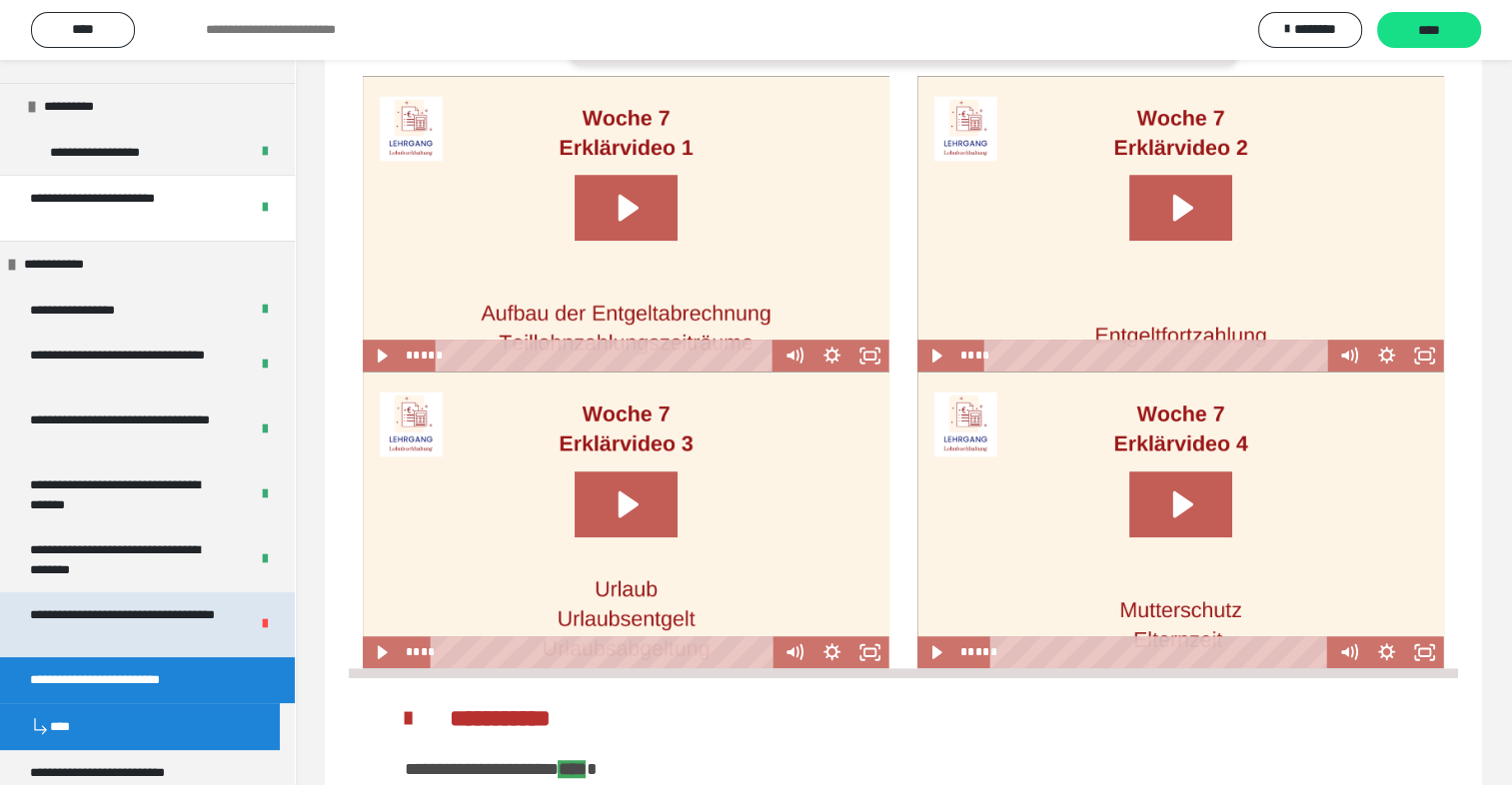 click on "**********" at bounding box center (124, 624) 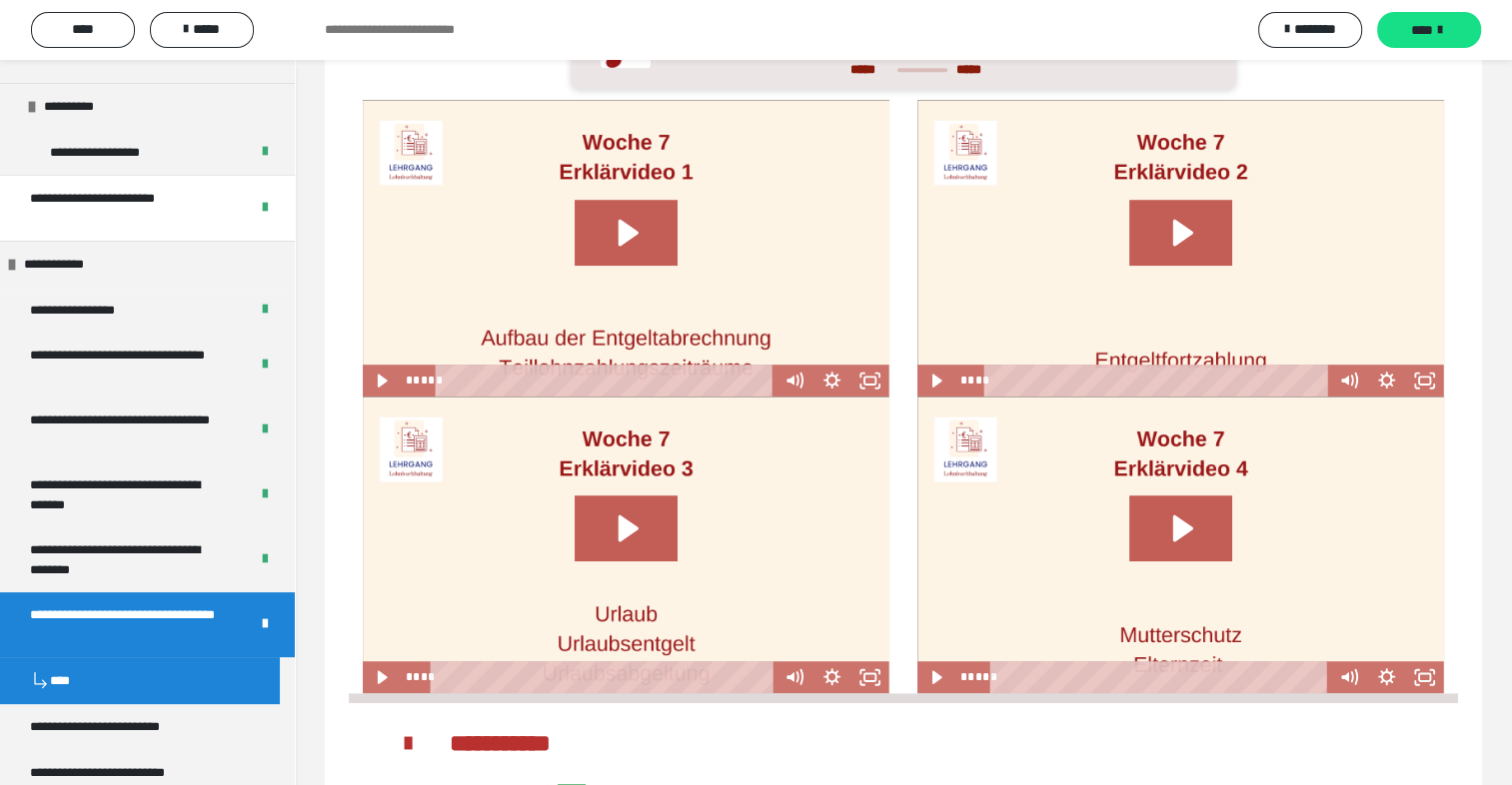 scroll, scrollTop: 535, scrollLeft: 0, axis: vertical 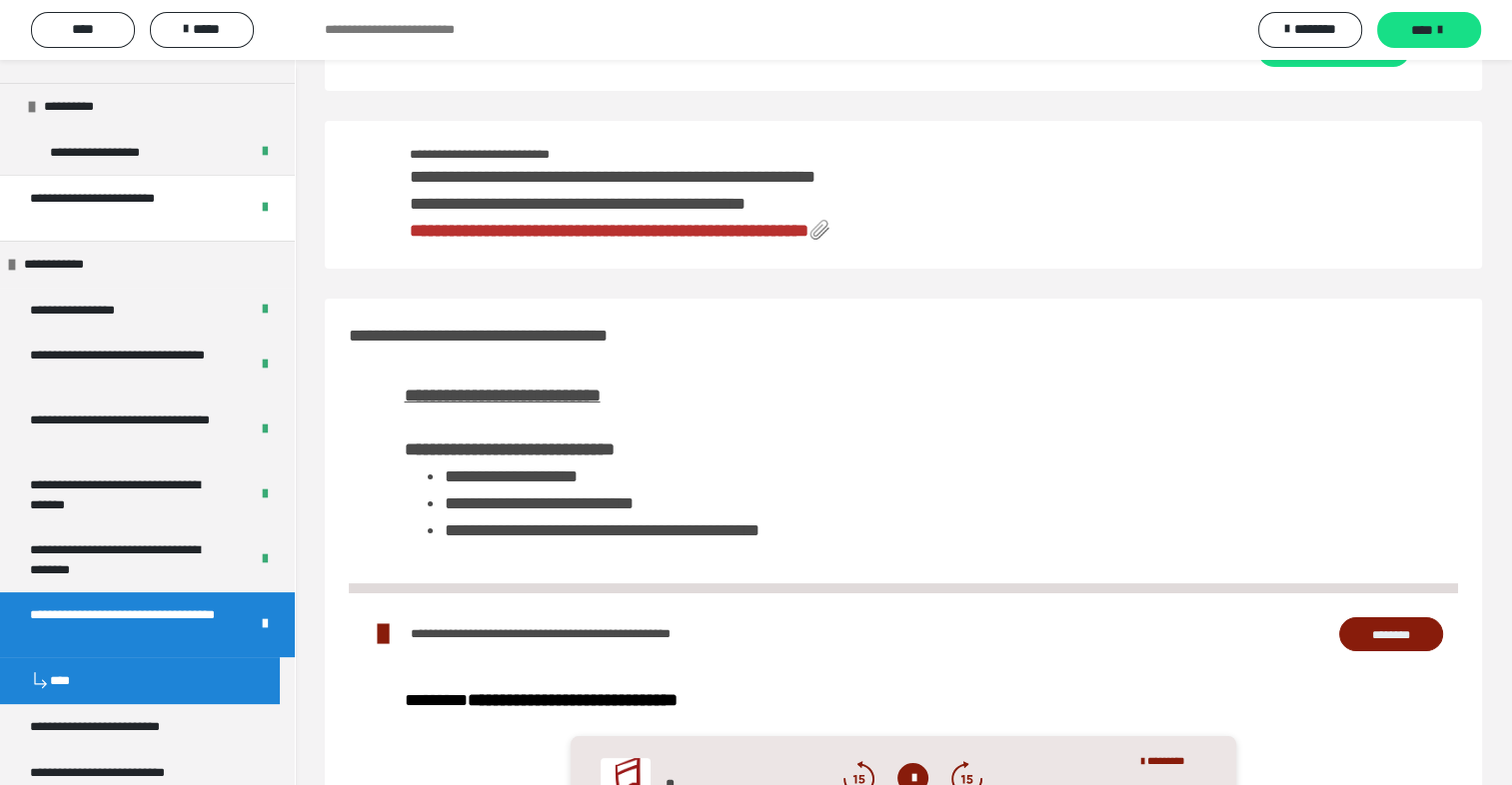 click on "**********" at bounding box center [609, 231] 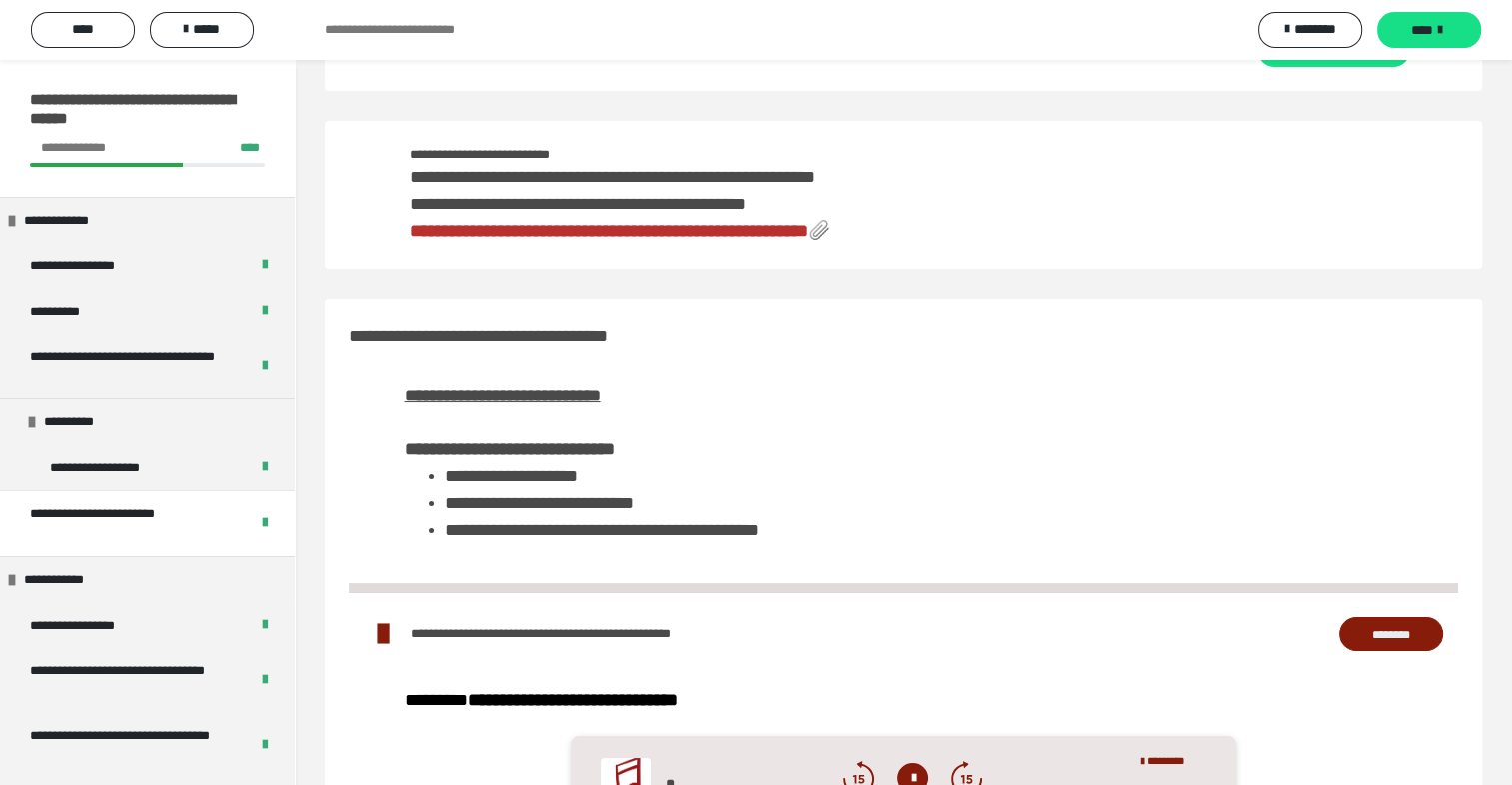 scroll, scrollTop: 83, scrollLeft: 0, axis: vertical 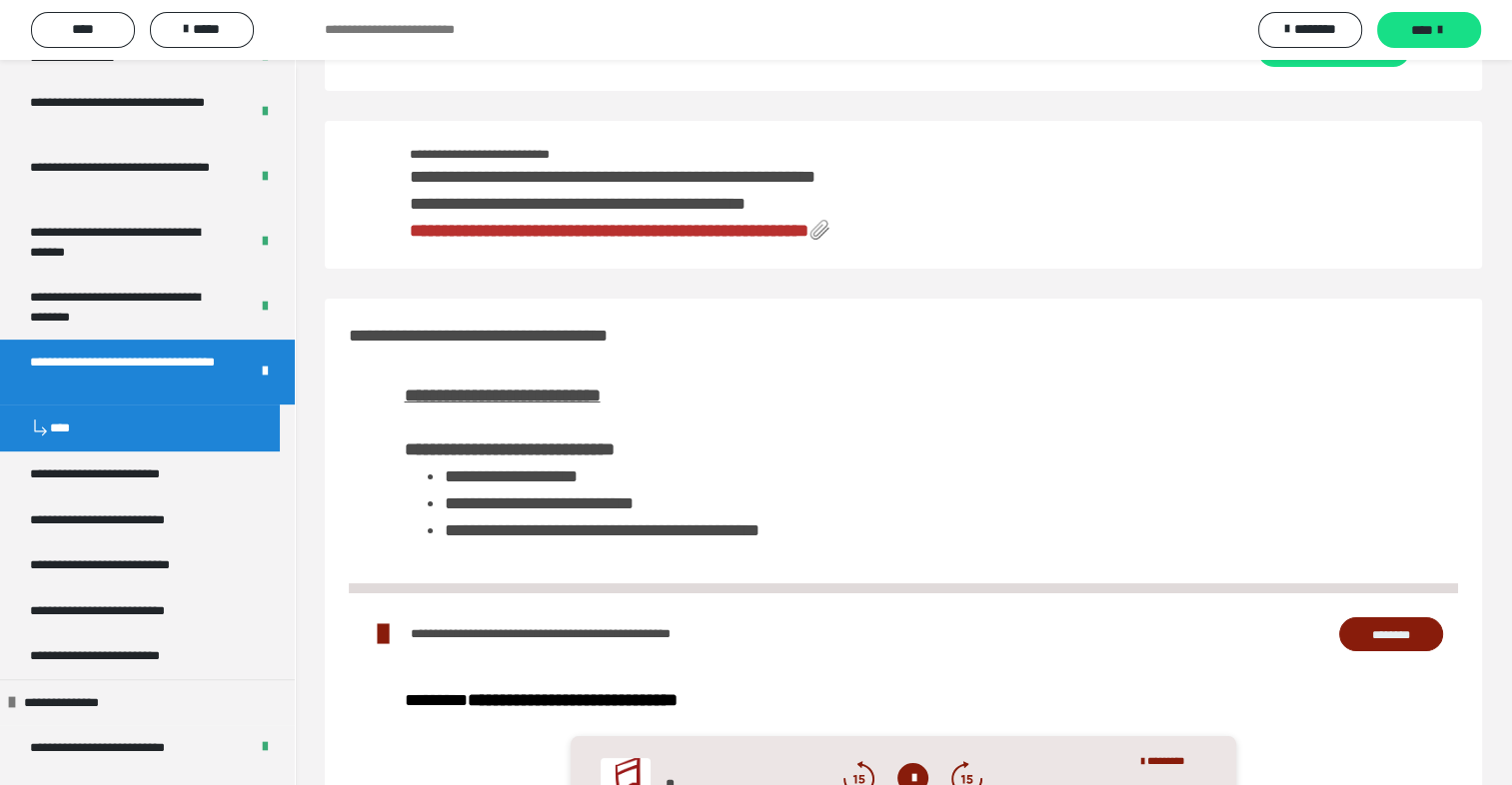 click on "****" at bounding box center [140, 427] 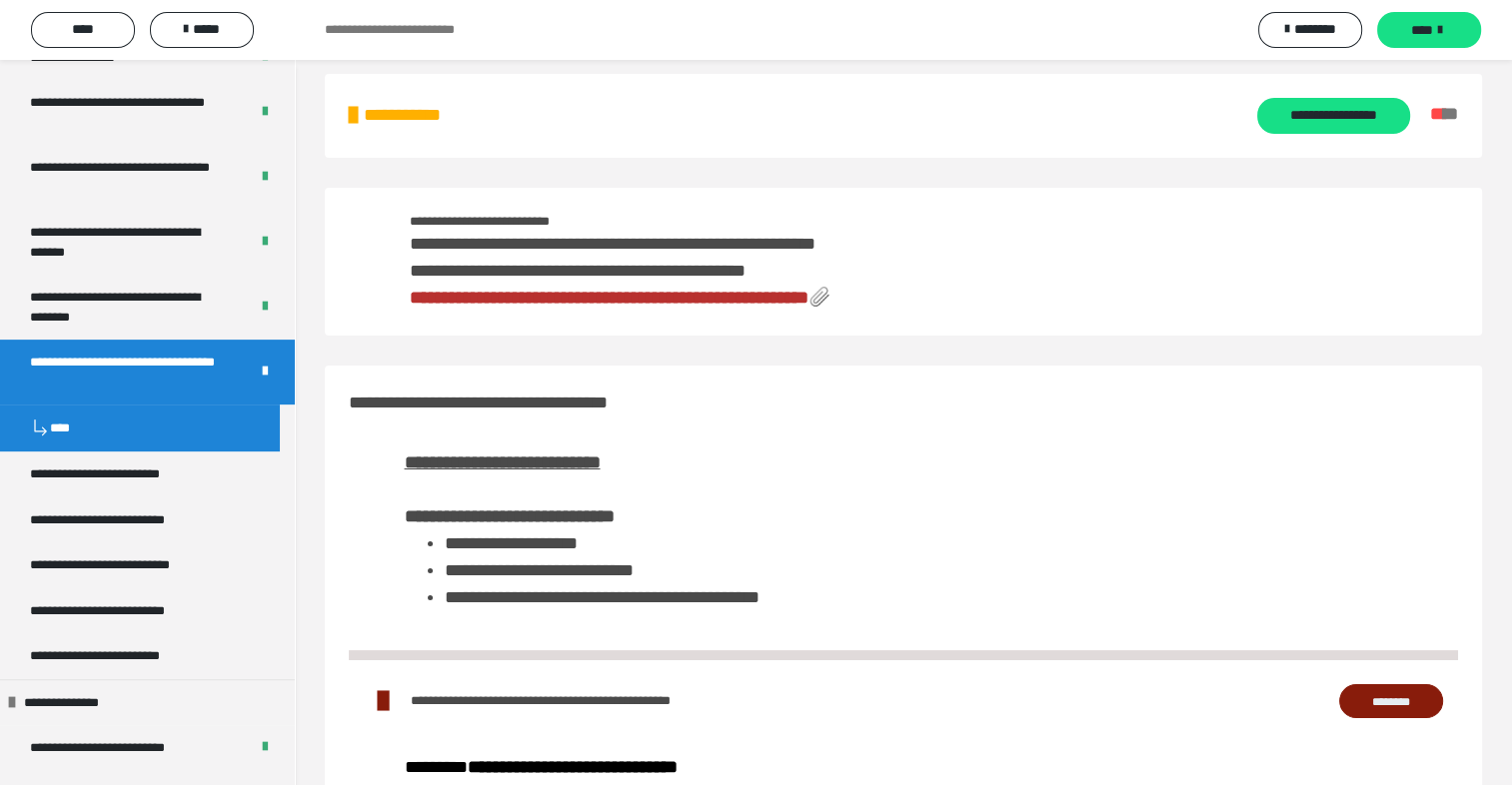 scroll, scrollTop: 0, scrollLeft: 0, axis: both 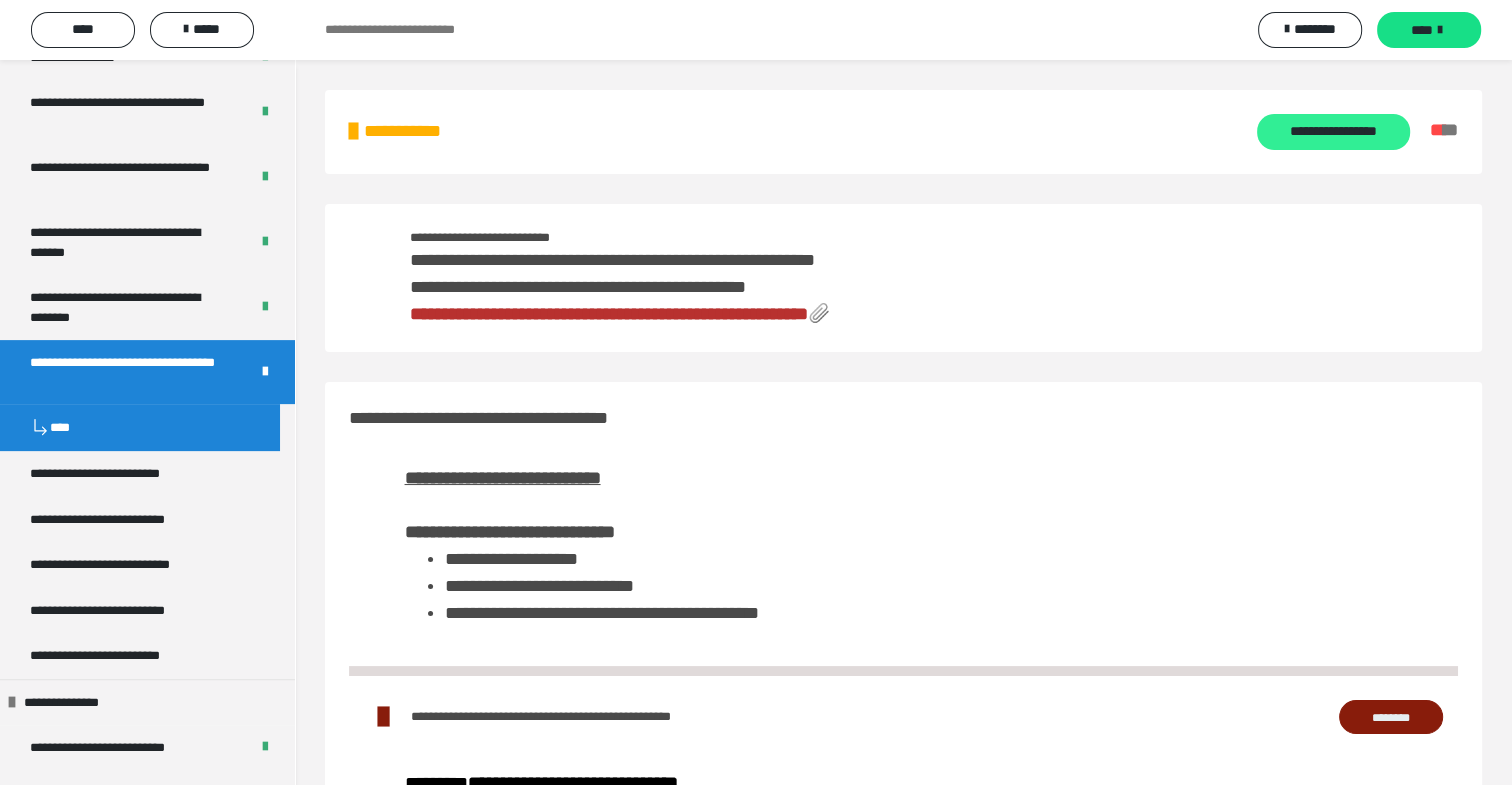 click on "**********" at bounding box center [1333, 132] 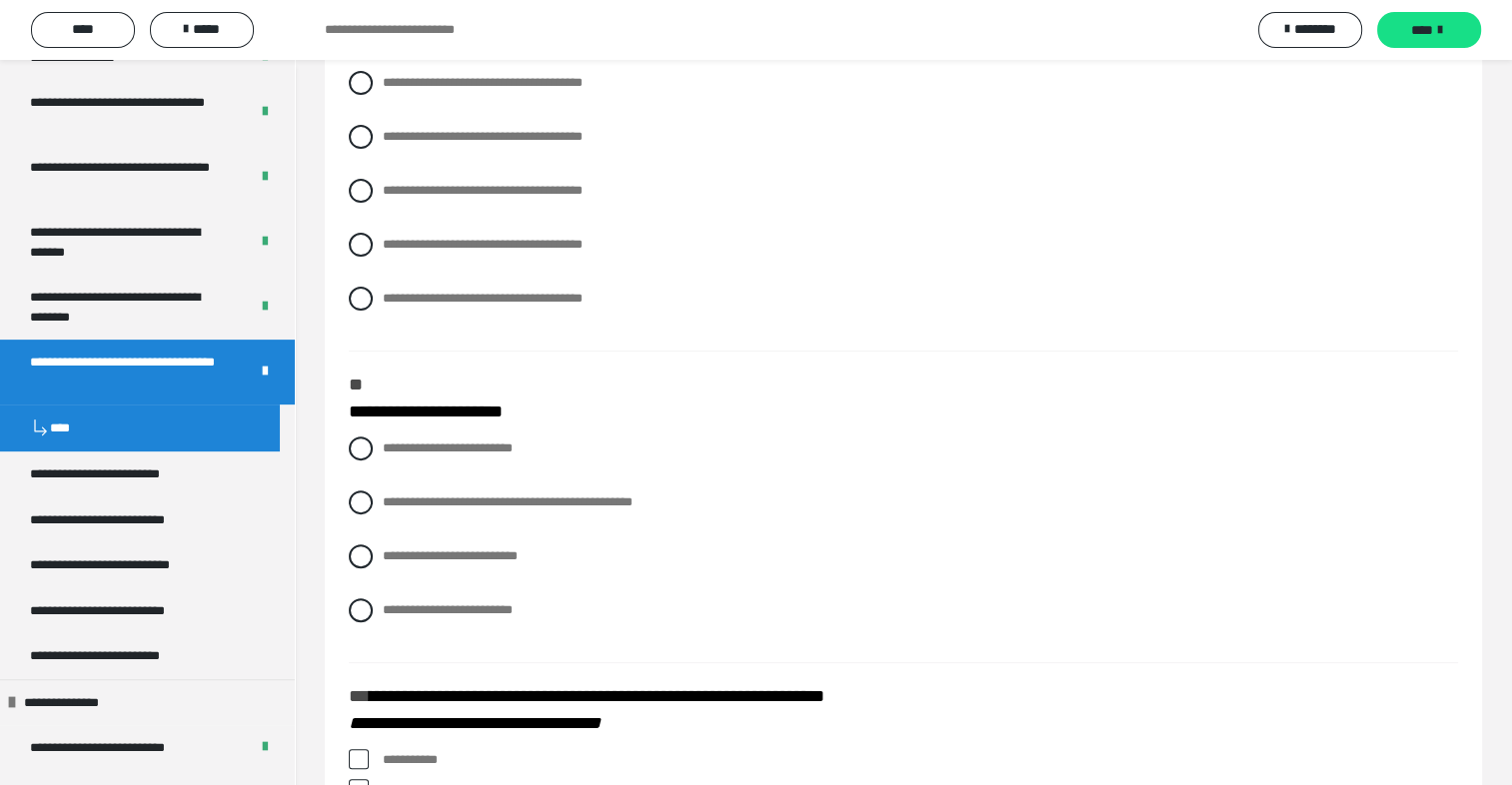 scroll, scrollTop: 507, scrollLeft: 0, axis: vertical 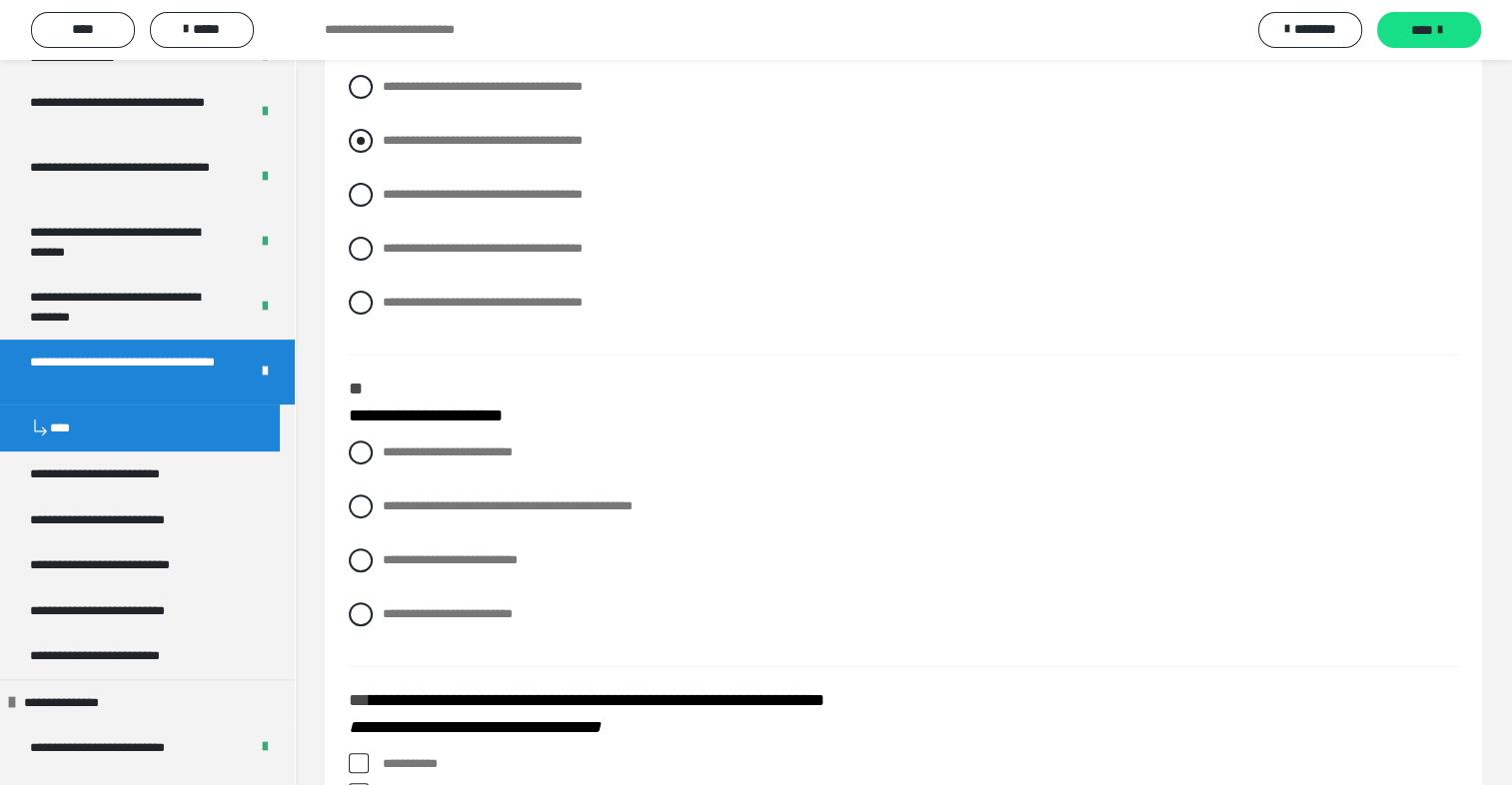 click at bounding box center [361, 141] 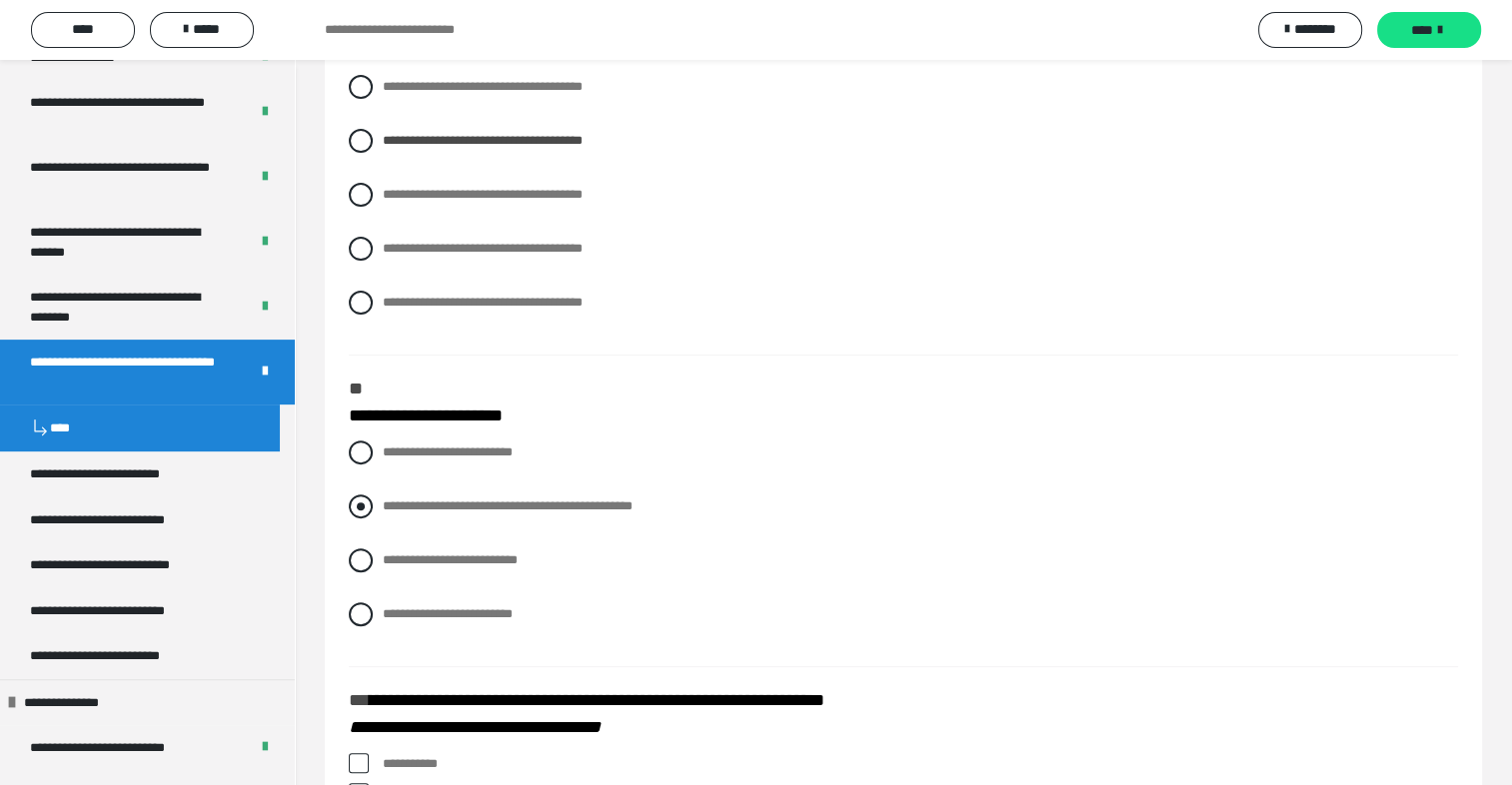 click on "**********" at bounding box center [903, 506] 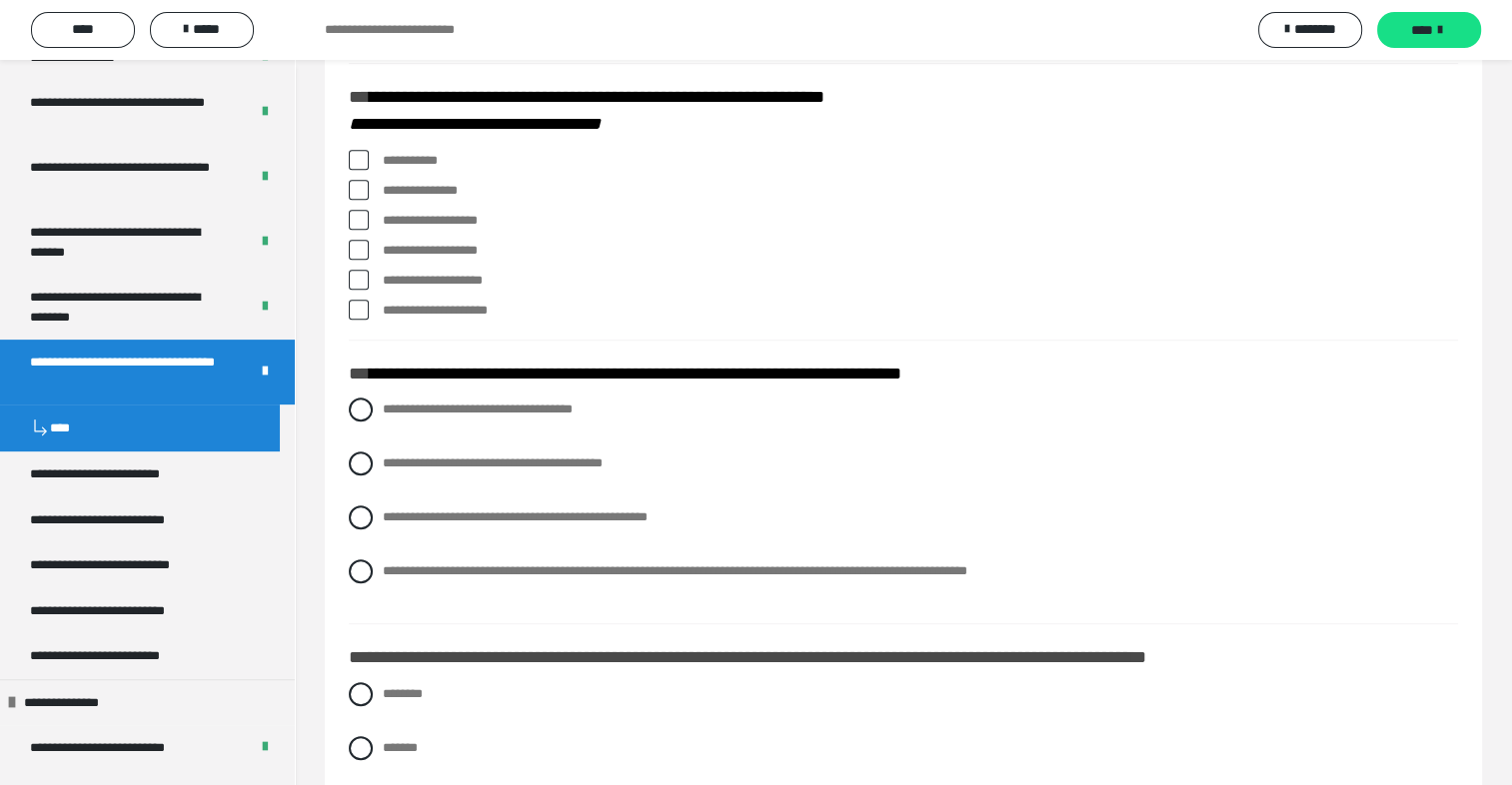 scroll, scrollTop: 1115, scrollLeft: 0, axis: vertical 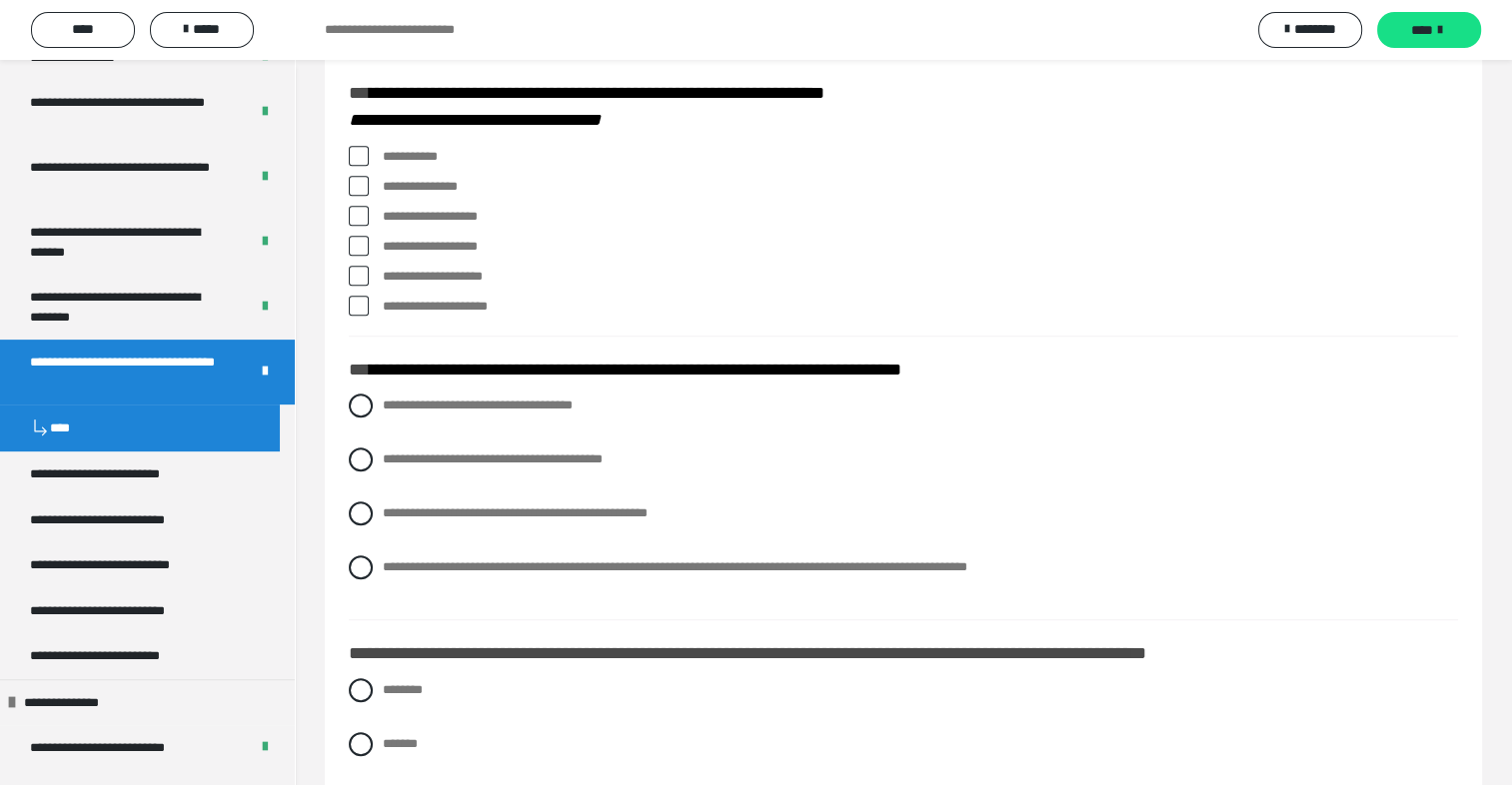 click at bounding box center [359, 216] 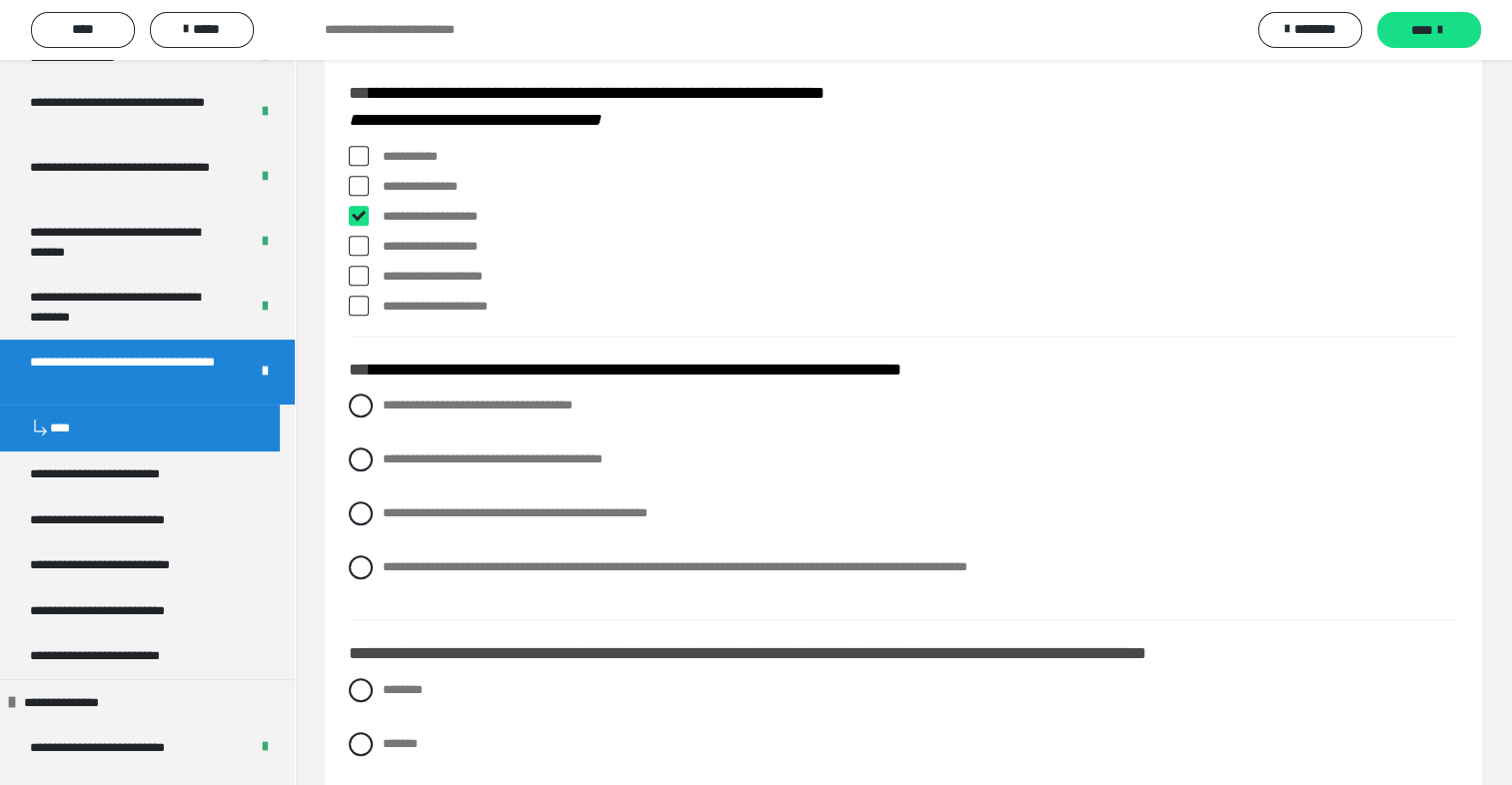 checkbox on "****" 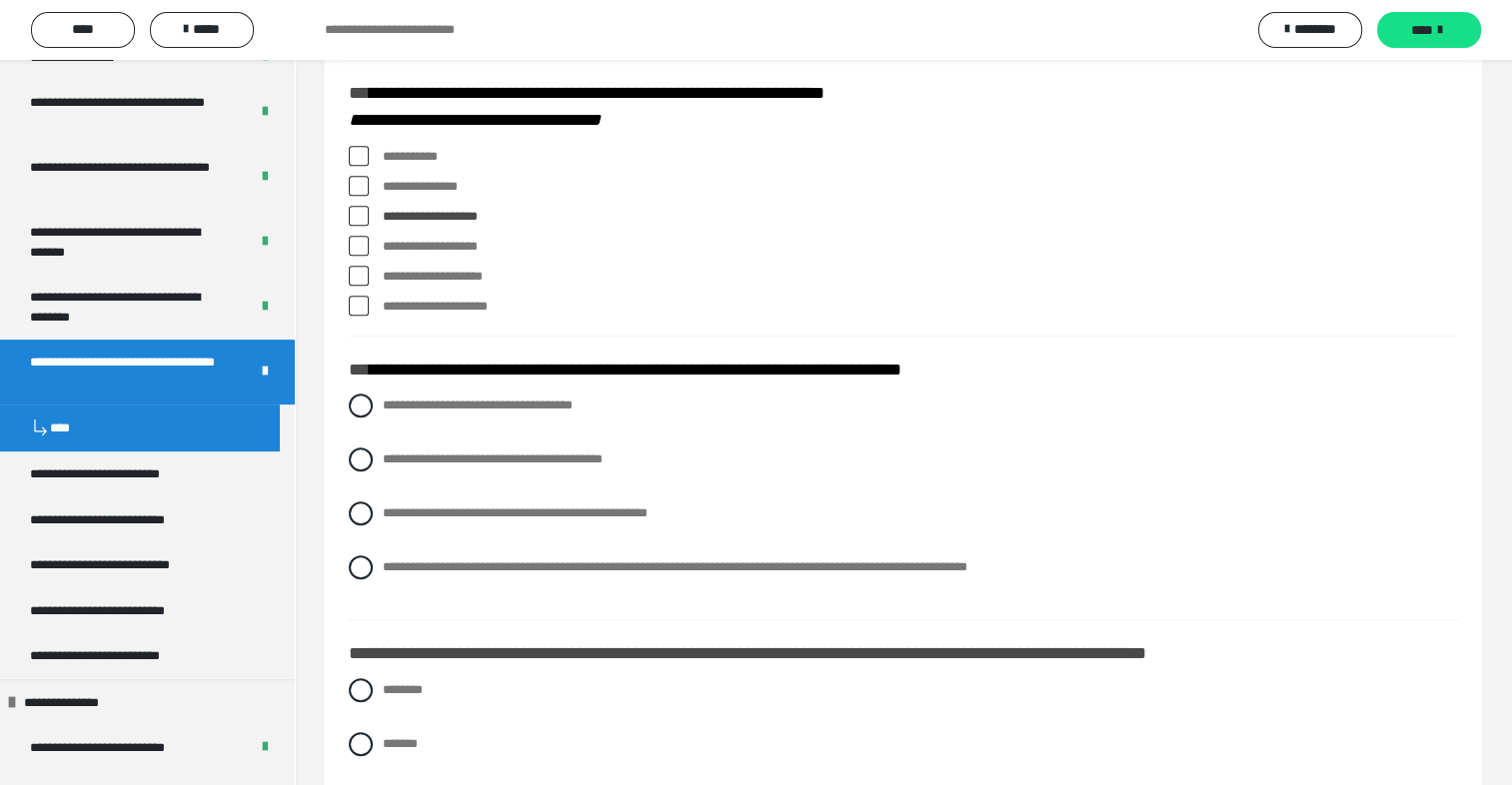 click at bounding box center [359, 306] 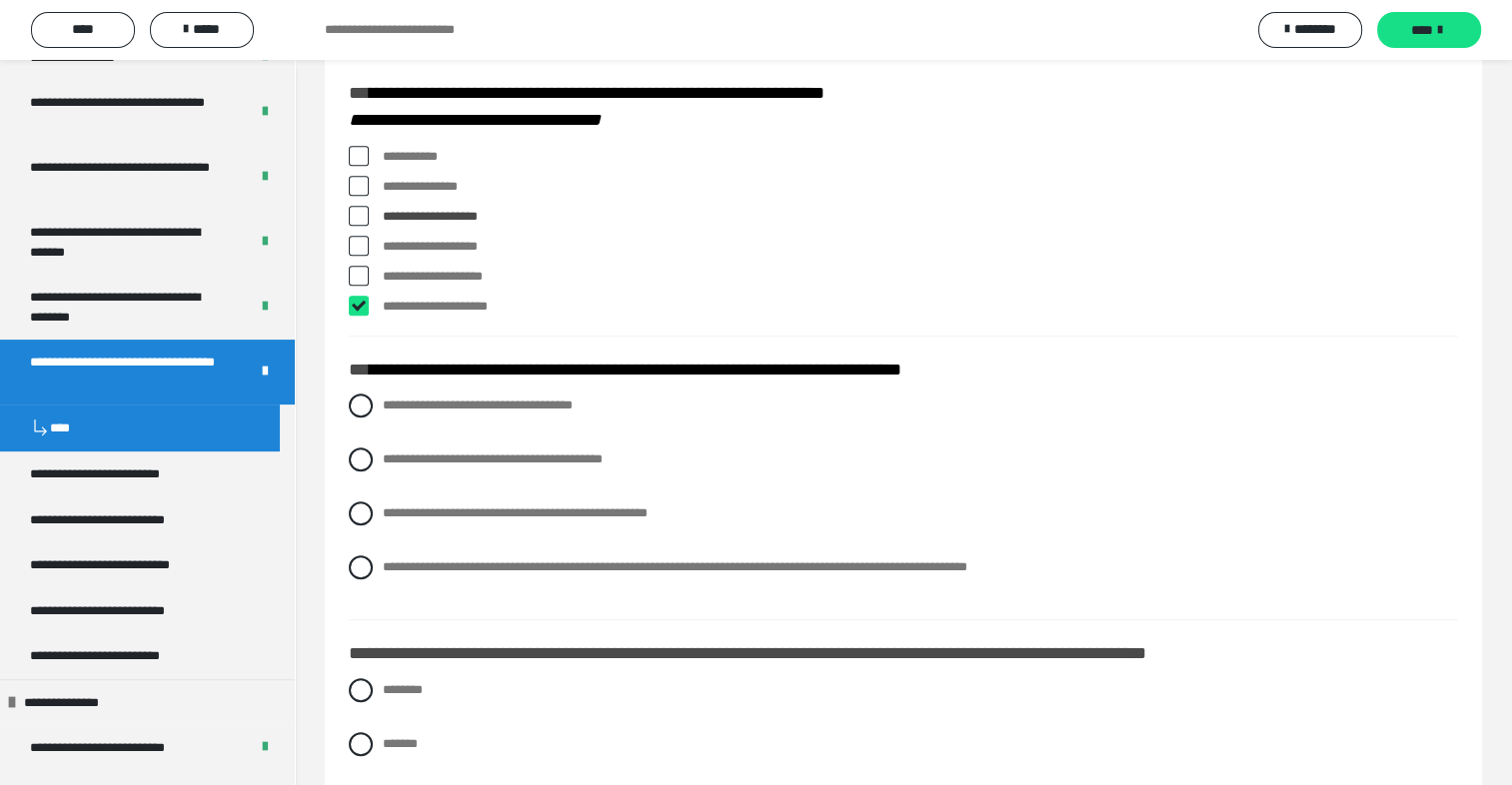 checkbox on "****" 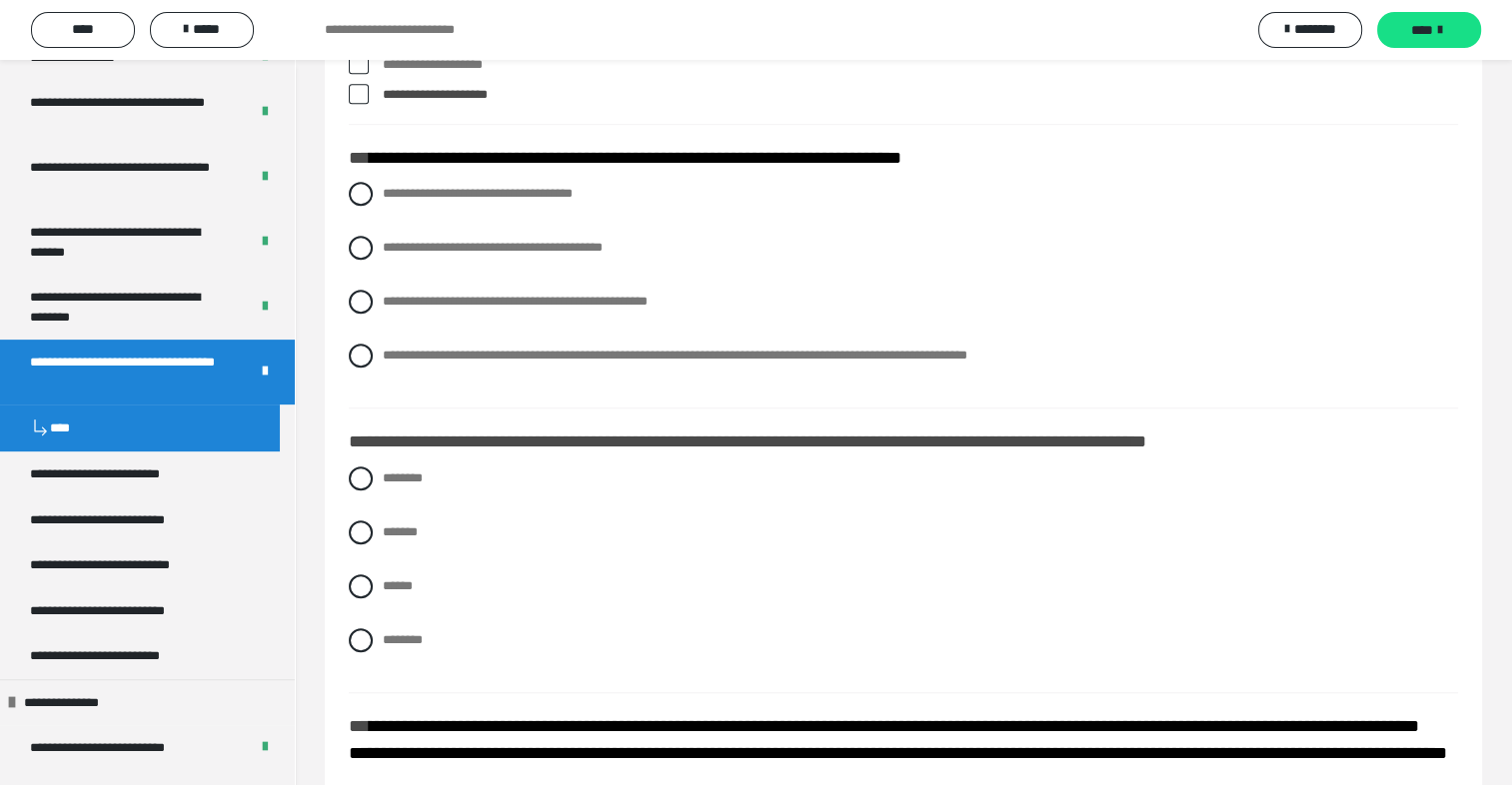 scroll, scrollTop: 1338, scrollLeft: 0, axis: vertical 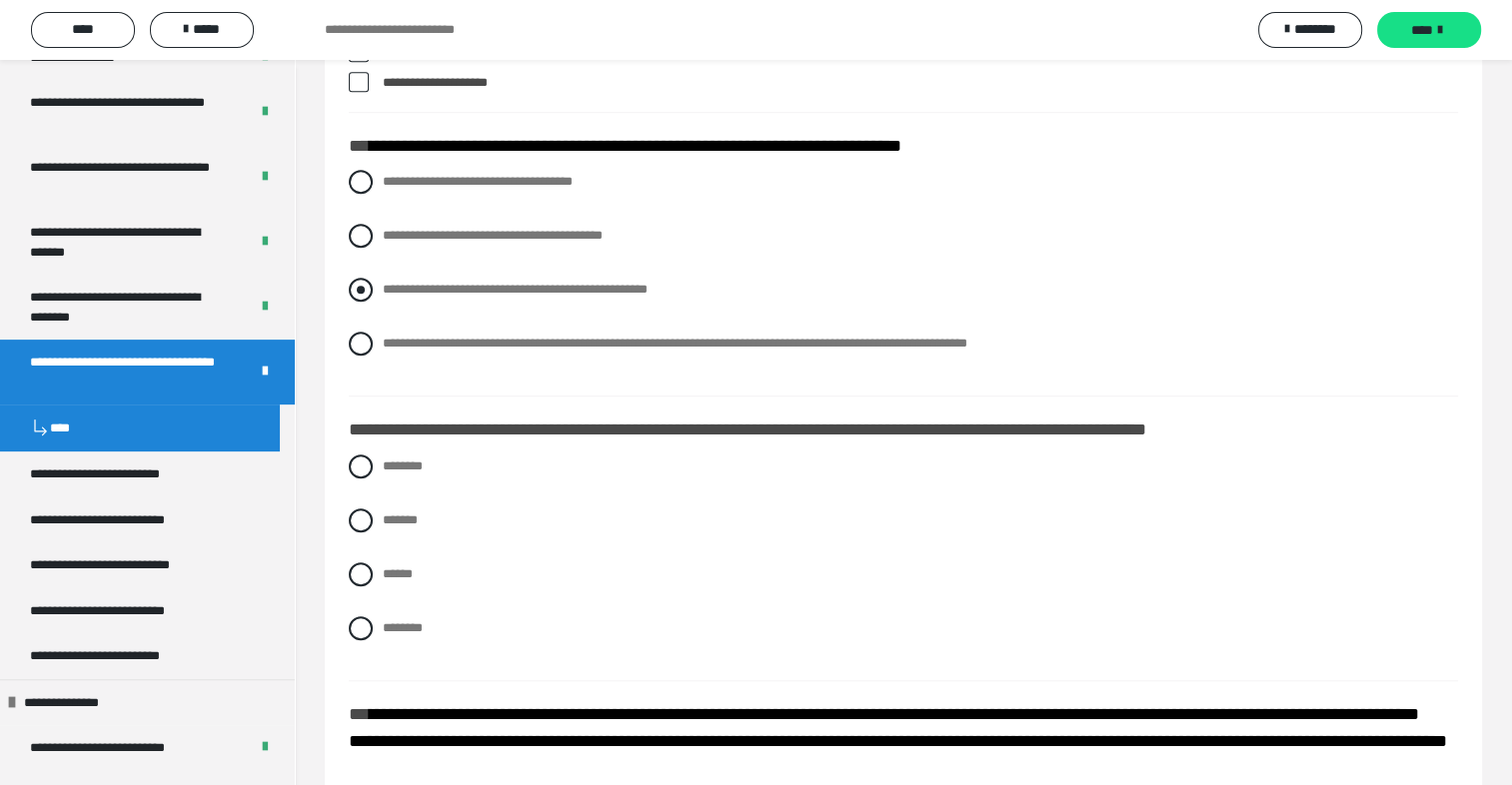 click at bounding box center [361, 290] 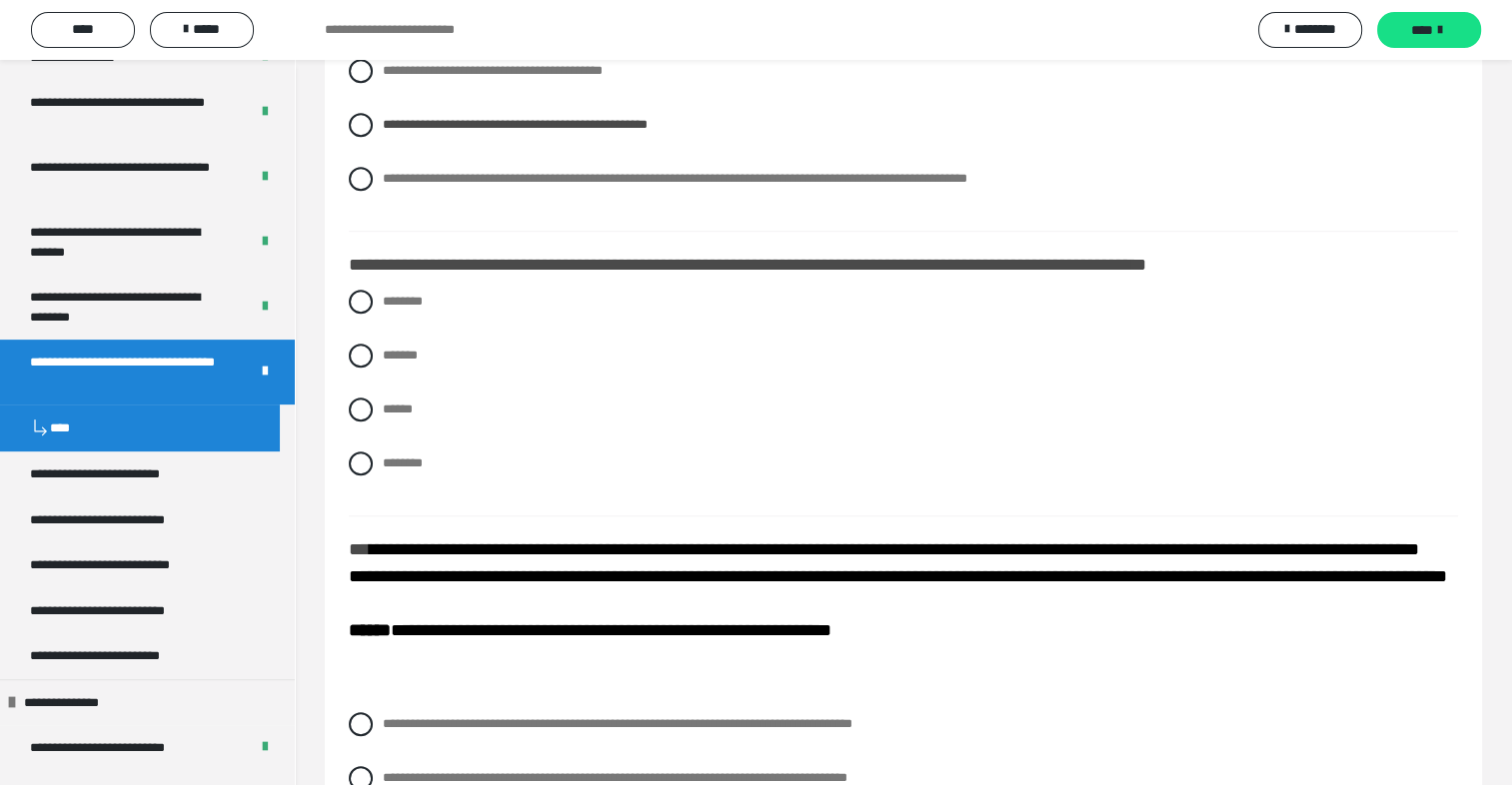 scroll, scrollTop: 1604, scrollLeft: 0, axis: vertical 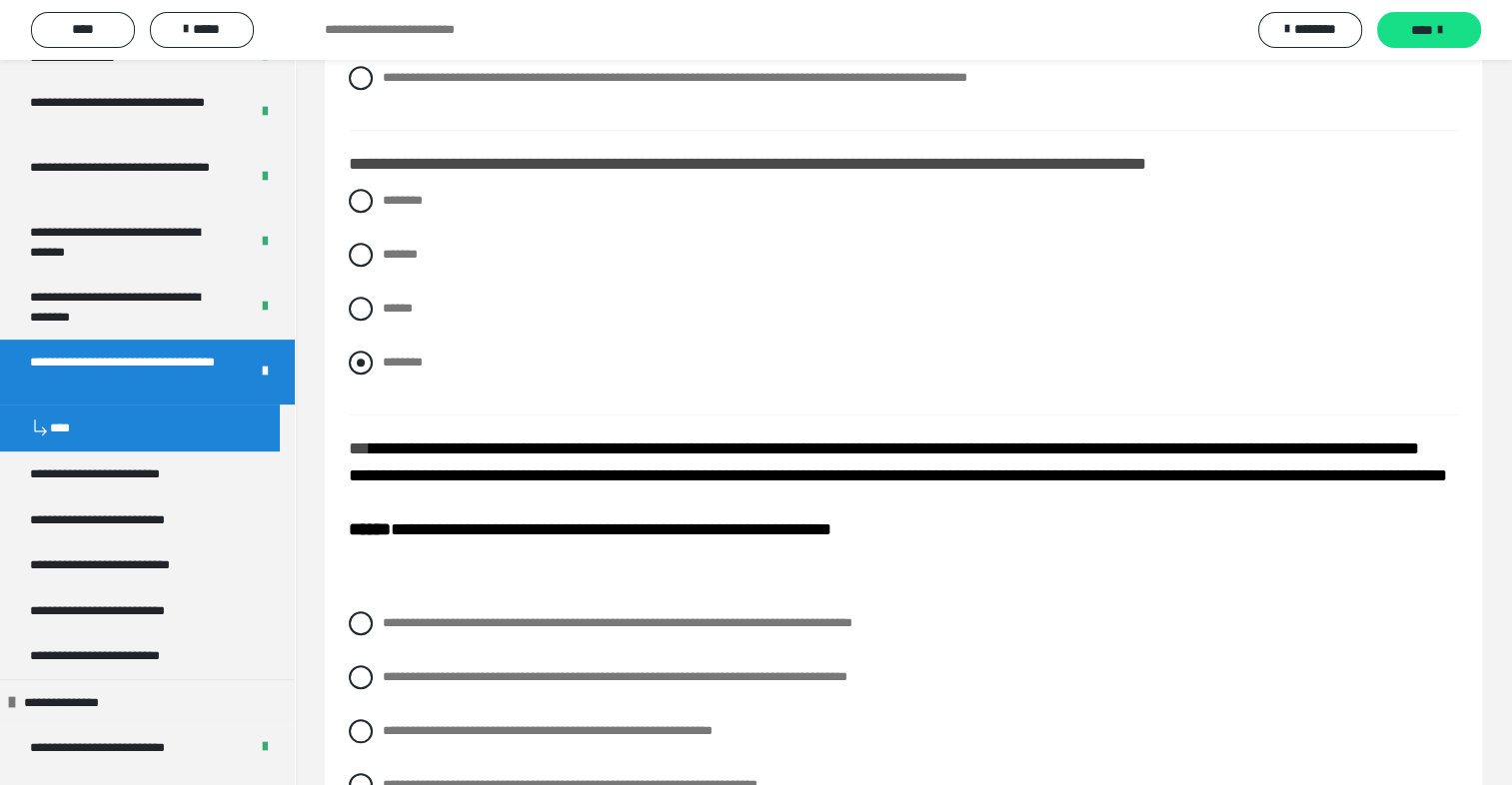 click on "********" at bounding box center [903, 363] 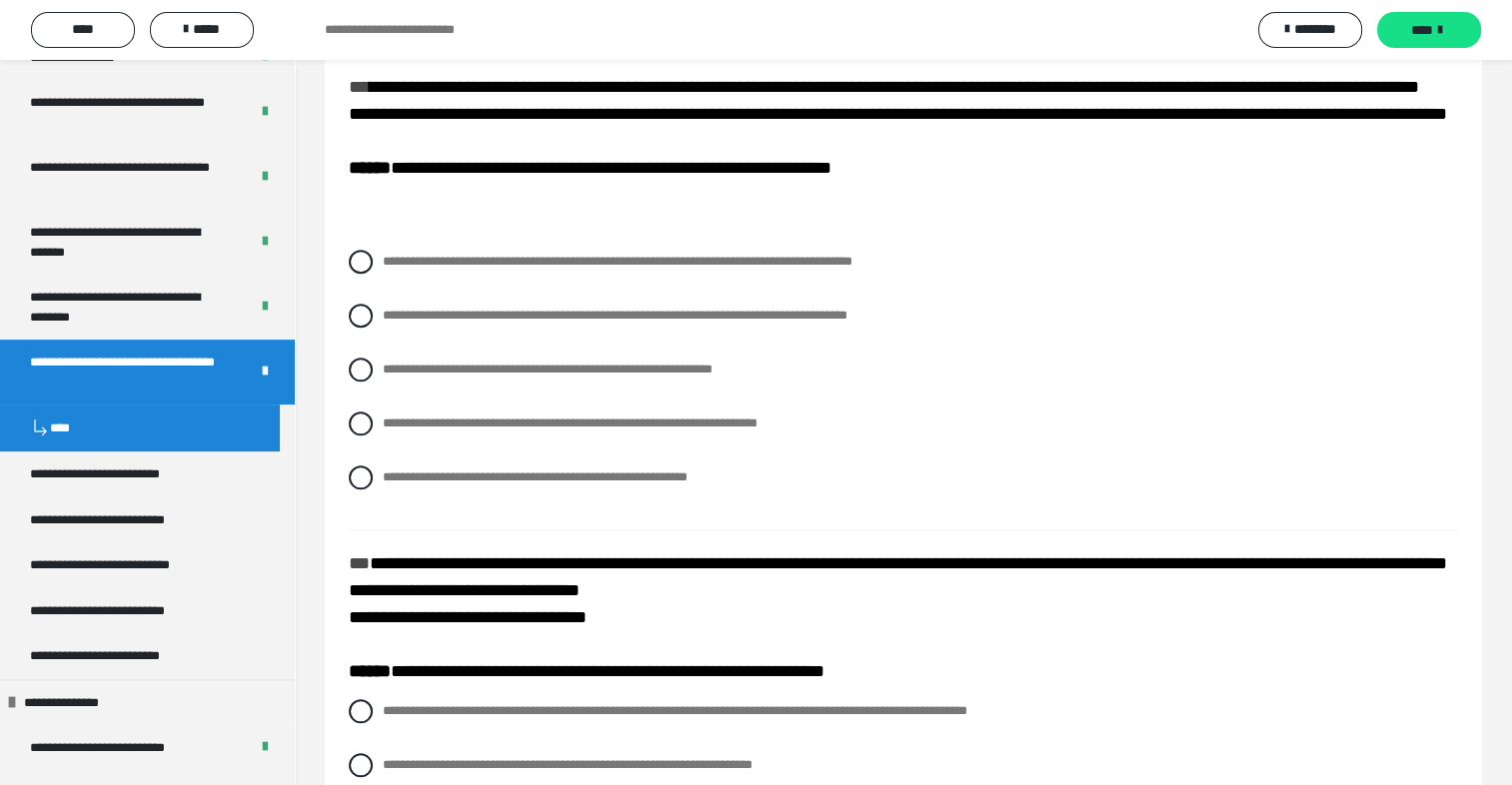 scroll, scrollTop: 2002, scrollLeft: 0, axis: vertical 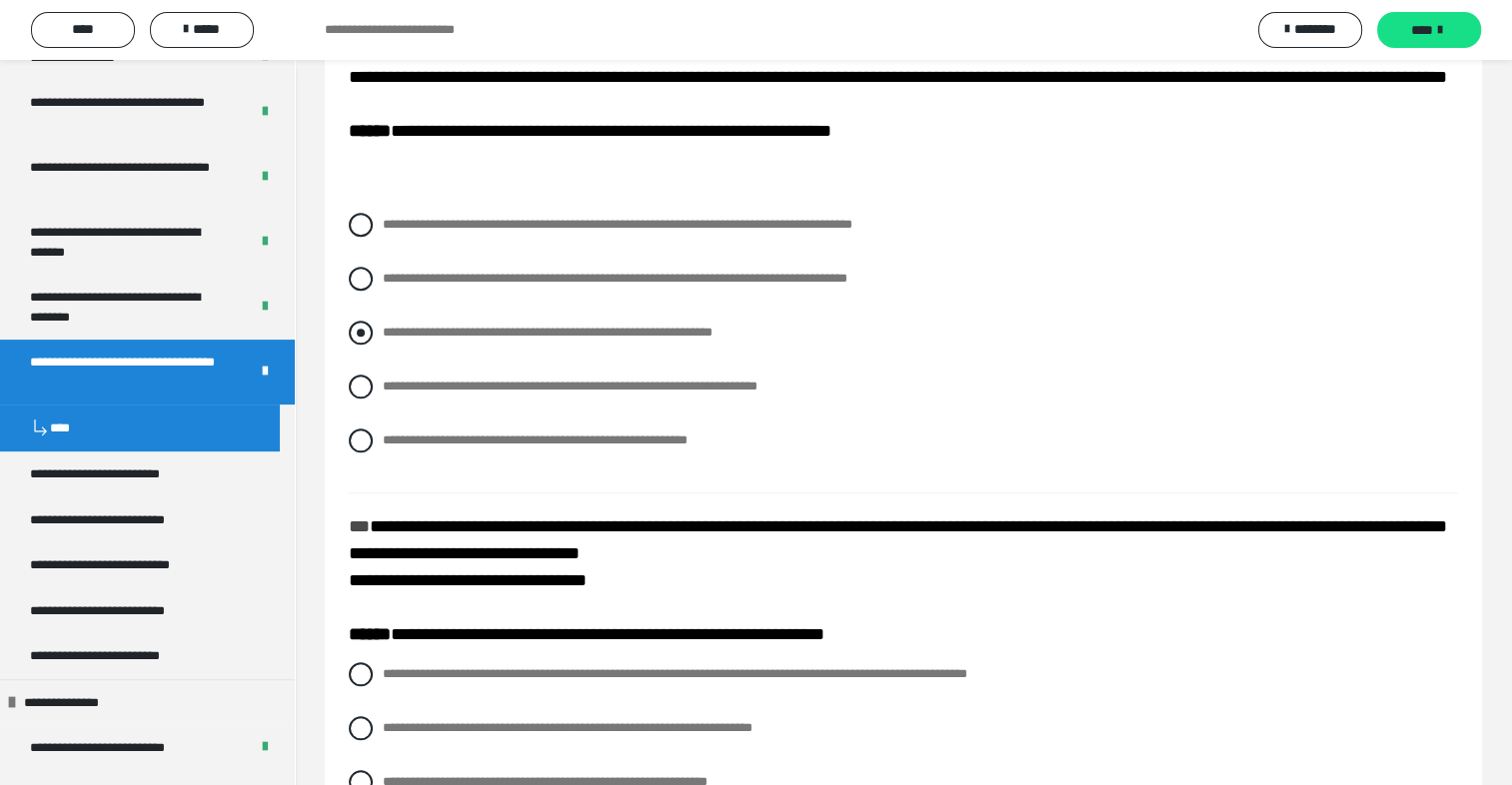 click at bounding box center (361, 333) 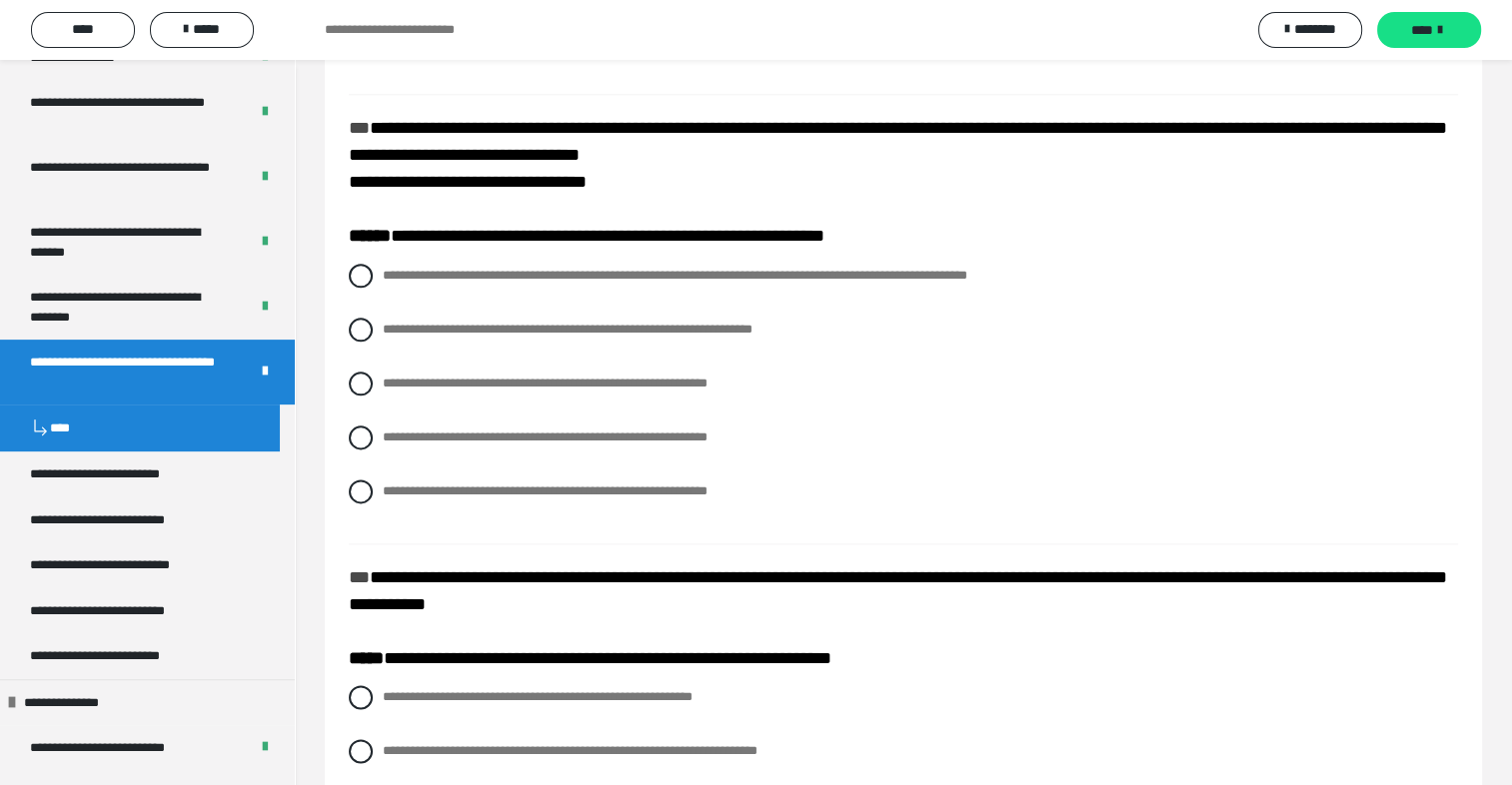 scroll, scrollTop: 2414, scrollLeft: 0, axis: vertical 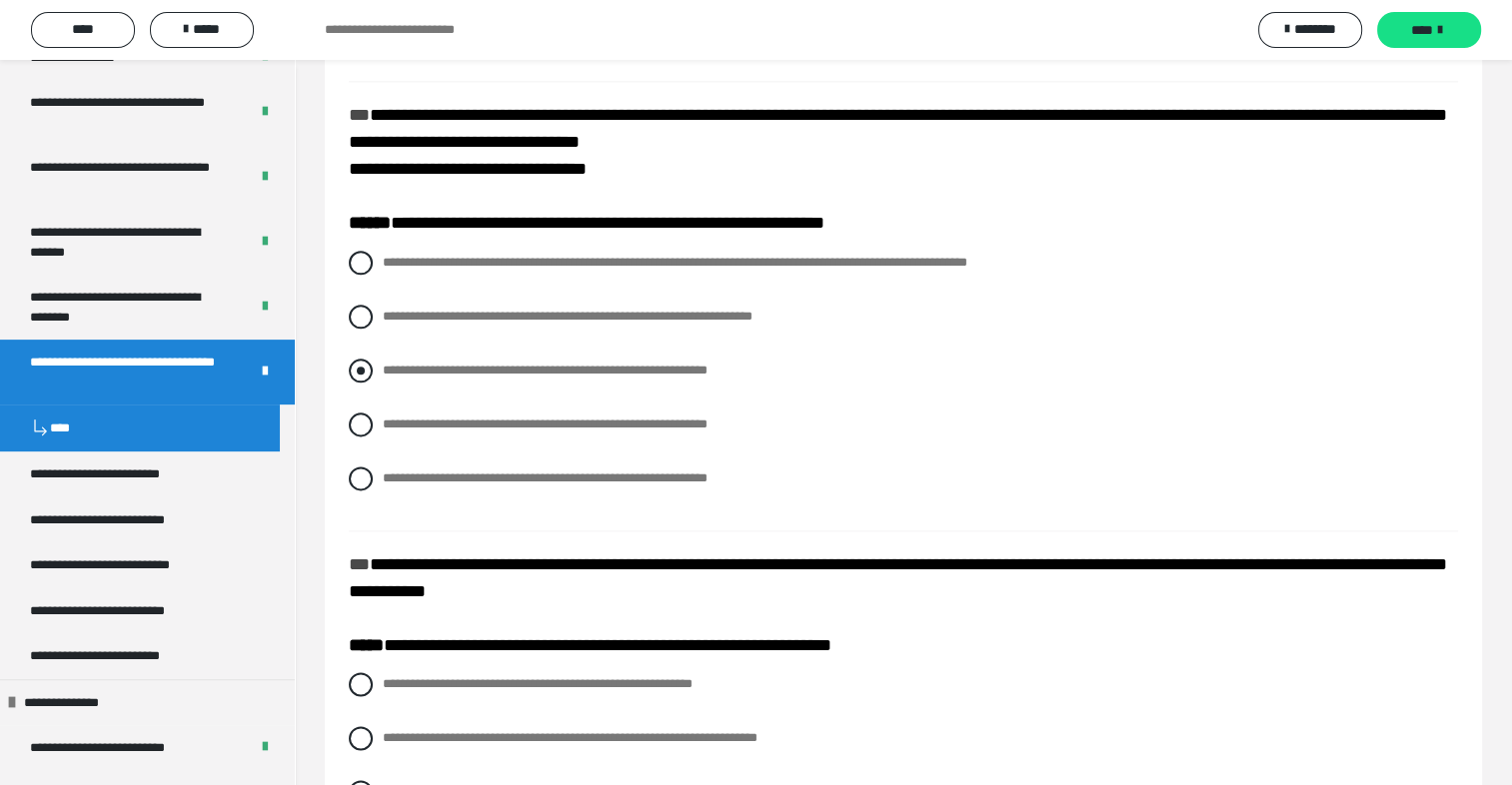 click on "**********" at bounding box center (545, 370) 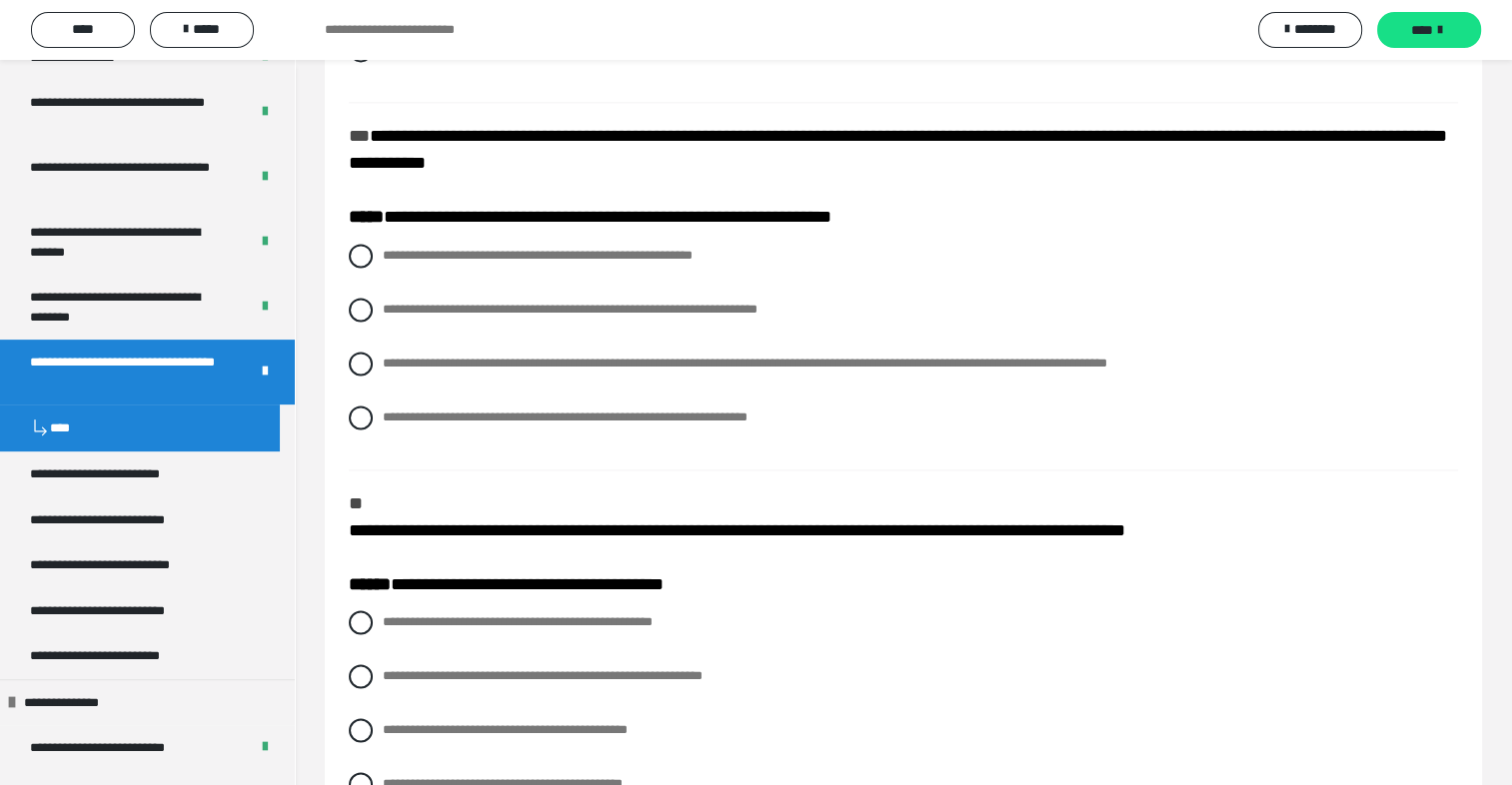scroll, scrollTop: 2850, scrollLeft: 0, axis: vertical 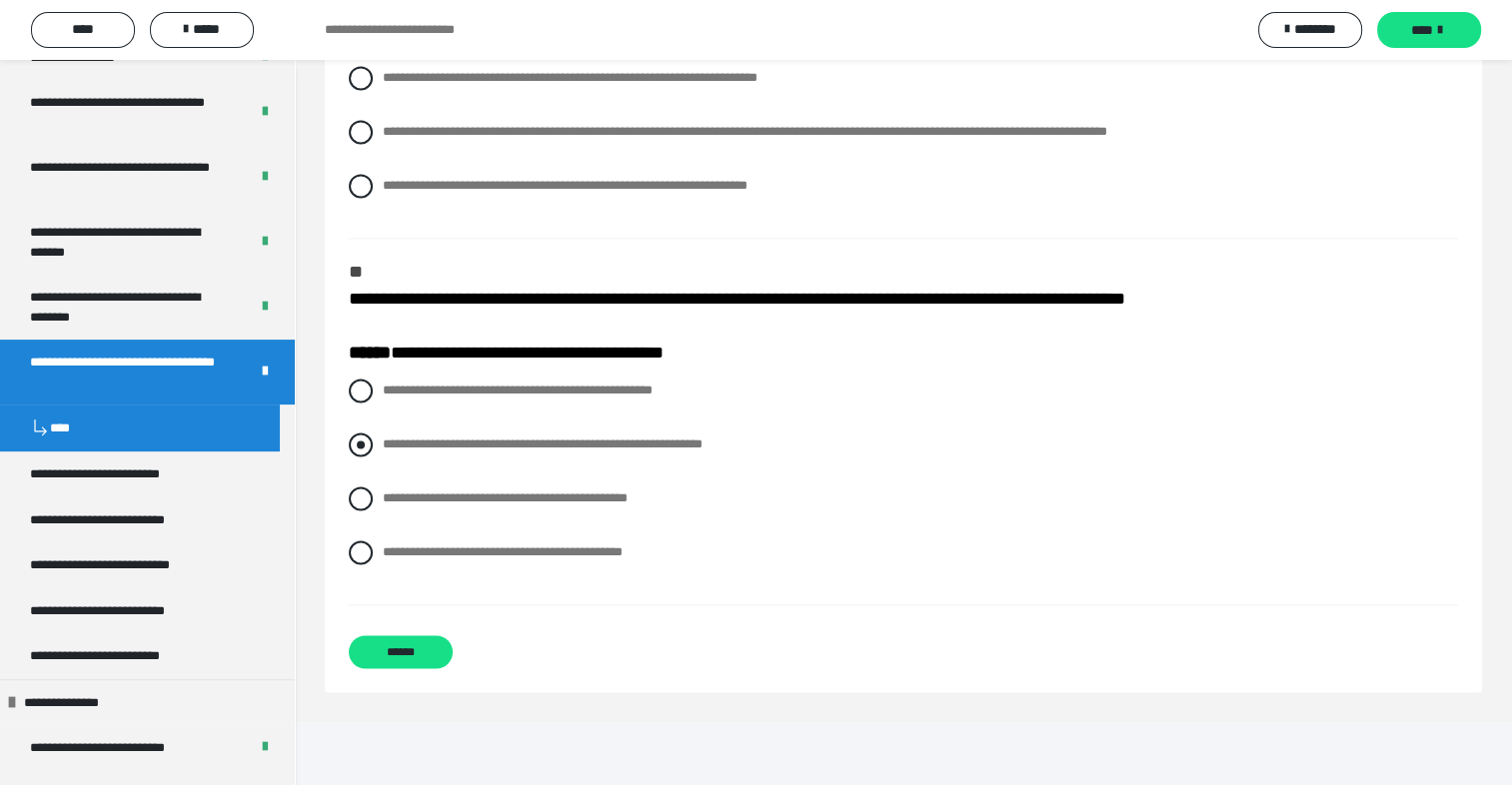 click on "**********" at bounding box center [903, 444] 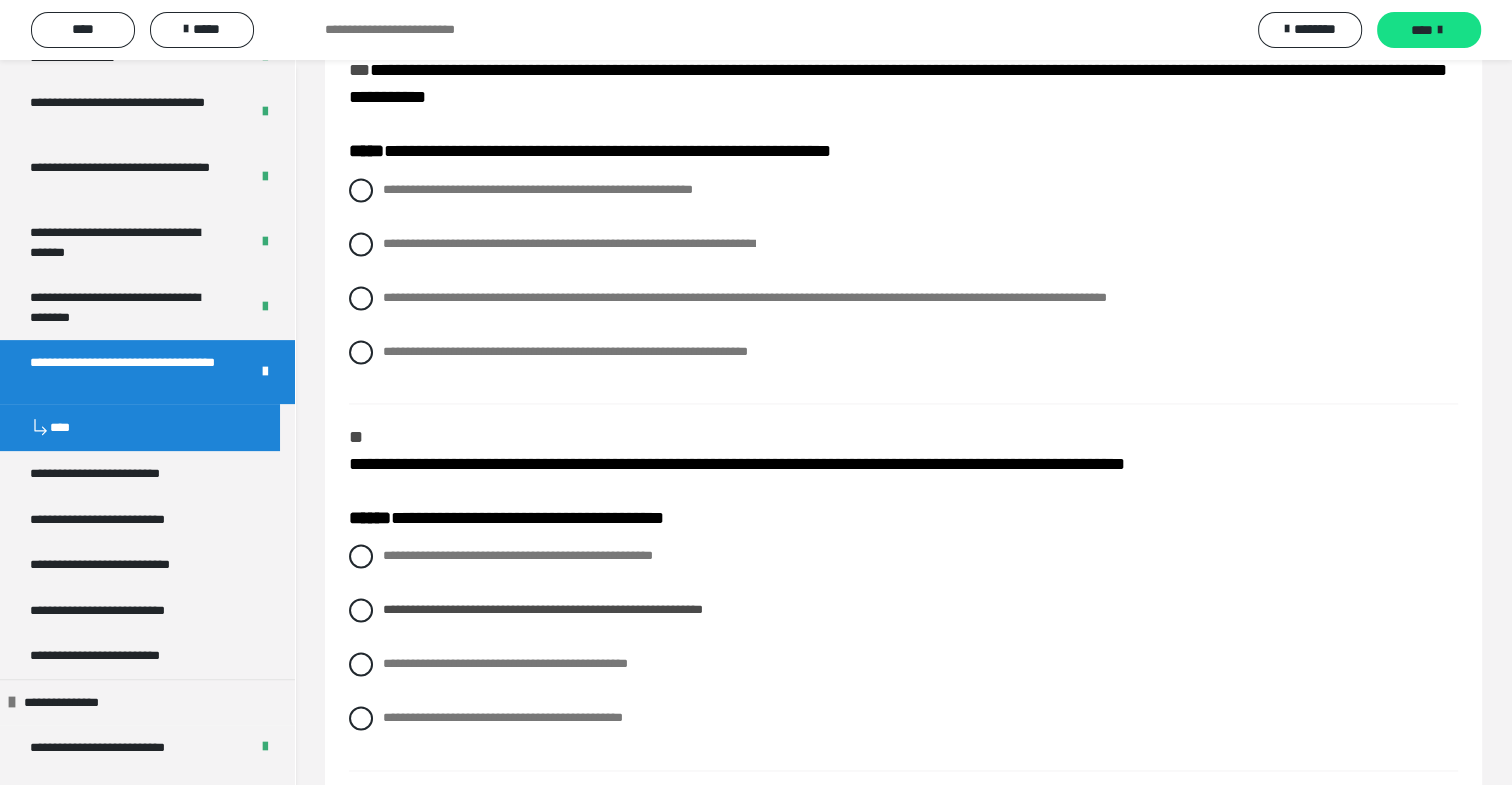 scroll, scrollTop: 2888, scrollLeft: 0, axis: vertical 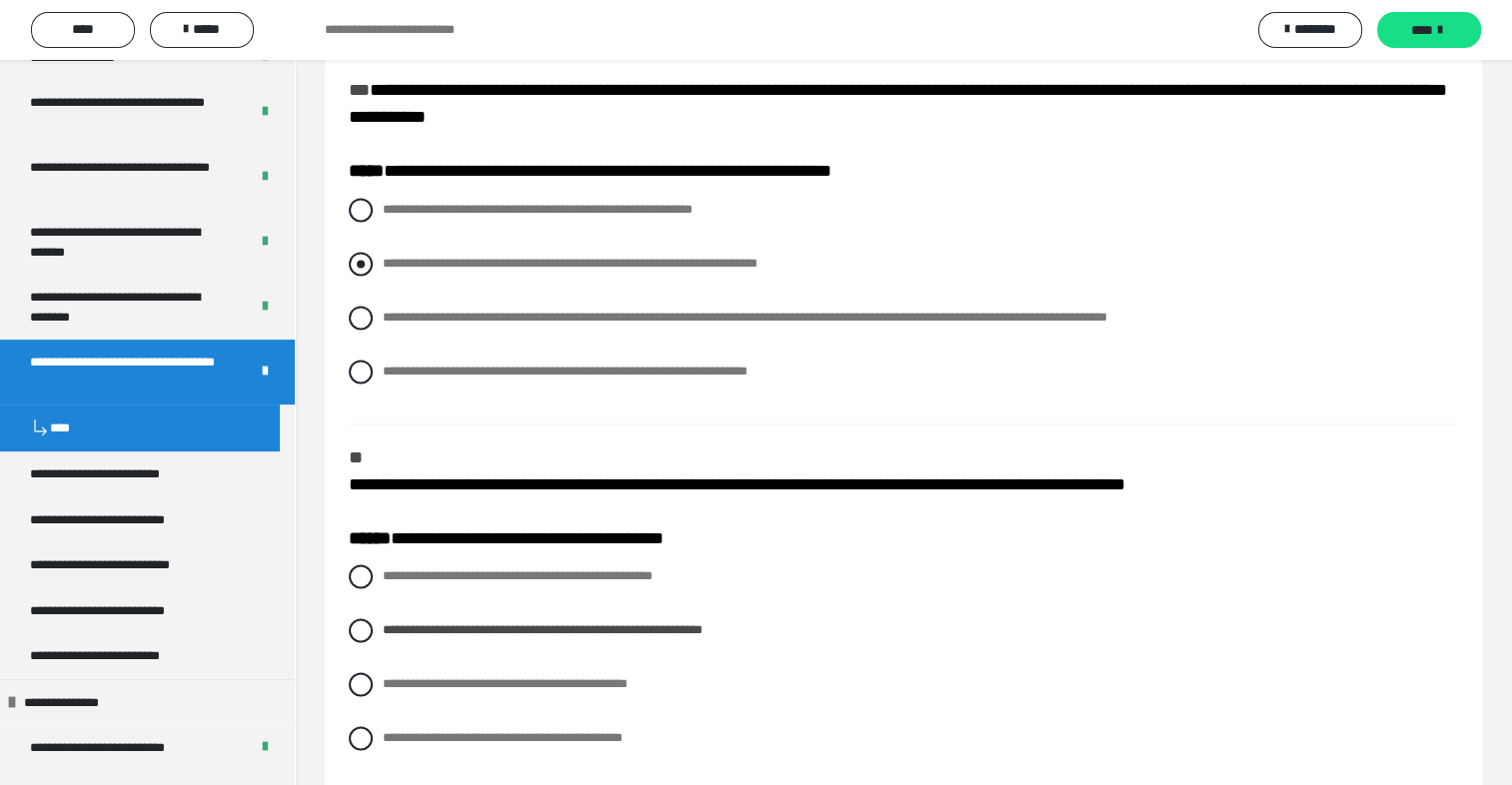 click at bounding box center [361, 264] 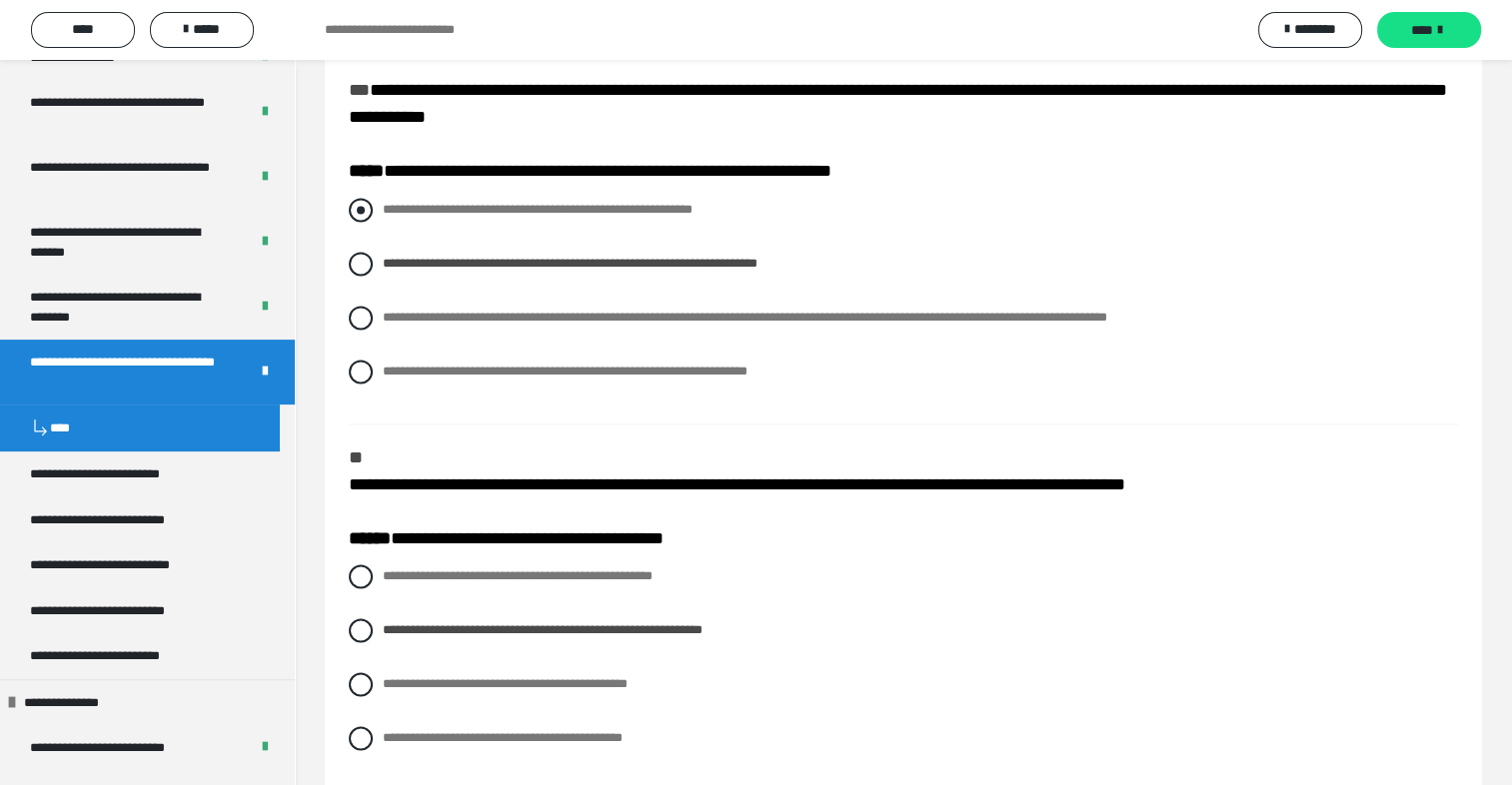 click at bounding box center (361, 210) 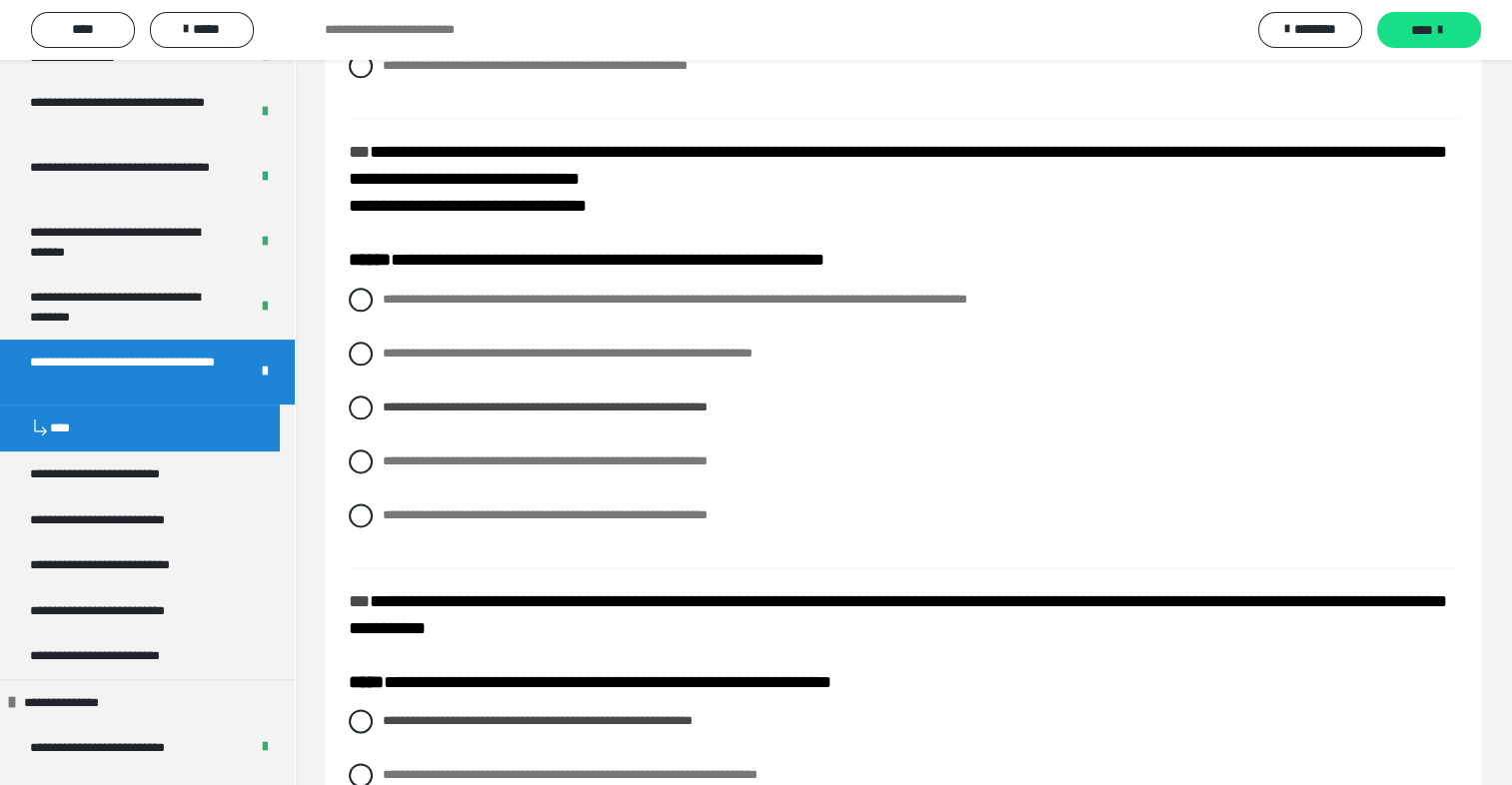 scroll, scrollTop: 2343, scrollLeft: 0, axis: vertical 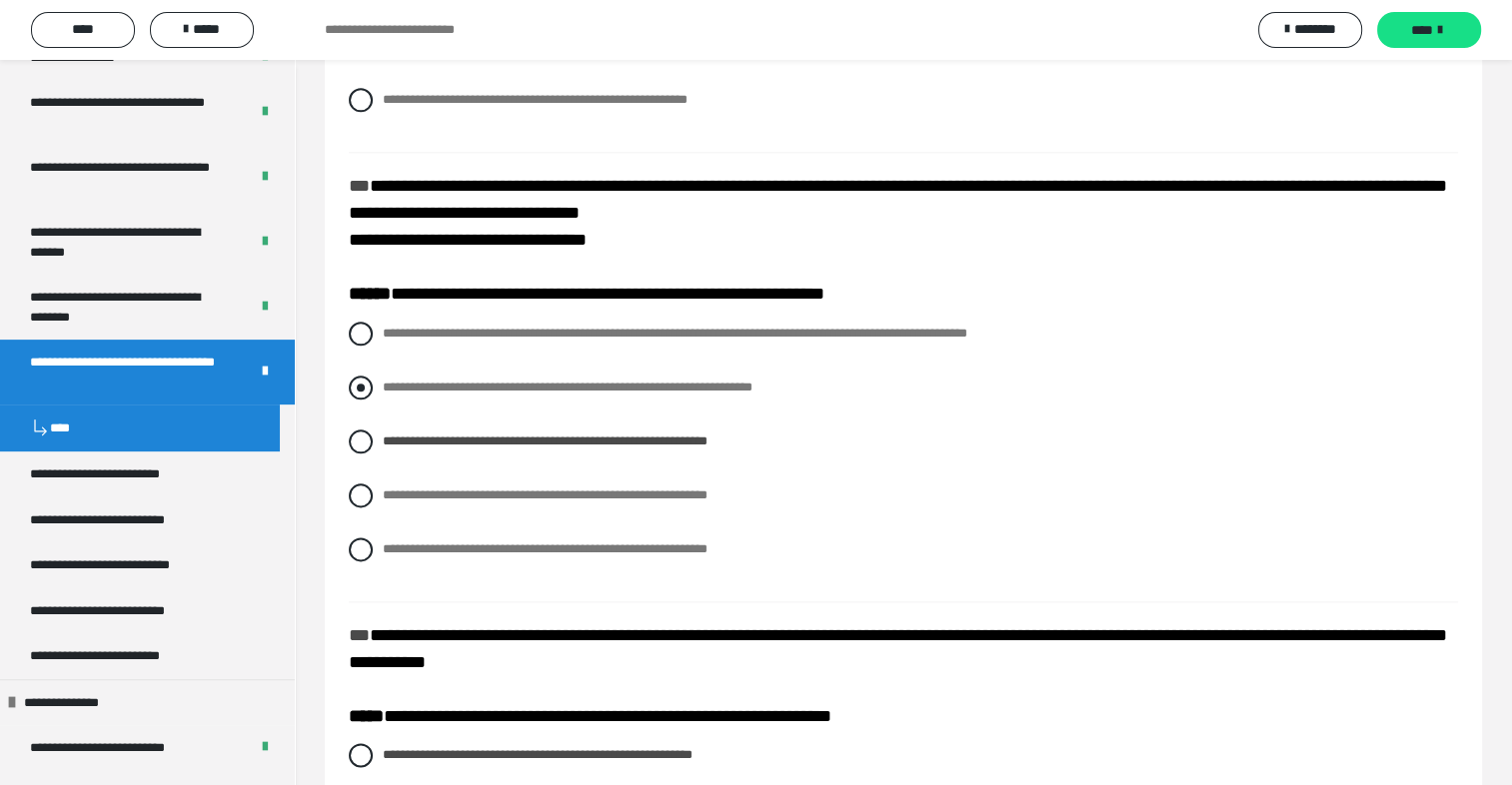 click at bounding box center (361, 388) 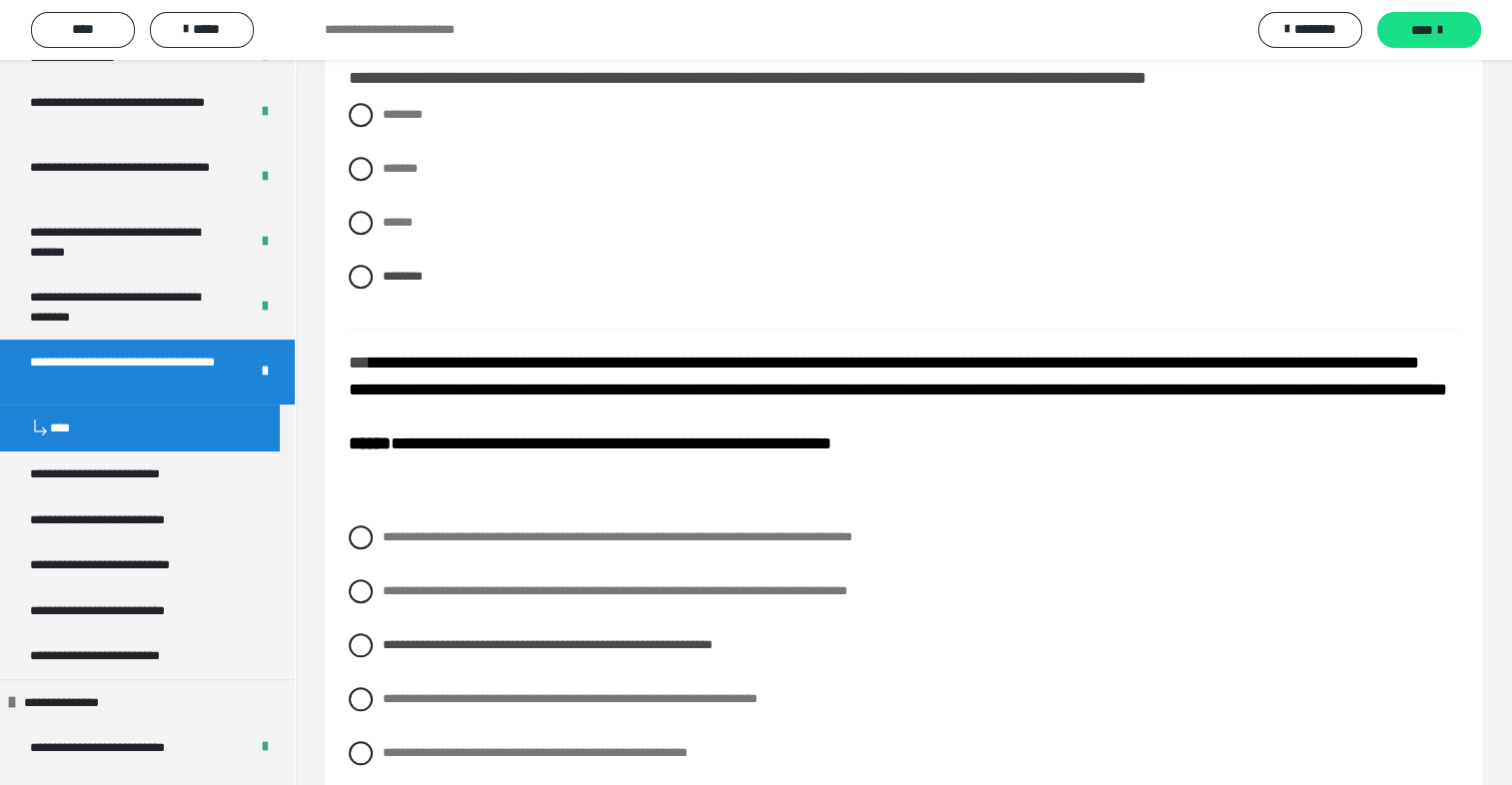 scroll, scrollTop: 1686, scrollLeft: 0, axis: vertical 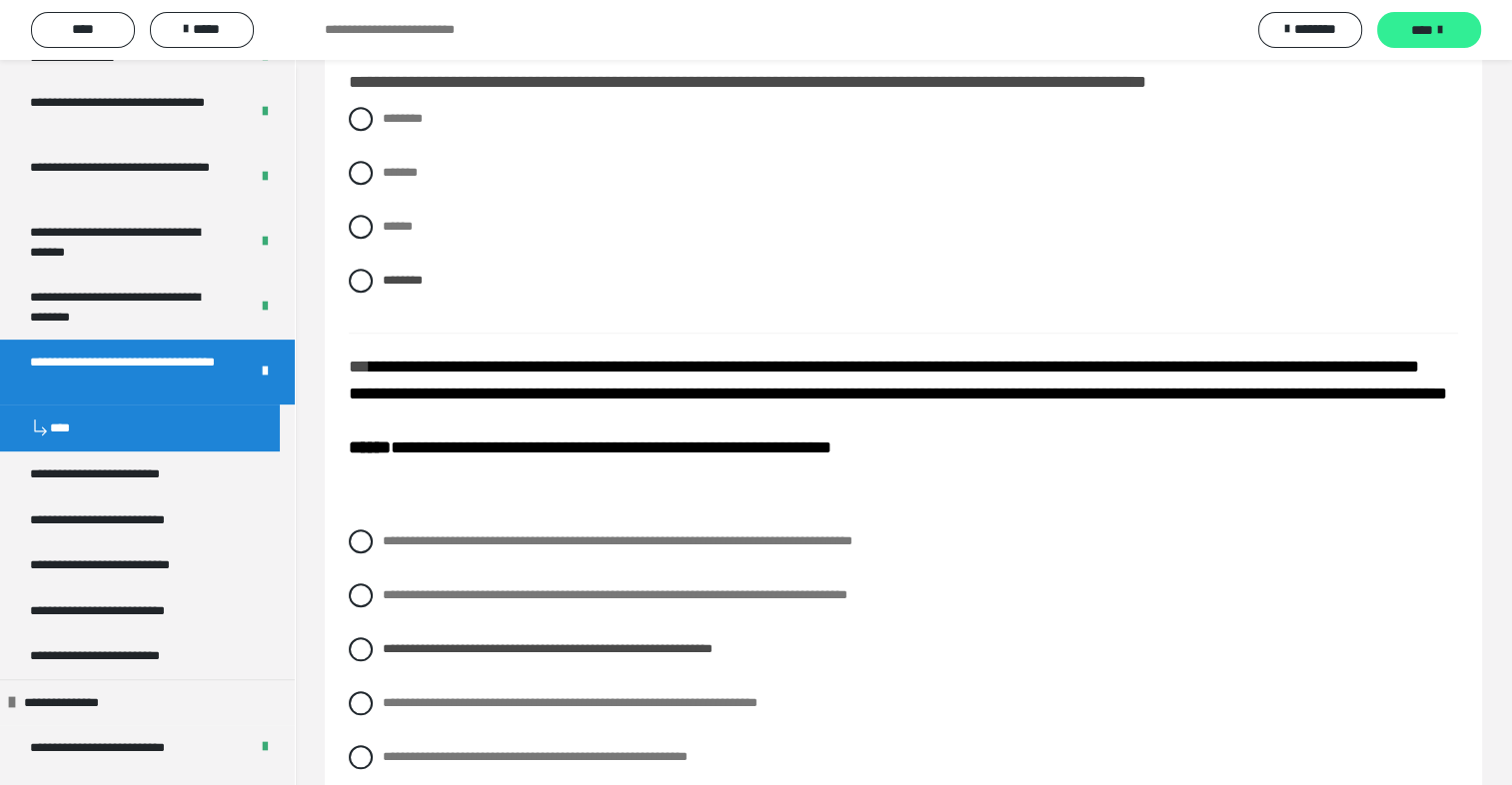click on "****" at bounding box center (1422, 30) 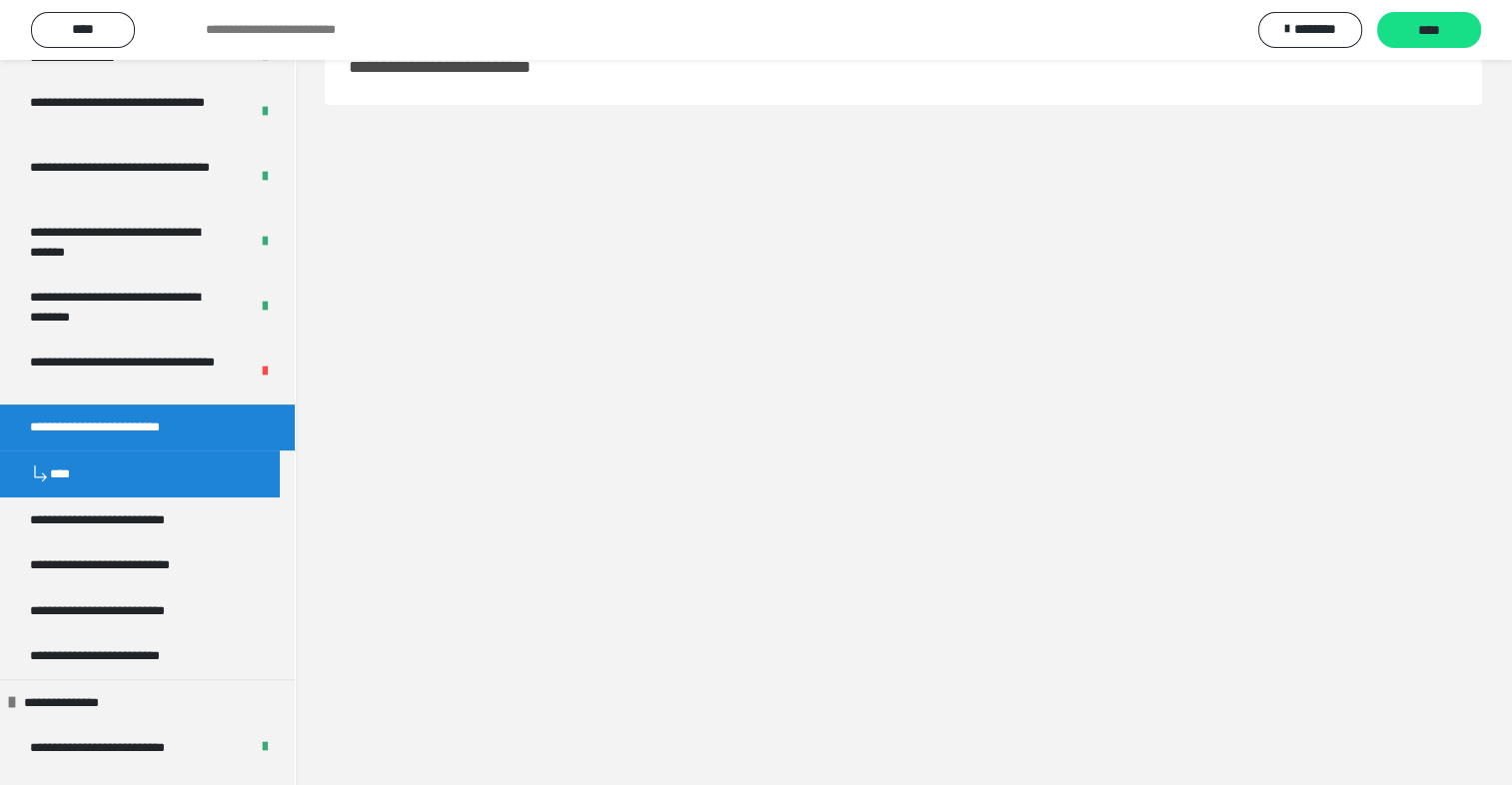 scroll, scrollTop: 899, scrollLeft: 0, axis: vertical 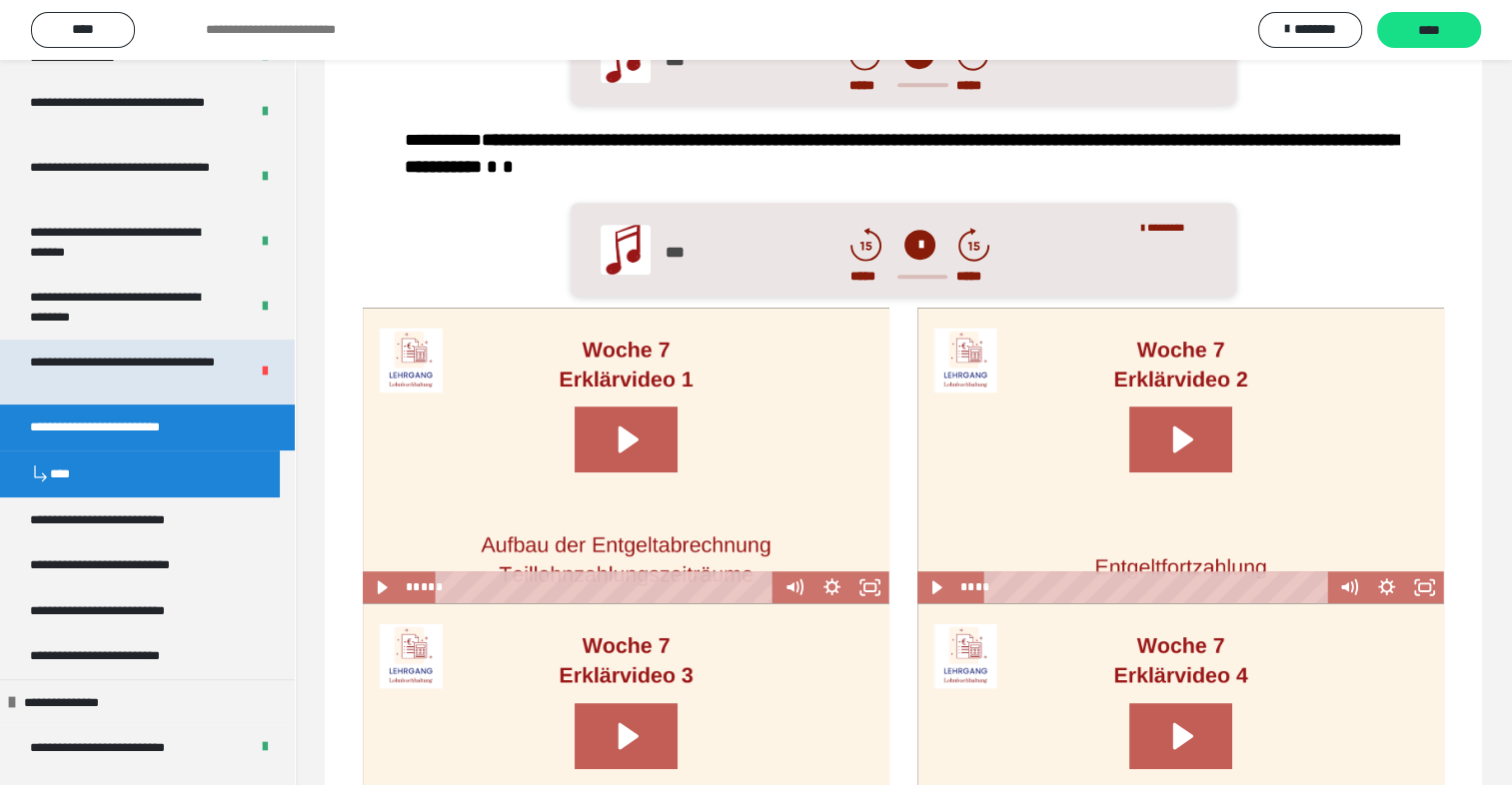 click on "**********" at bounding box center (124, 372) 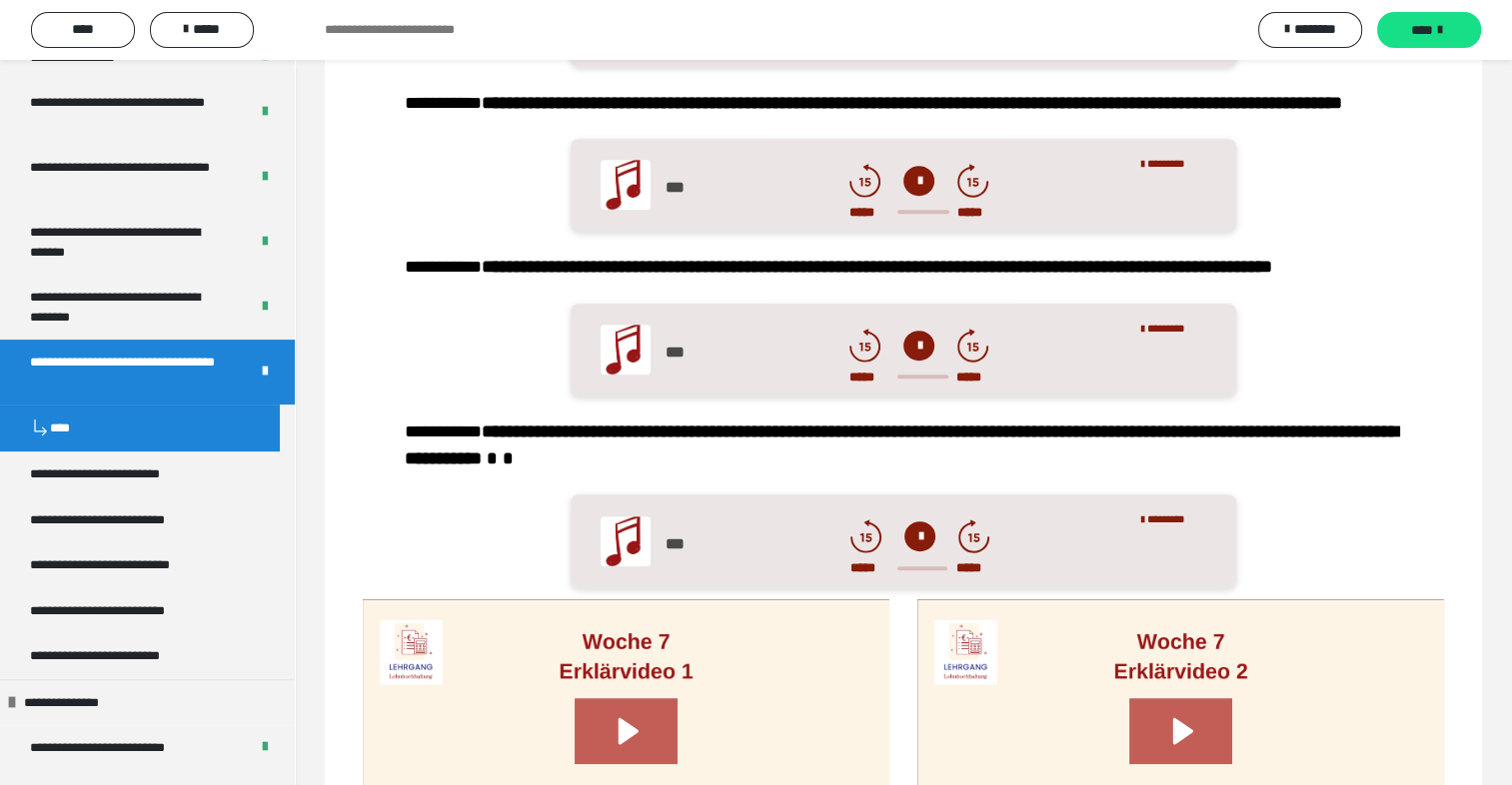 scroll, scrollTop: 535, scrollLeft: 0, axis: vertical 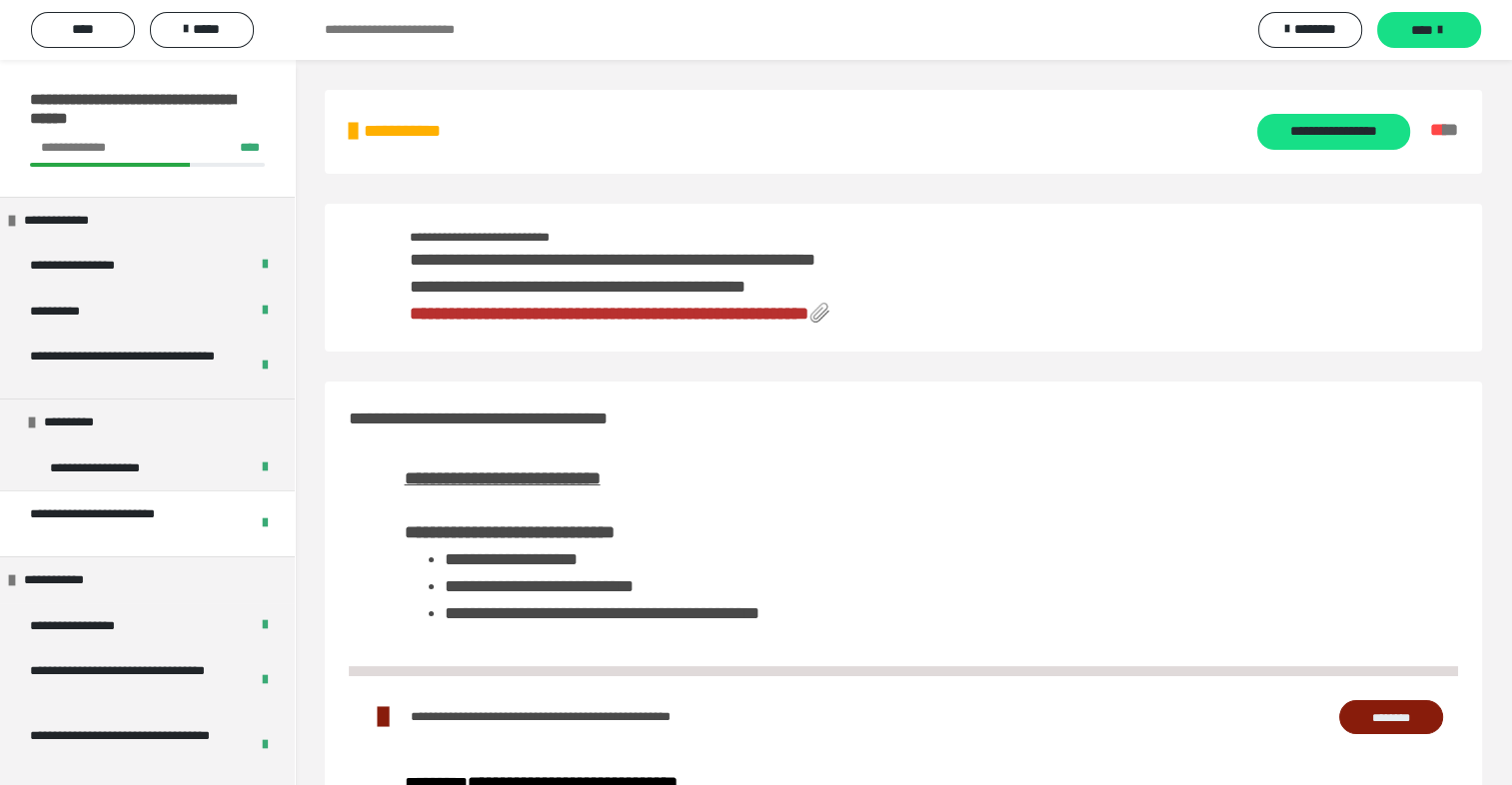 click on "**********" at bounding box center (609, 314) 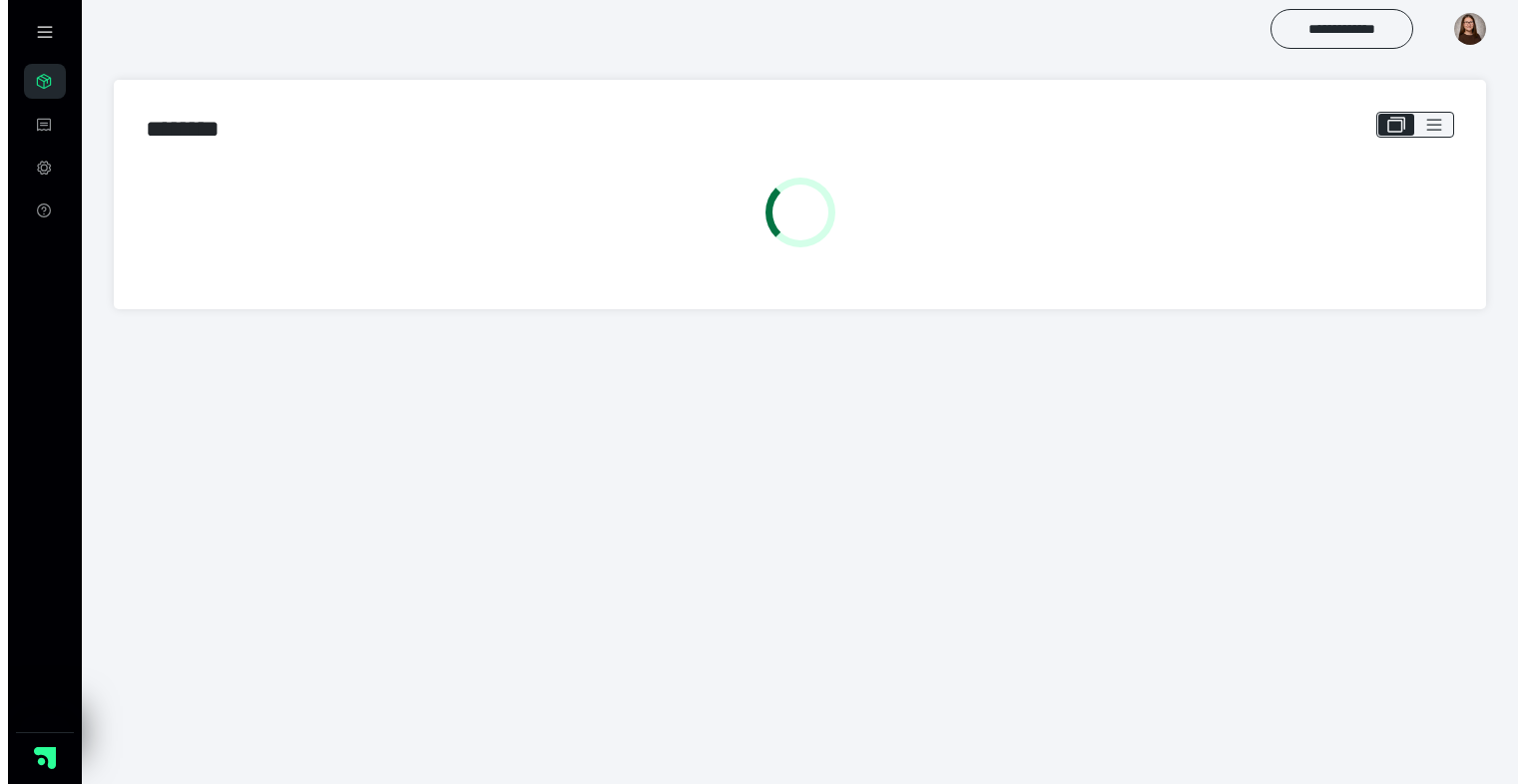 scroll, scrollTop: 0, scrollLeft: 0, axis: both 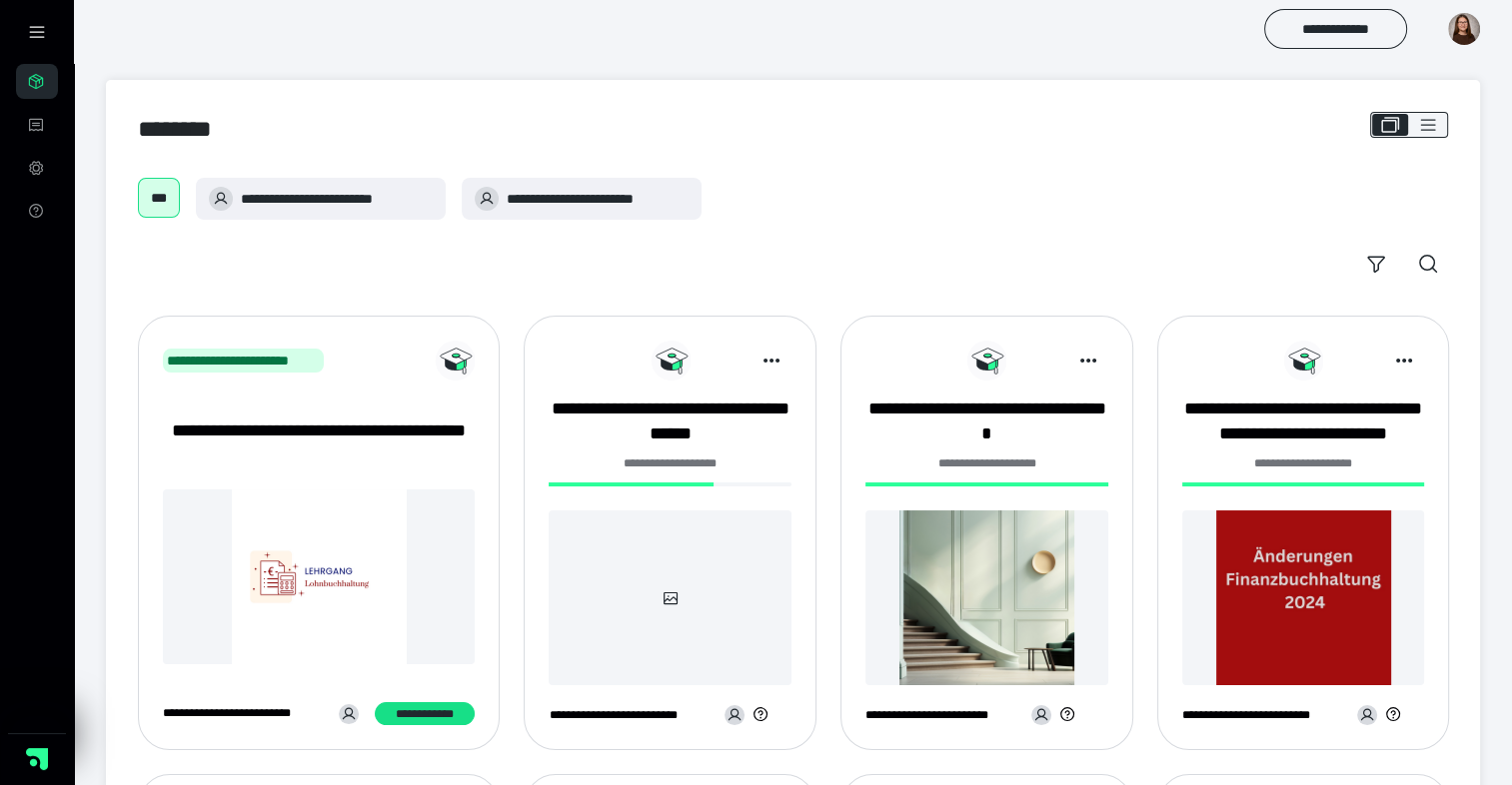 click at bounding box center (670, 597) 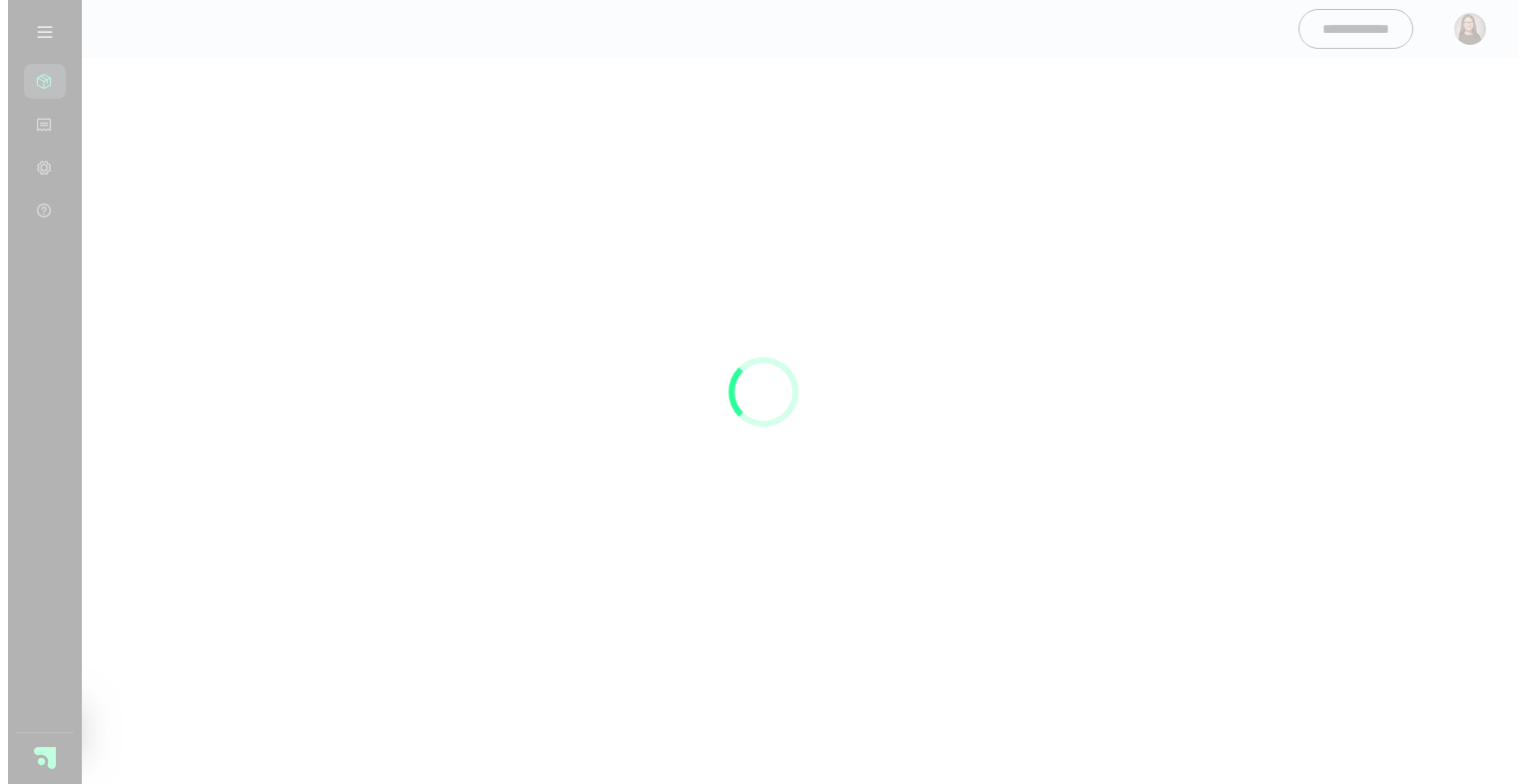 scroll, scrollTop: 0, scrollLeft: 0, axis: both 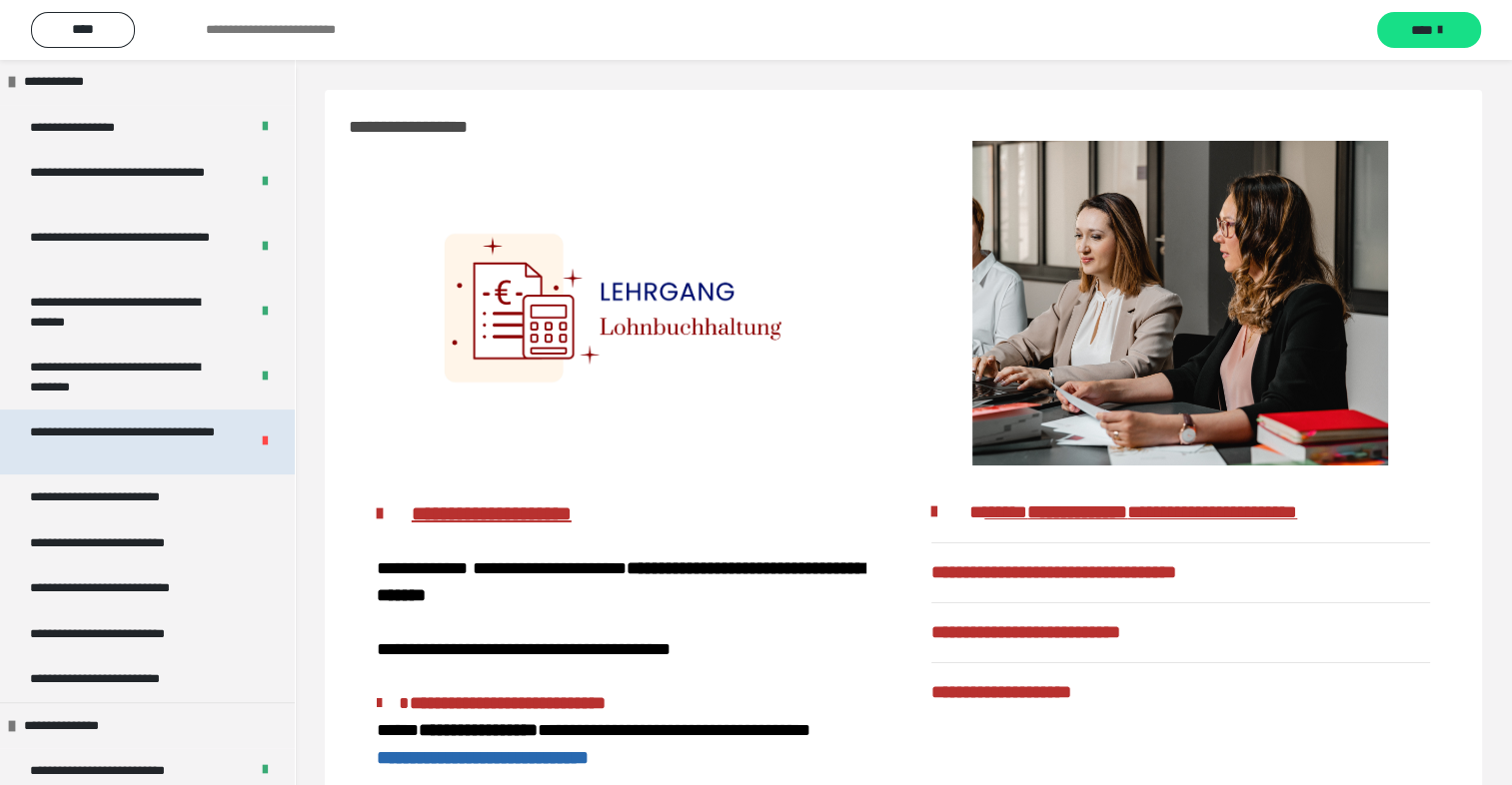 click on "**********" at bounding box center (124, 441) 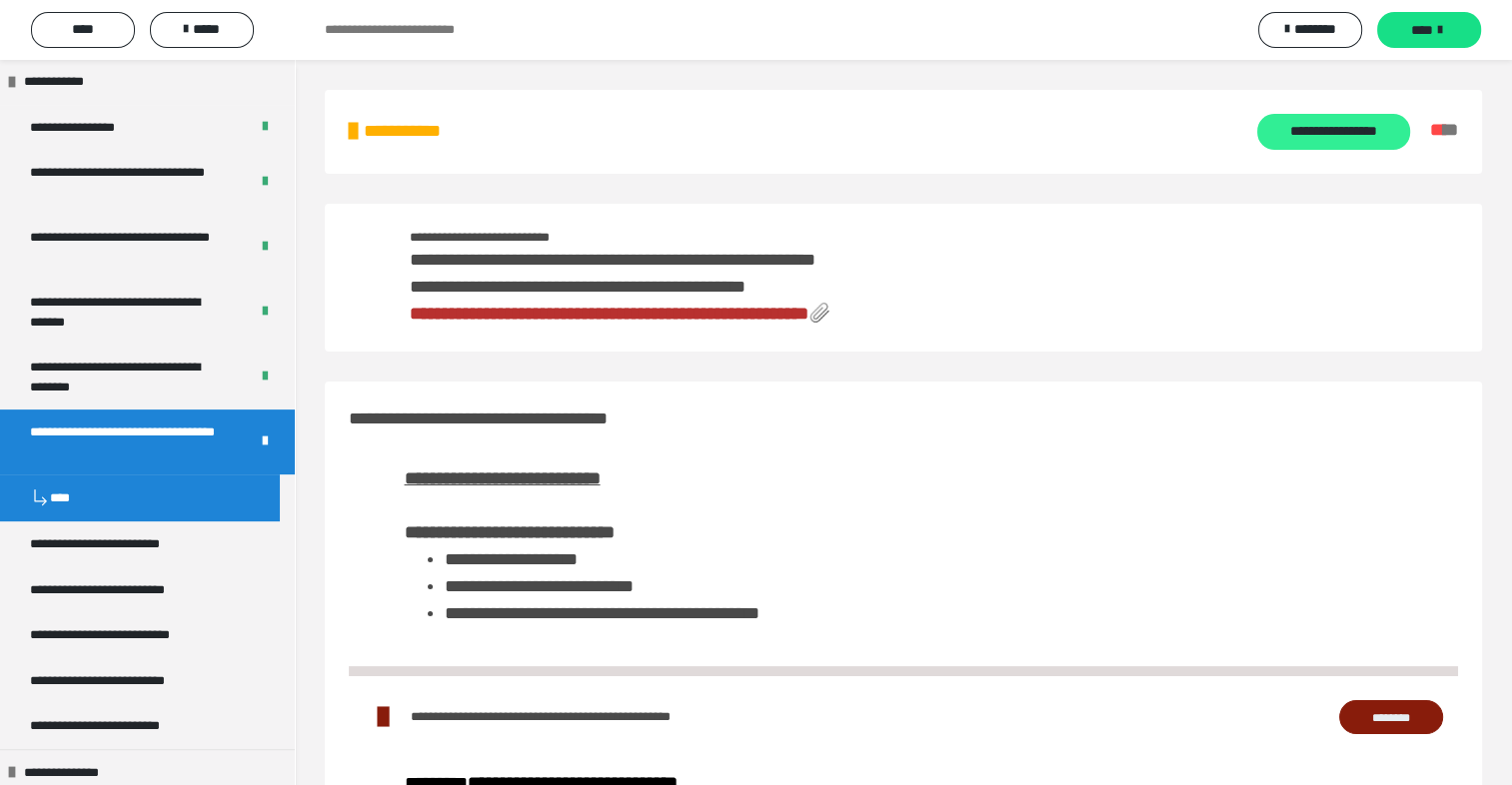 click on "**********" at bounding box center (1333, 132) 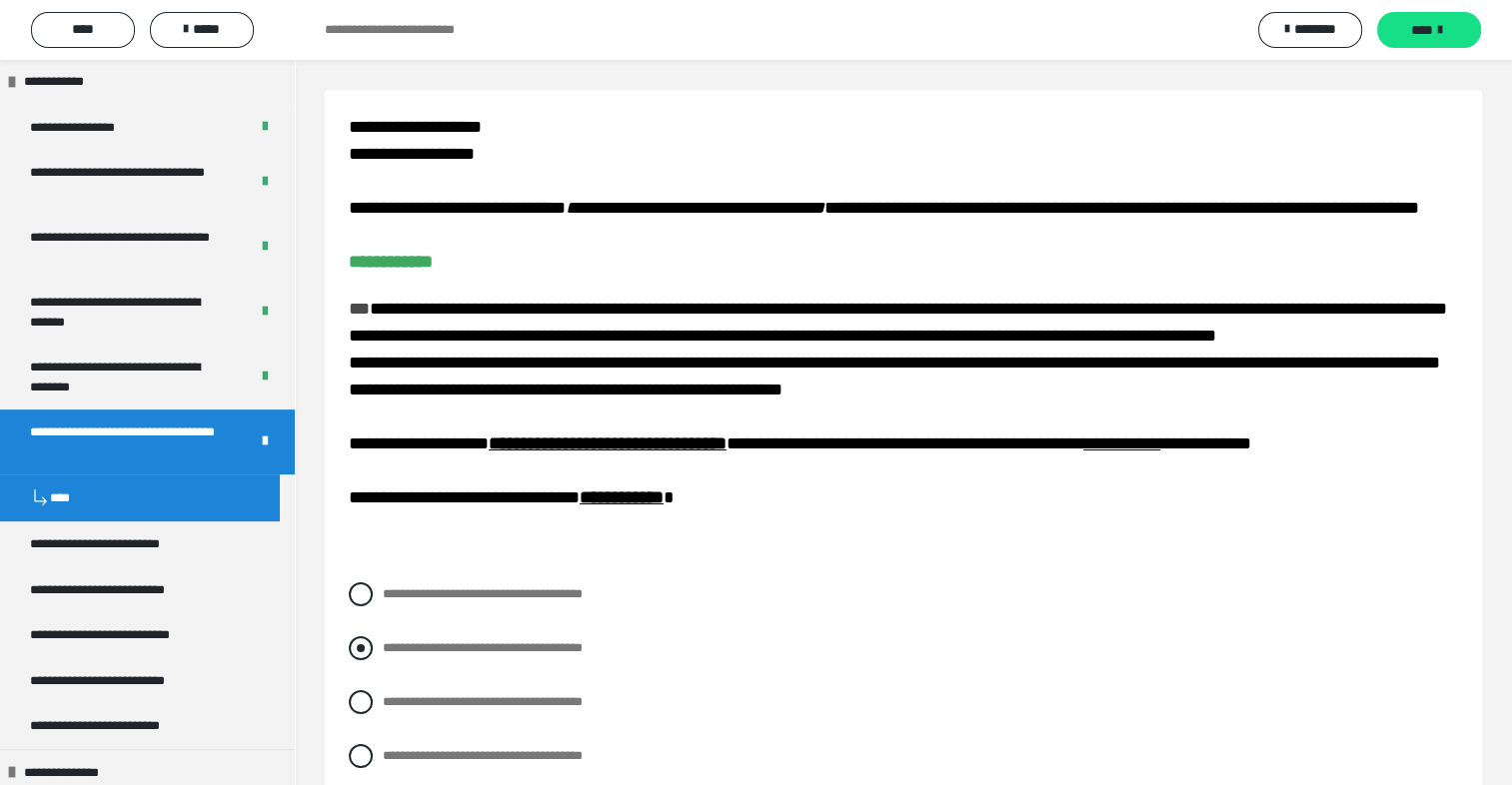 click on "**********" at bounding box center [903, 648] 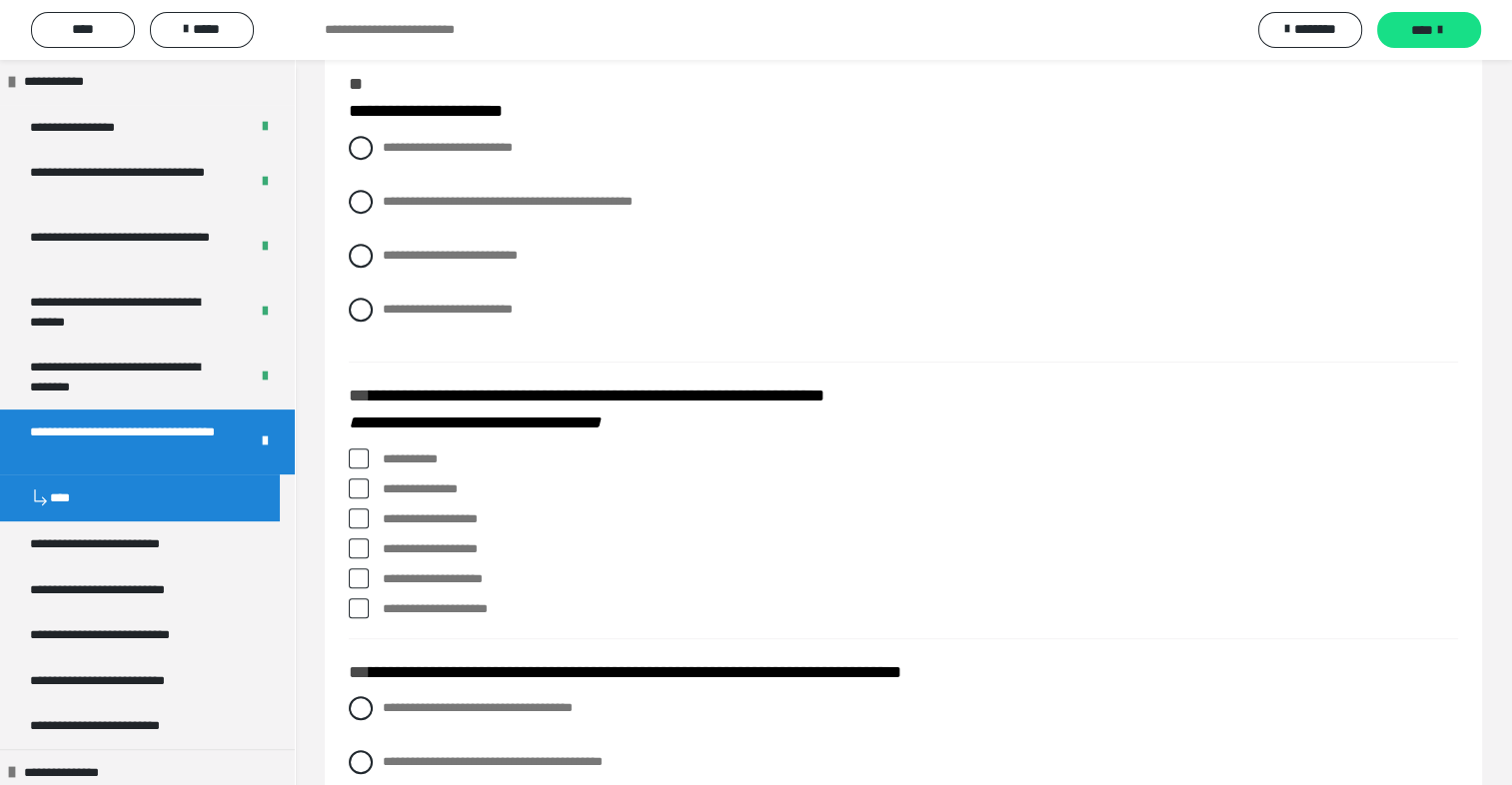 scroll, scrollTop: 816, scrollLeft: 0, axis: vertical 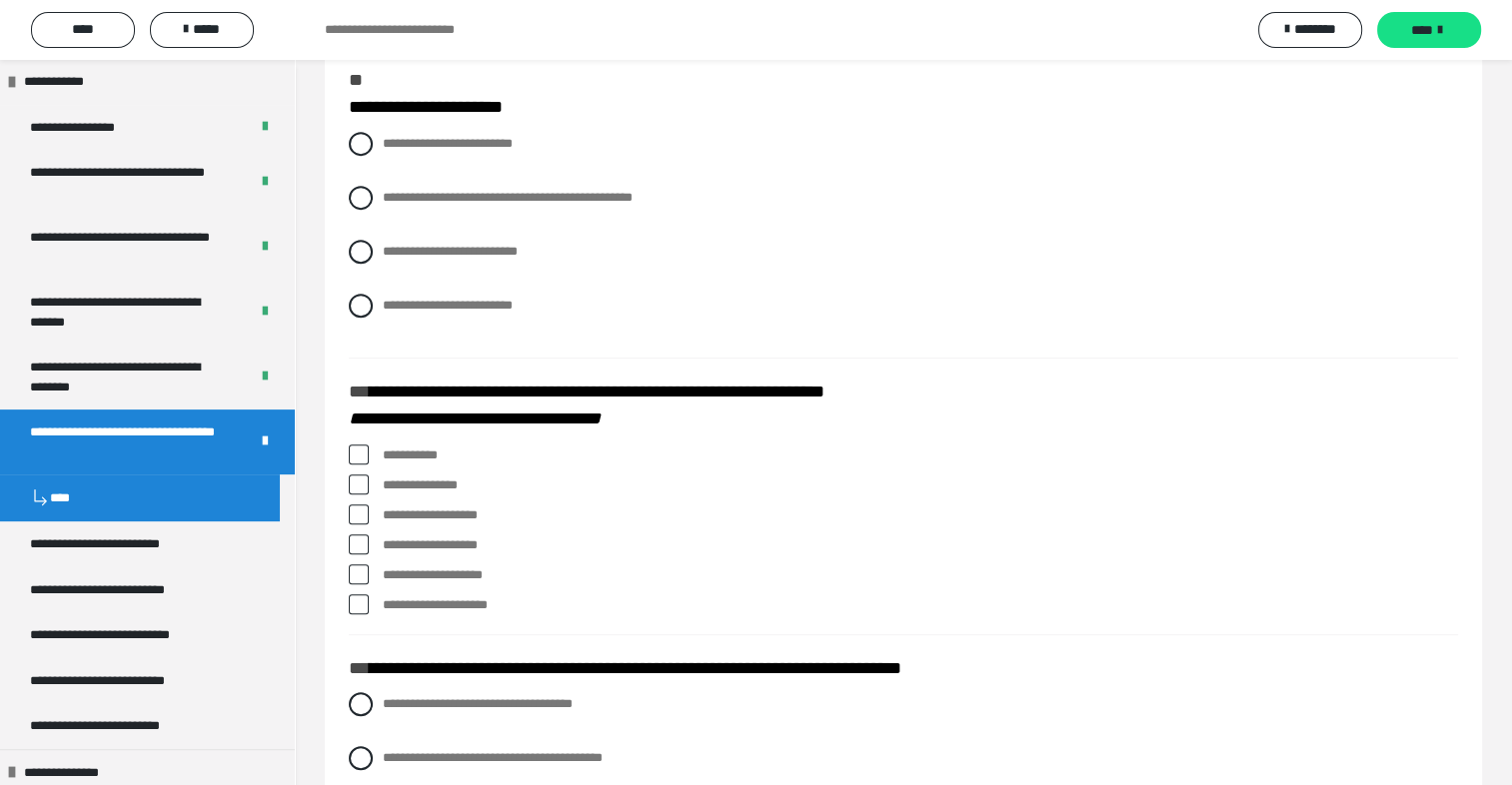 click on "**********" at bounding box center [756, 30] 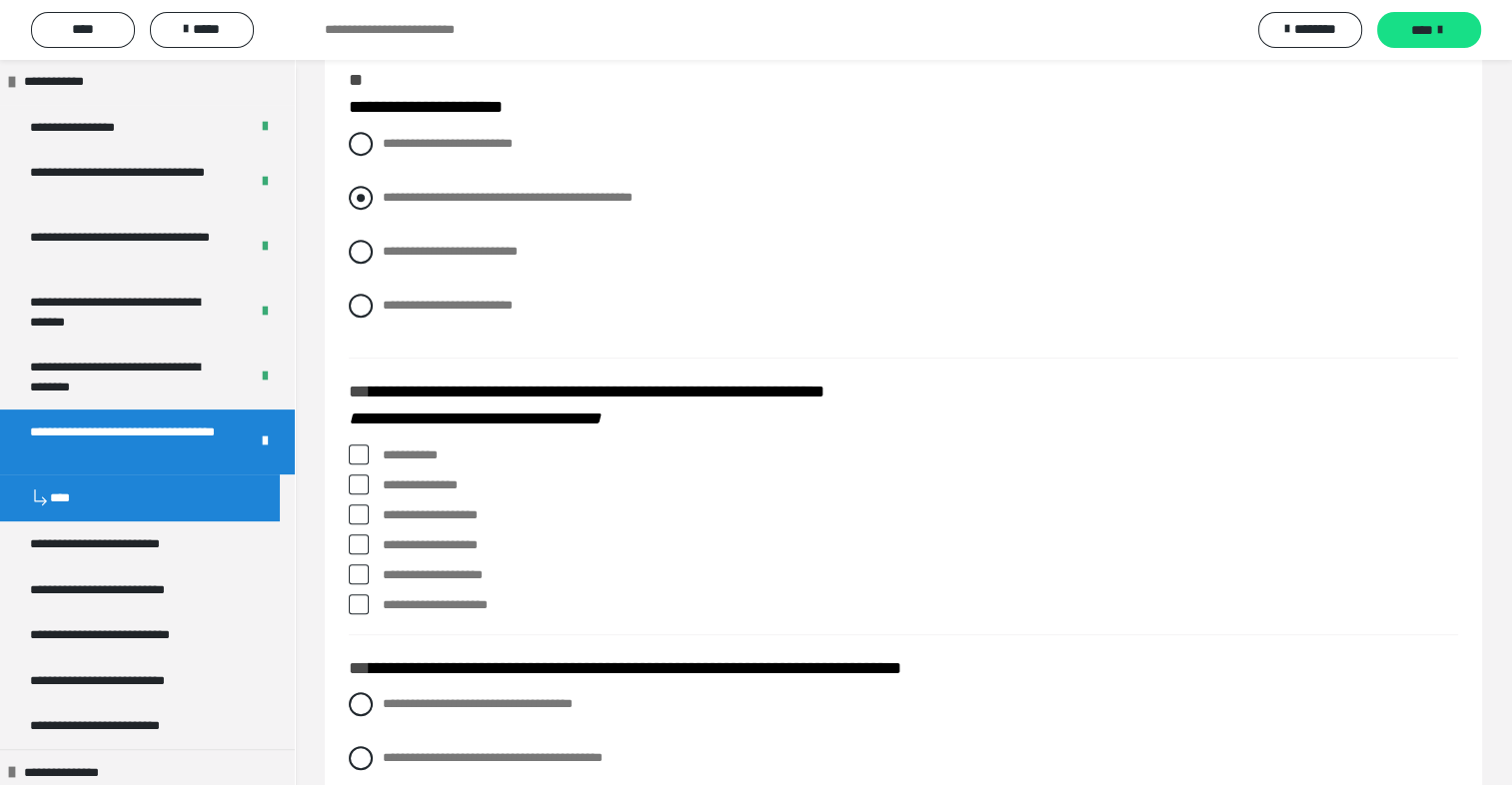 click at bounding box center (361, 198) 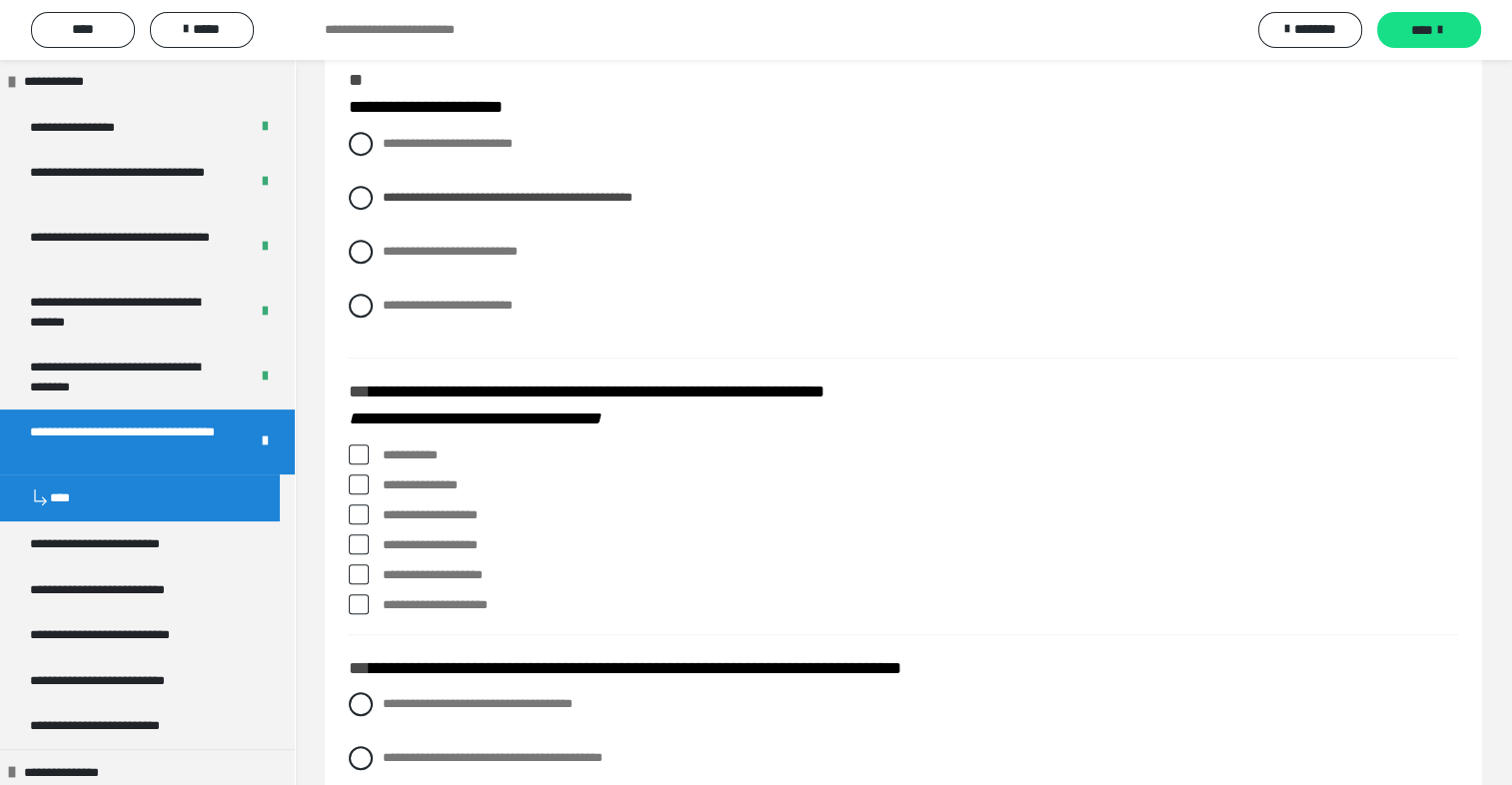 click at bounding box center [359, 514] 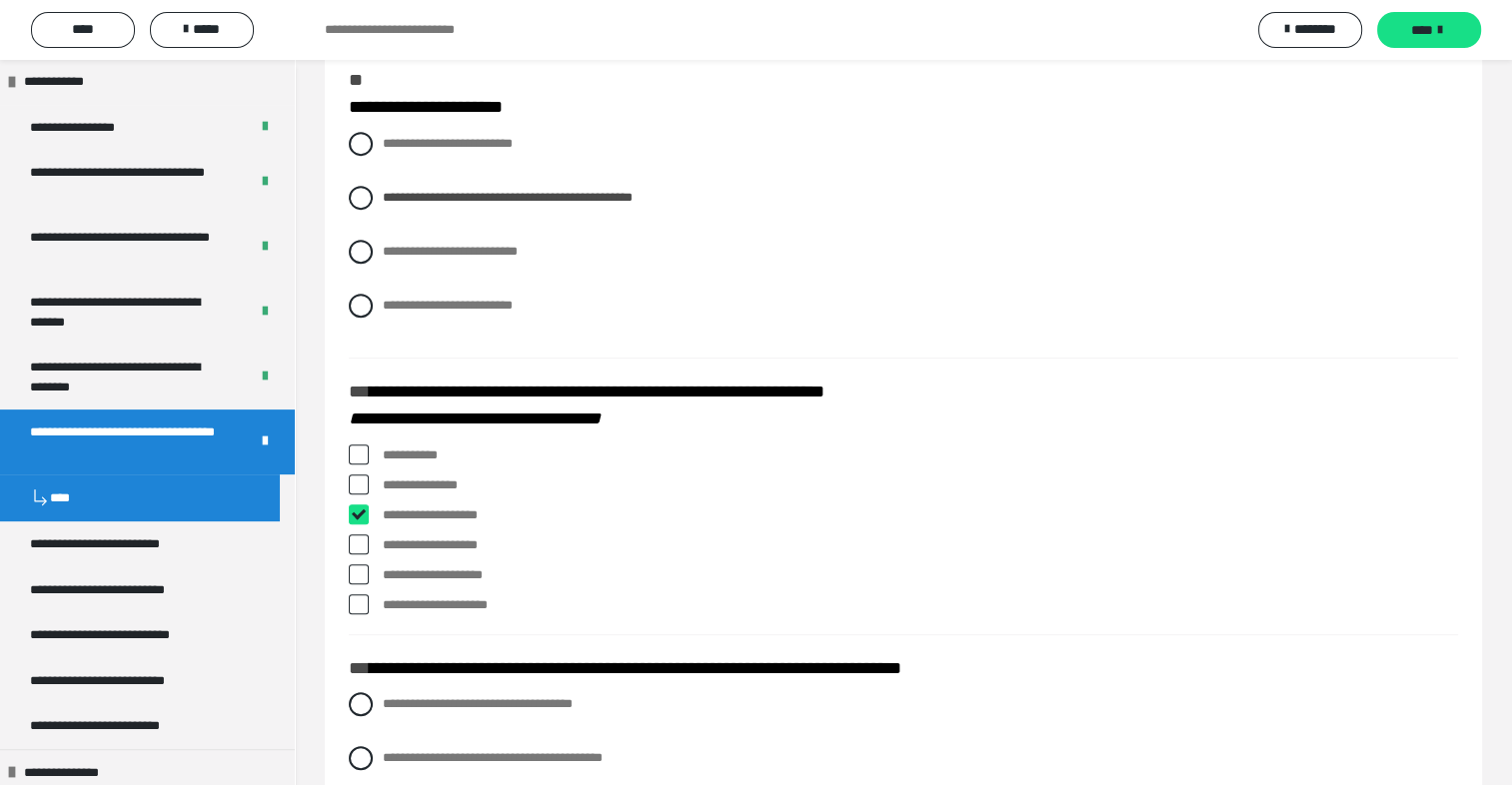 checkbox on "****" 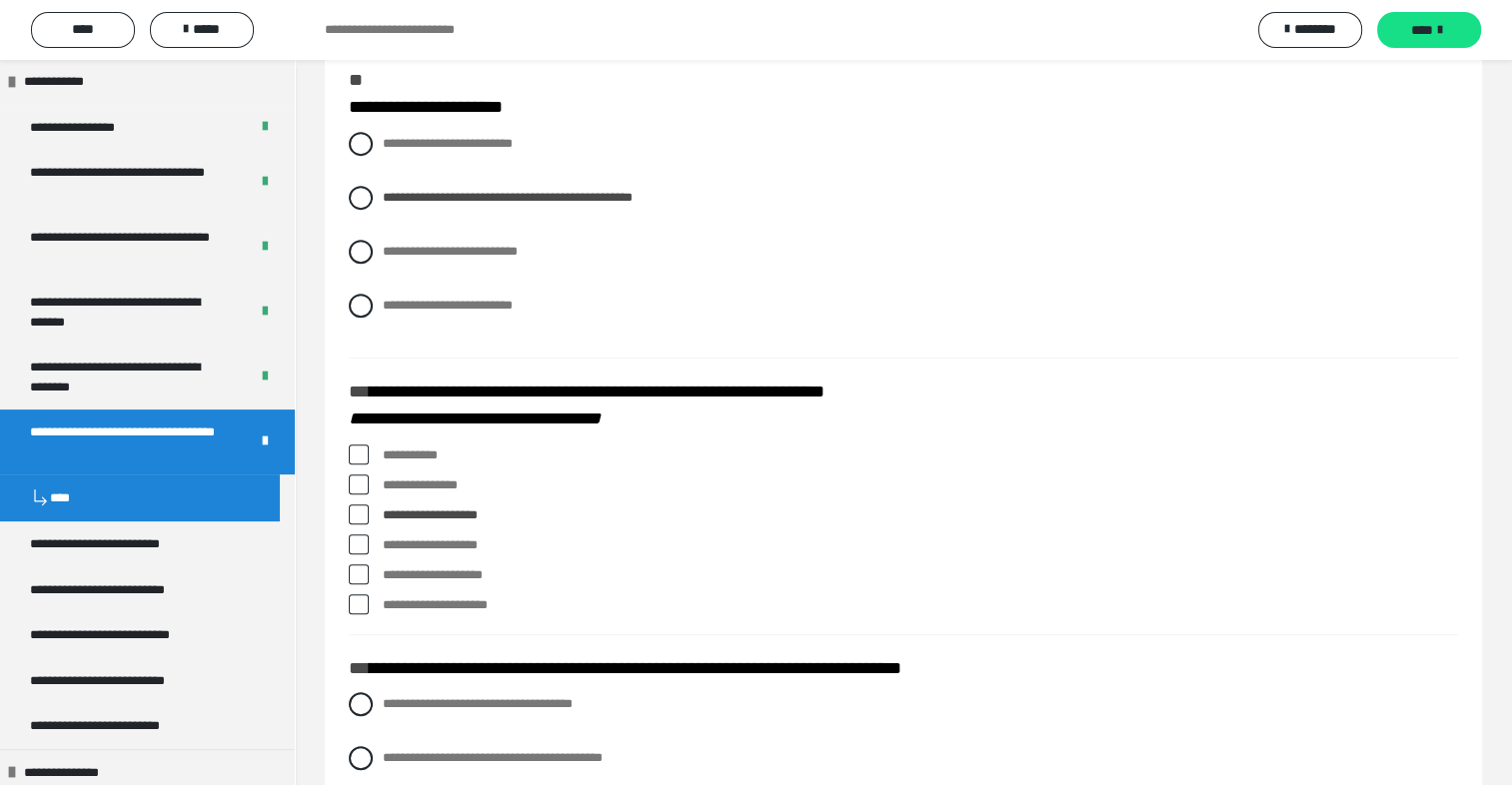 click at bounding box center (359, 604) 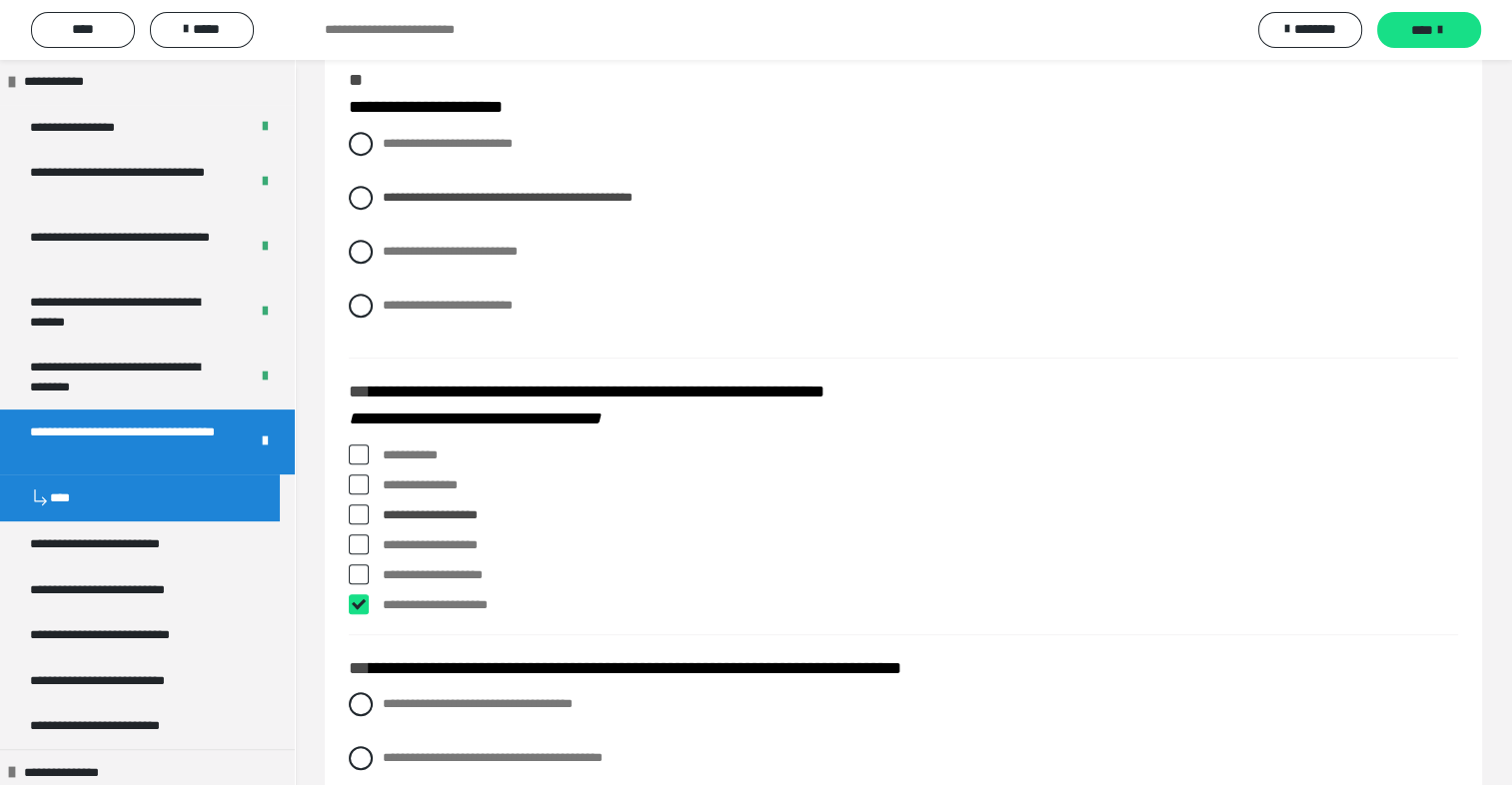 checkbox on "****" 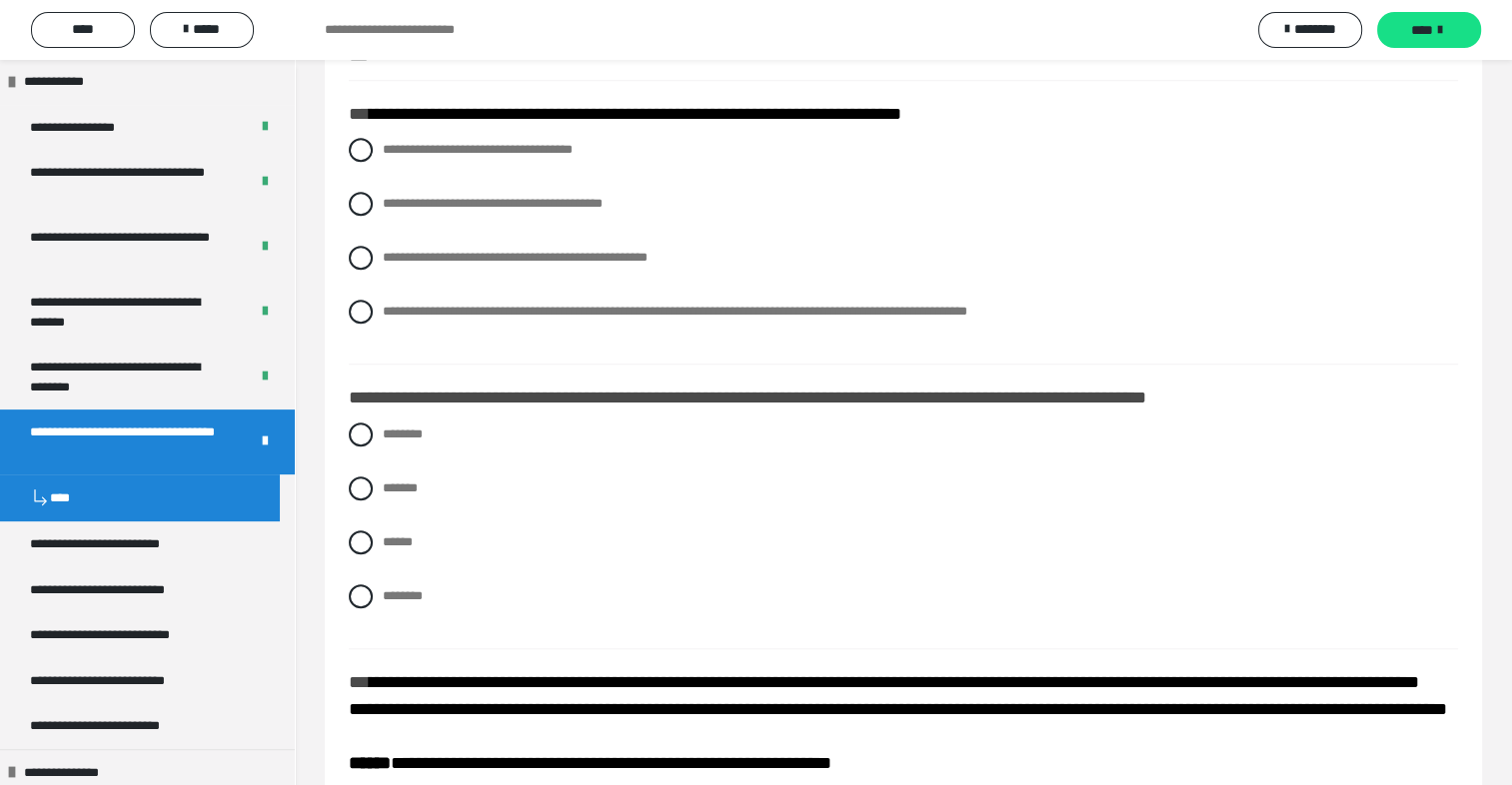 scroll, scrollTop: 1378, scrollLeft: 0, axis: vertical 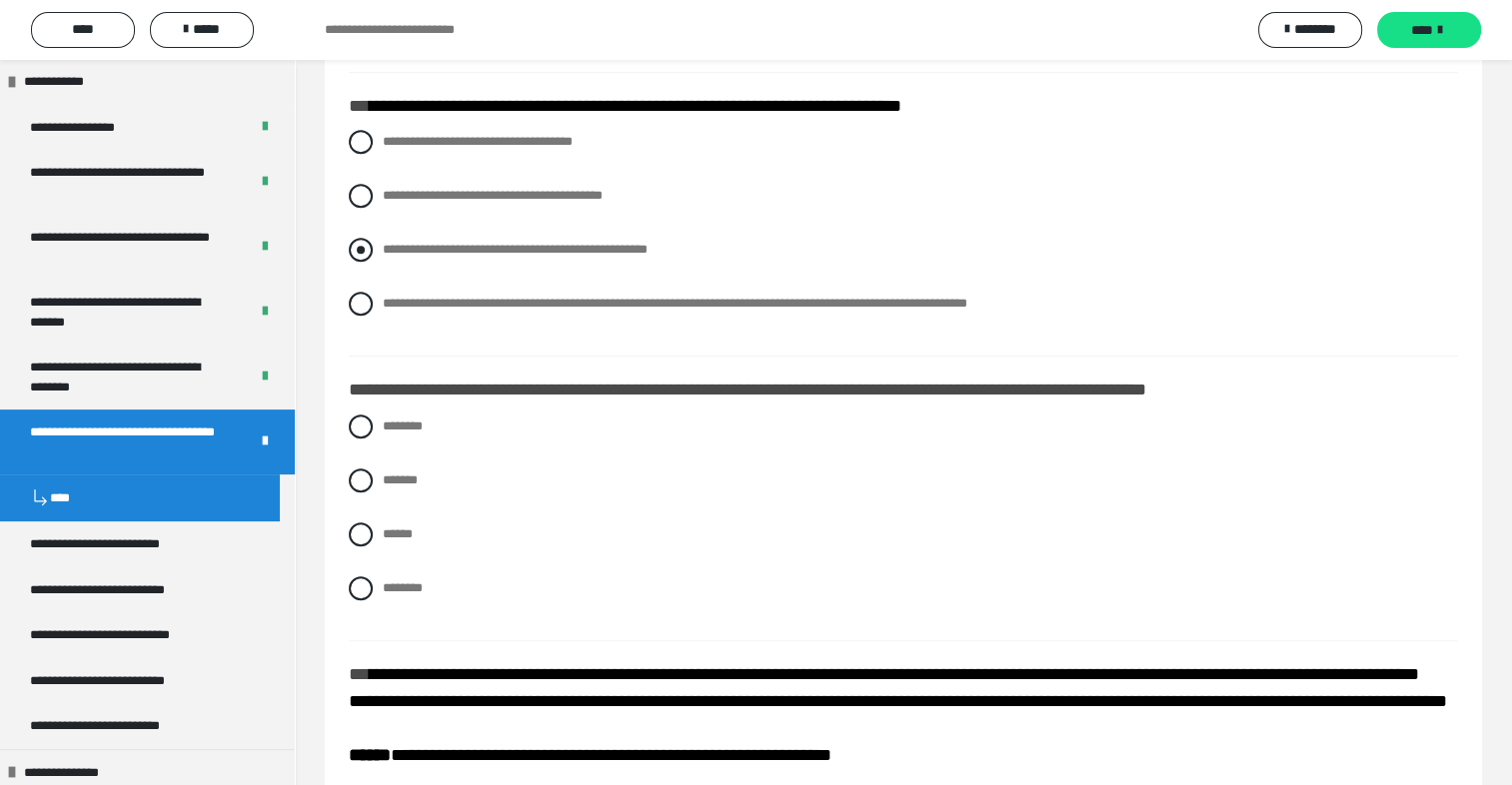 click on "**********" at bounding box center (903, 250) 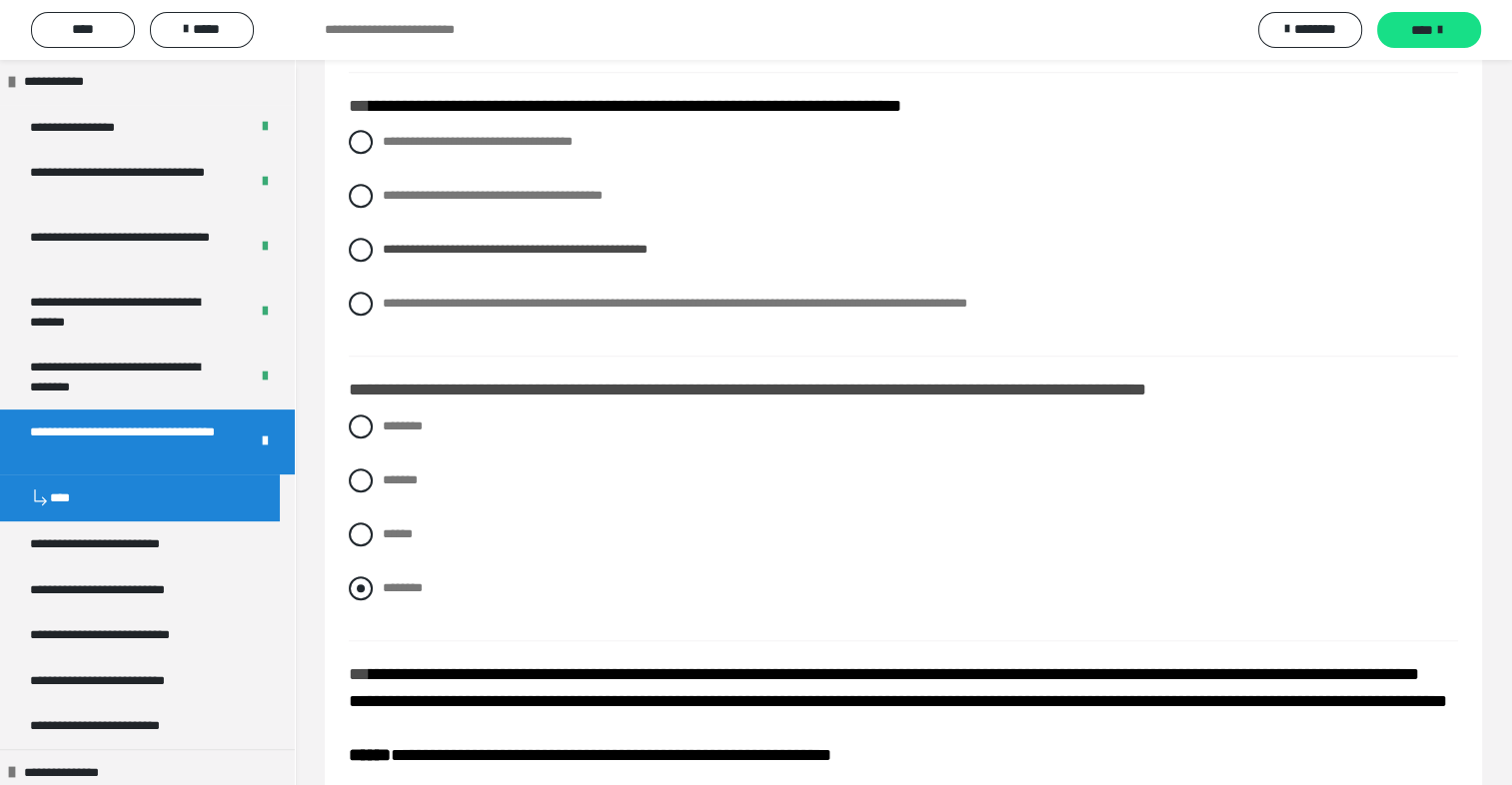 click at bounding box center (361, 588) 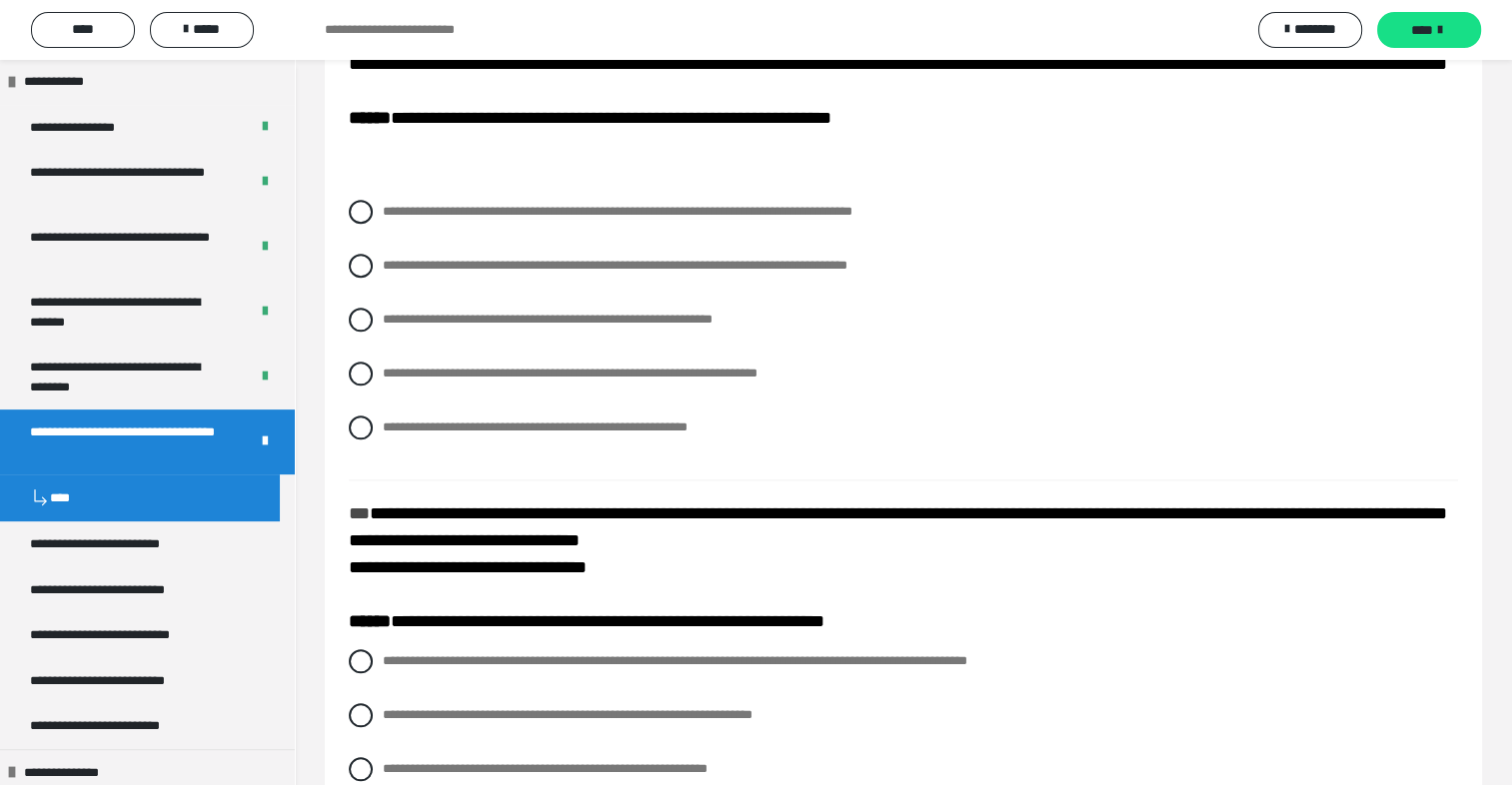 scroll, scrollTop: 2023, scrollLeft: 0, axis: vertical 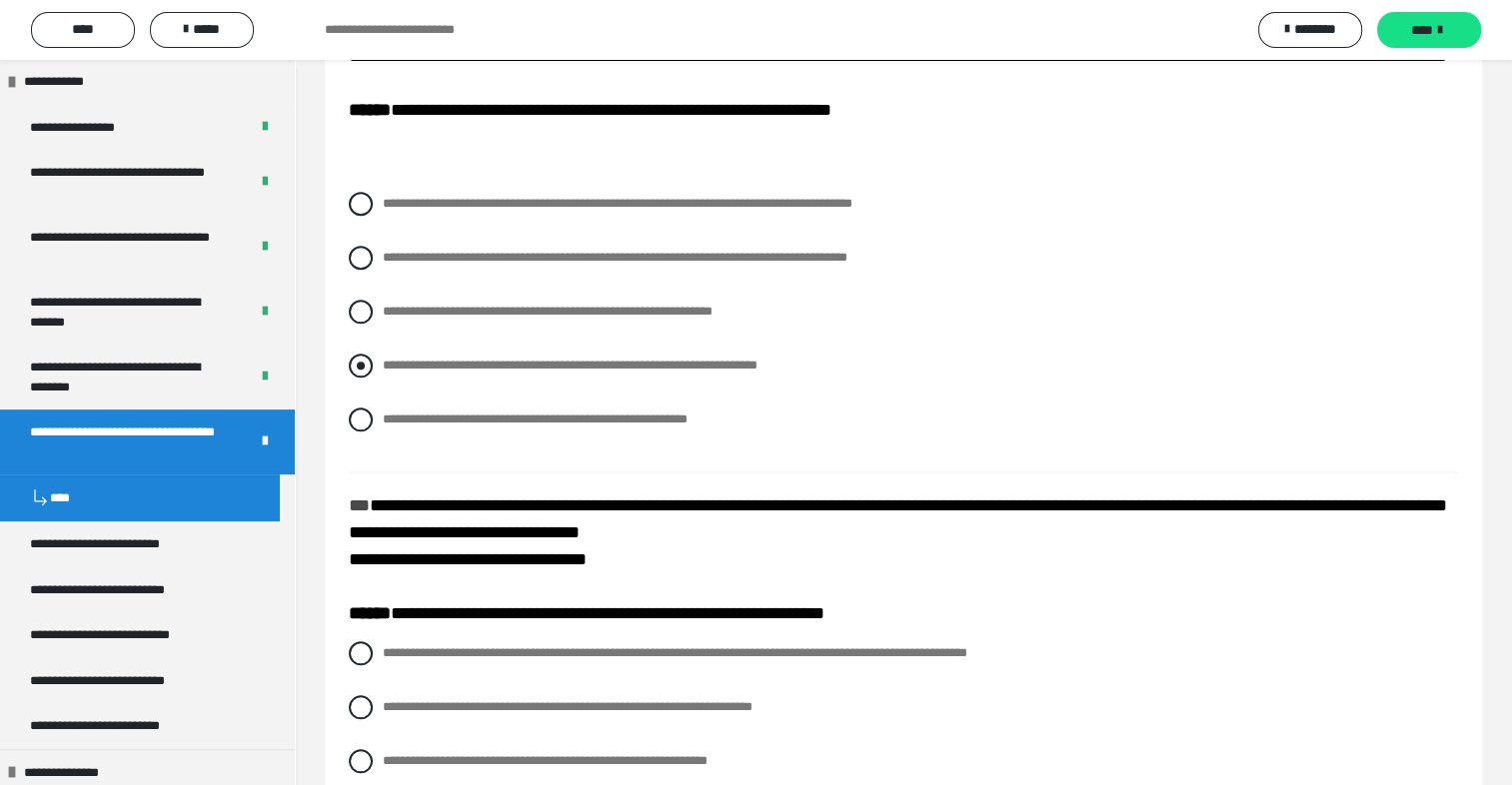 click at bounding box center (361, 366) 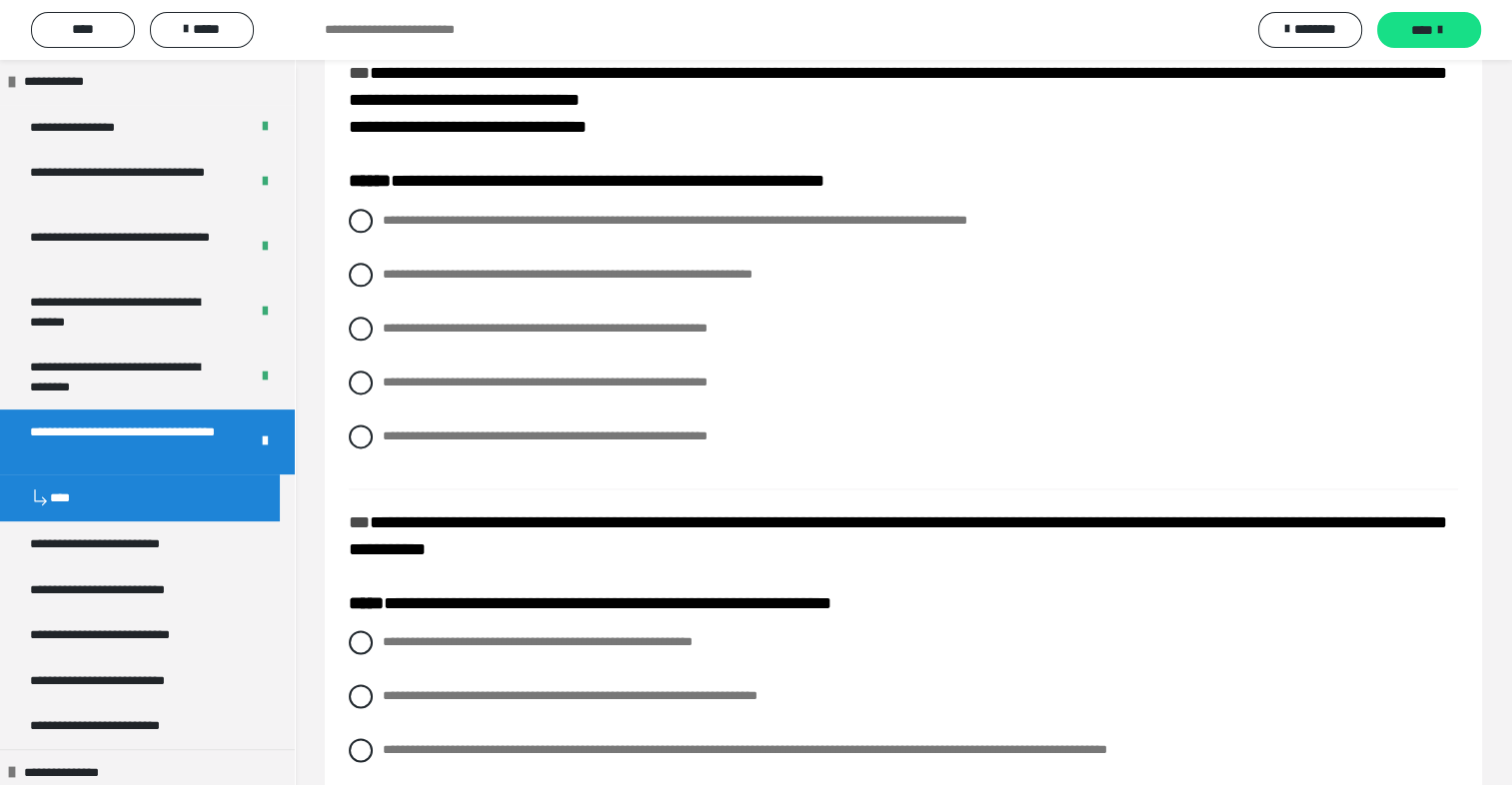 scroll, scrollTop: 2460, scrollLeft: 0, axis: vertical 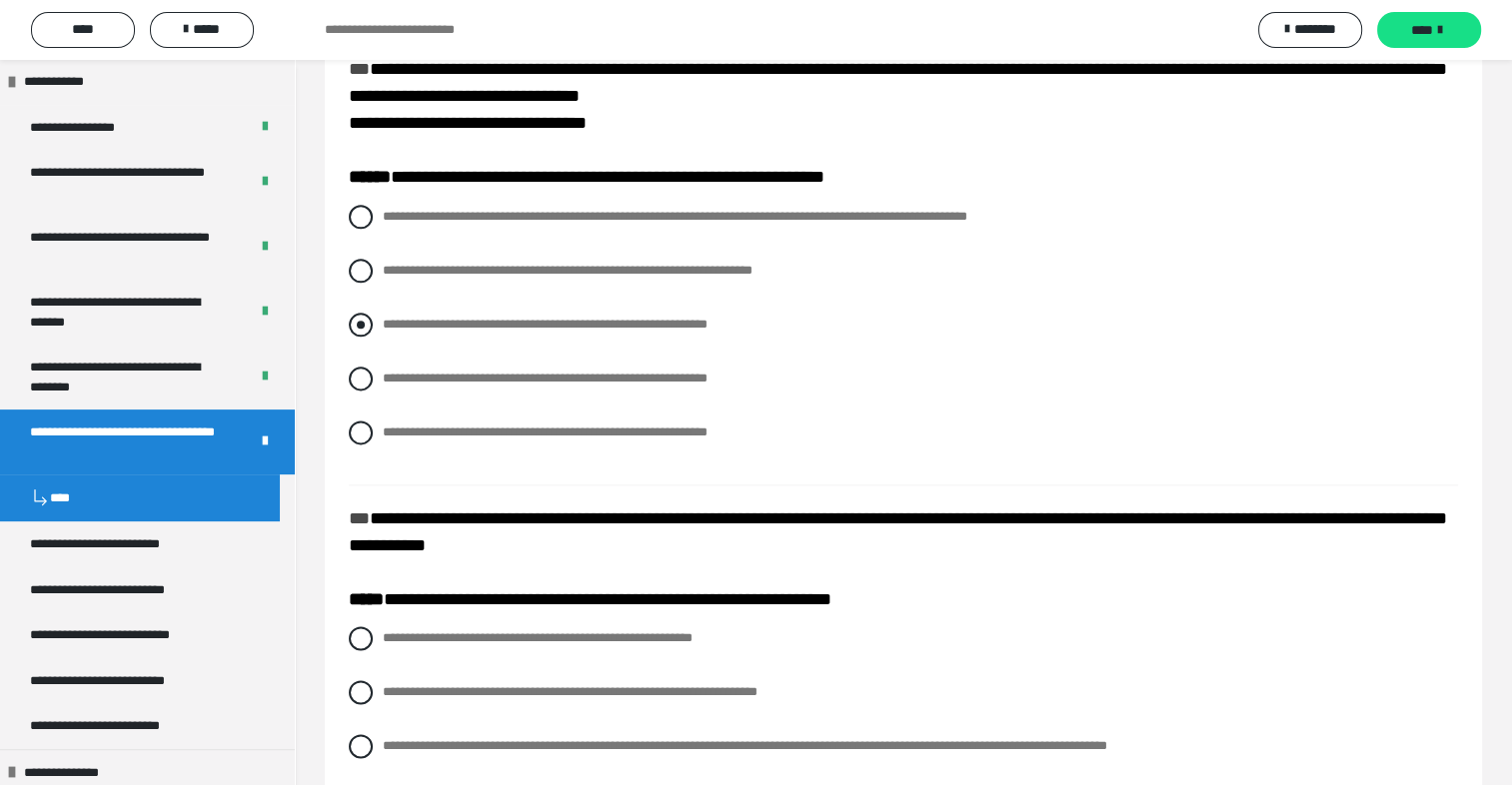 click on "**********" at bounding box center (903, 325) 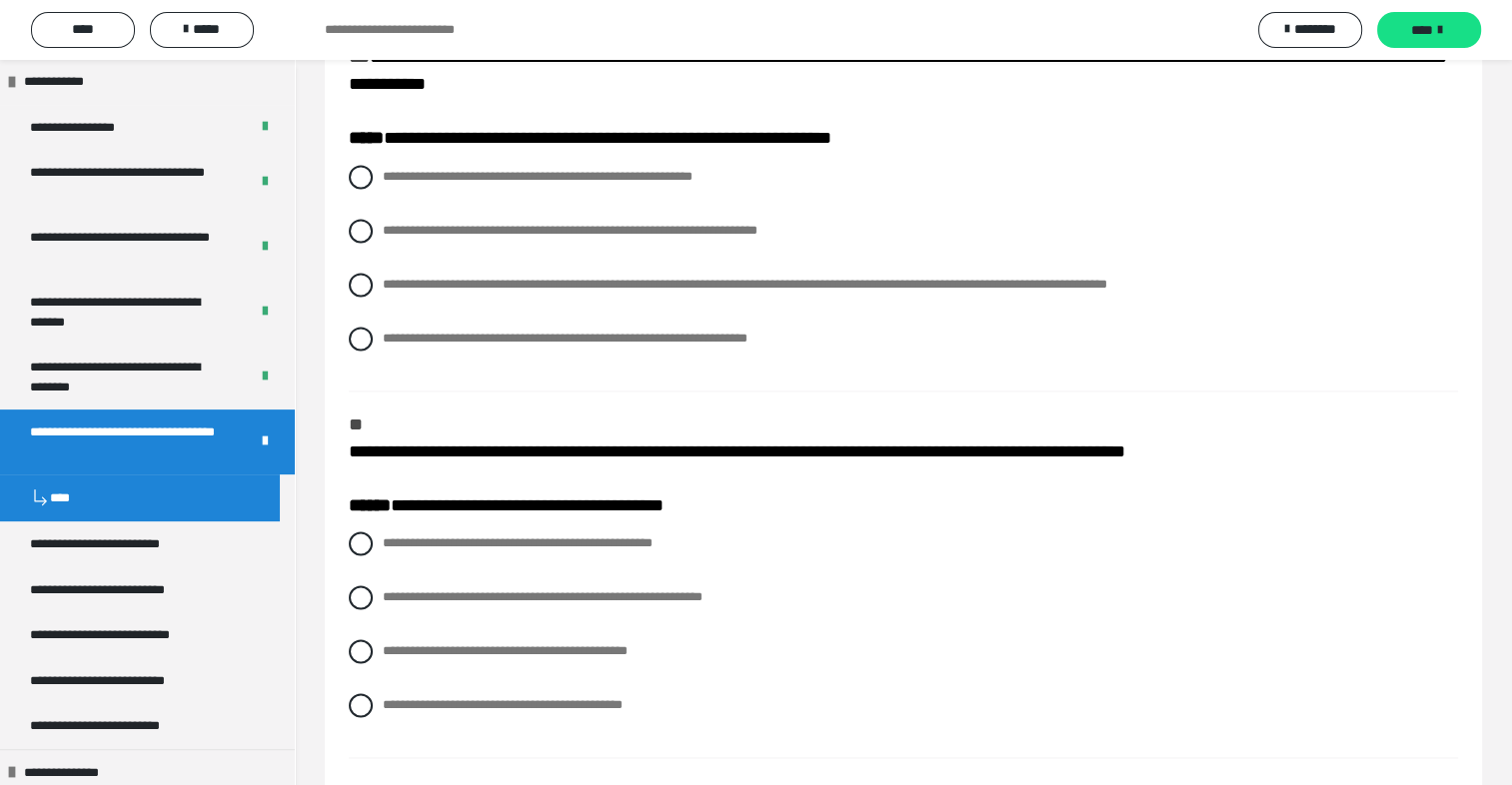 scroll, scrollTop: 2938, scrollLeft: 0, axis: vertical 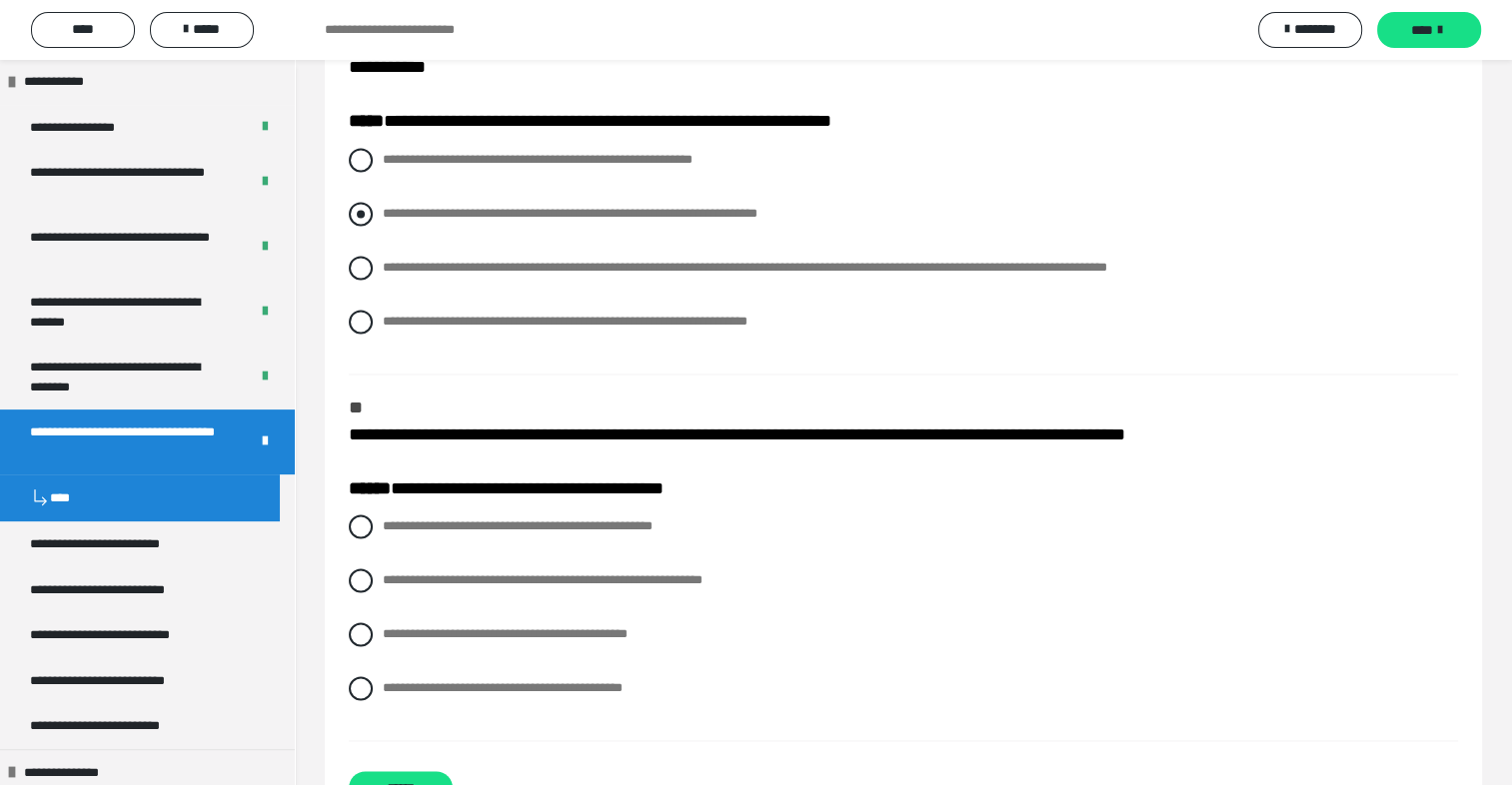 click at bounding box center [361, 214] 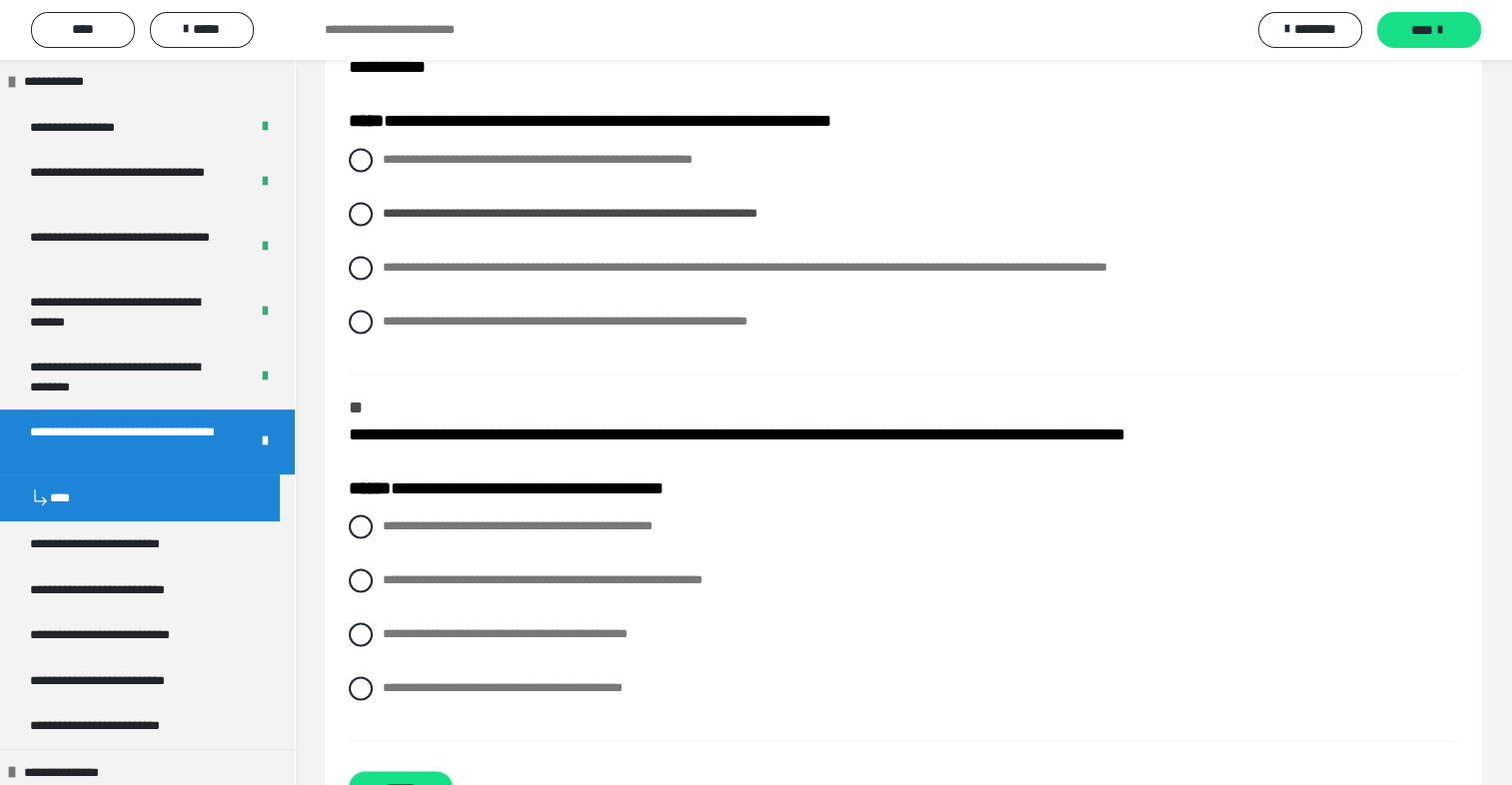 scroll, scrollTop: 3074, scrollLeft: 0, axis: vertical 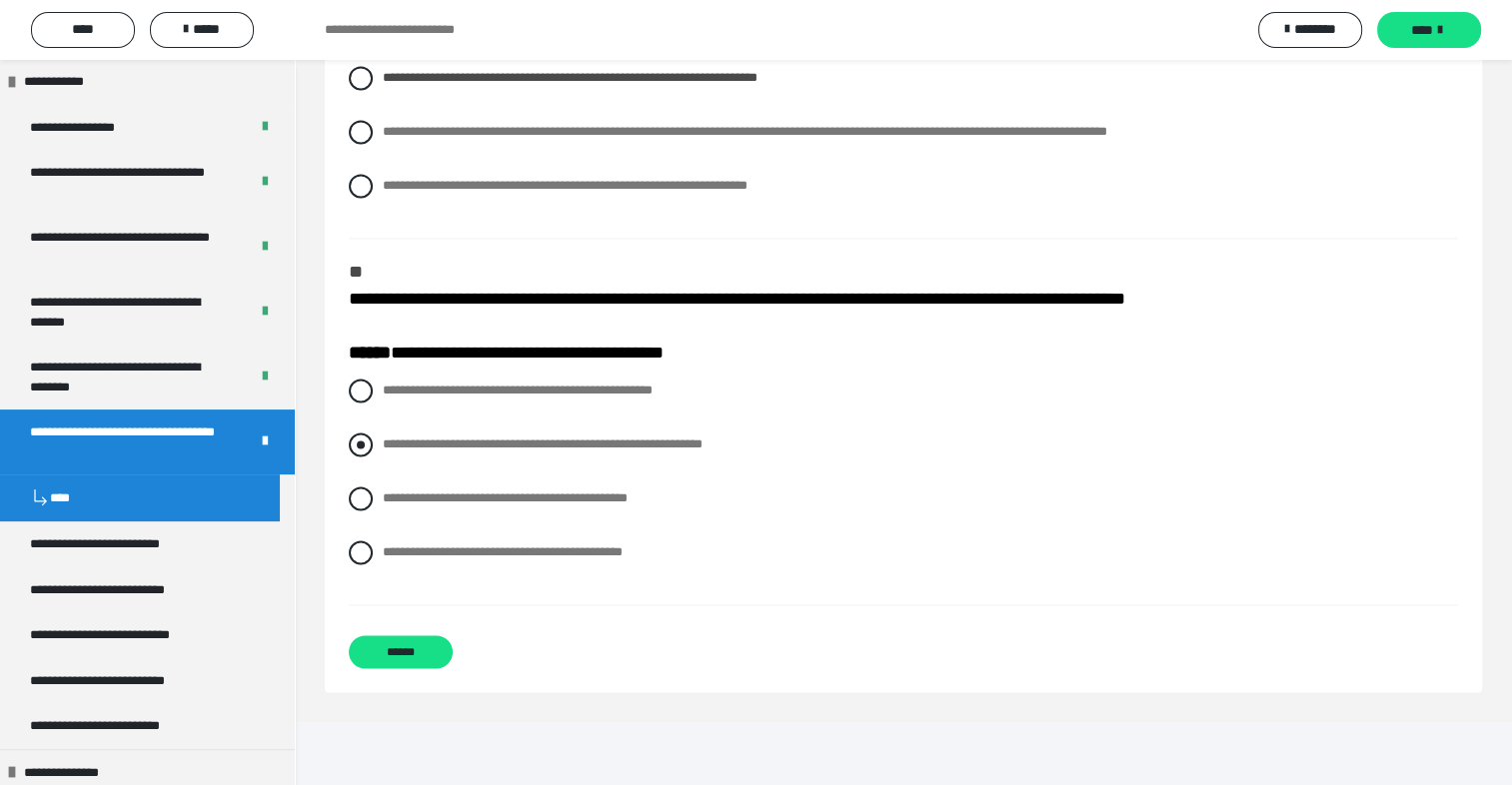 click at bounding box center [361, 444] 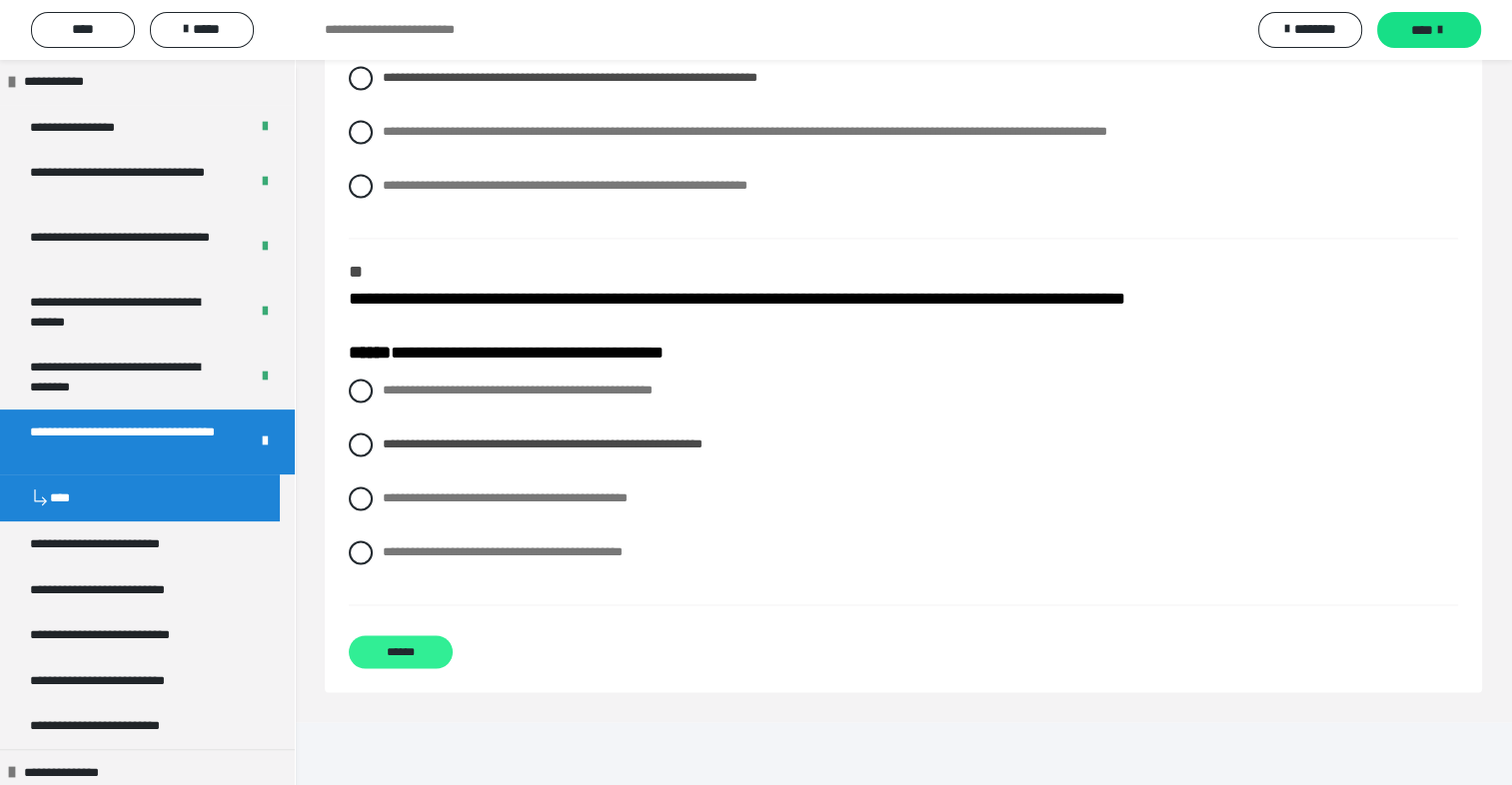 click on "******" at bounding box center (401, 651) 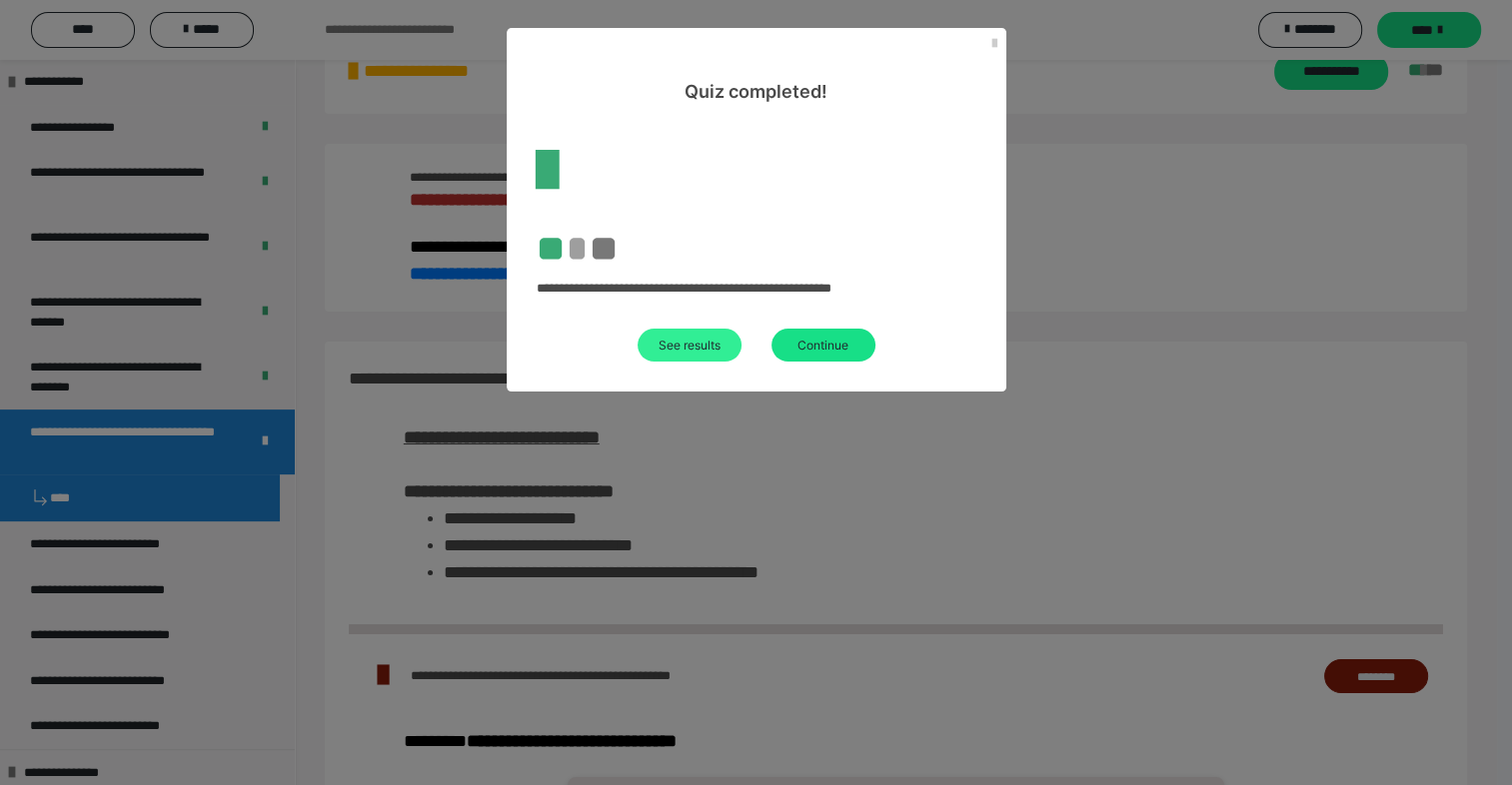 click on "See results" at bounding box center (690, 345) 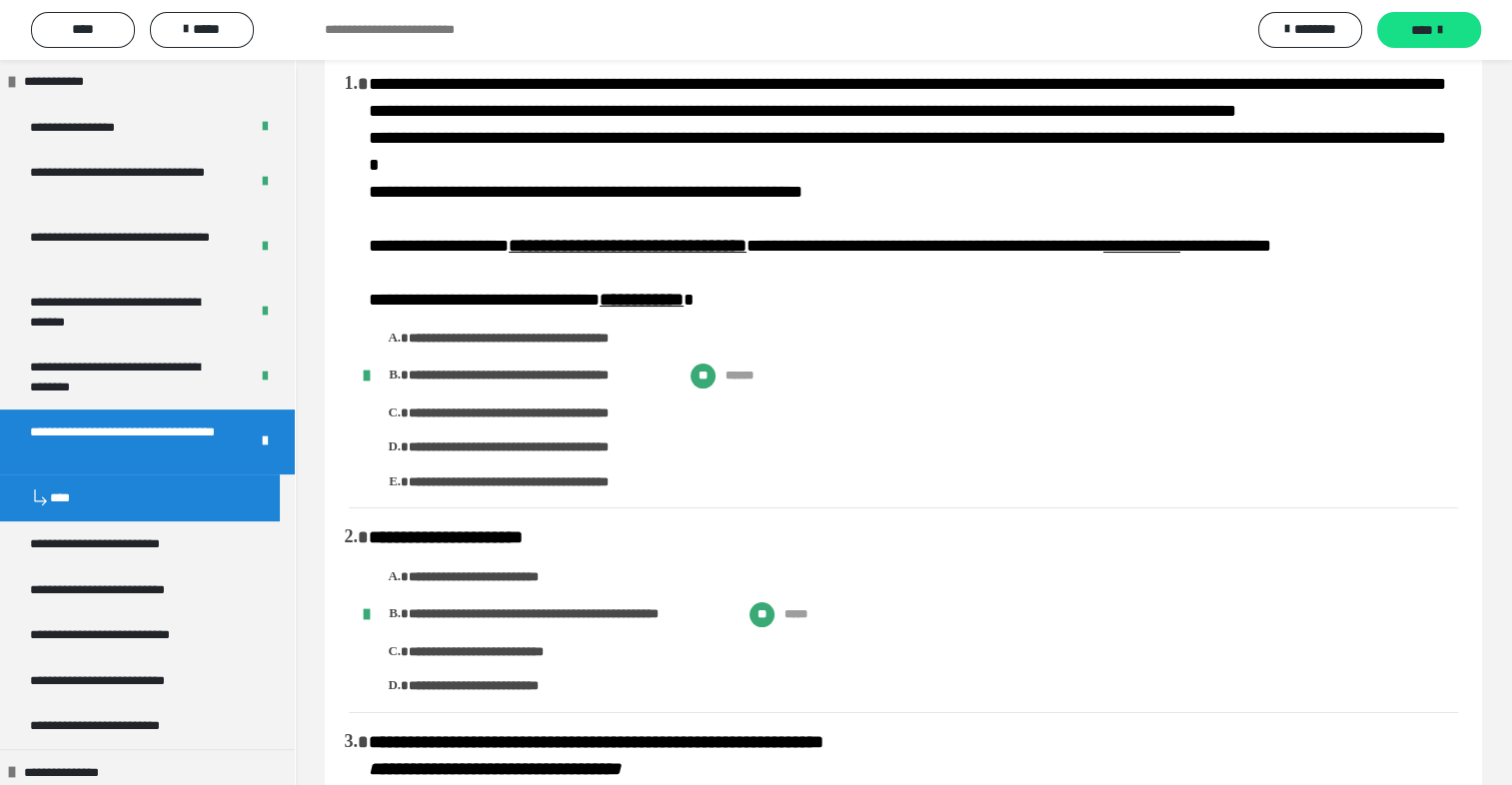 scroll, scrollTop: 0, scrollLeft: 0, axis: both 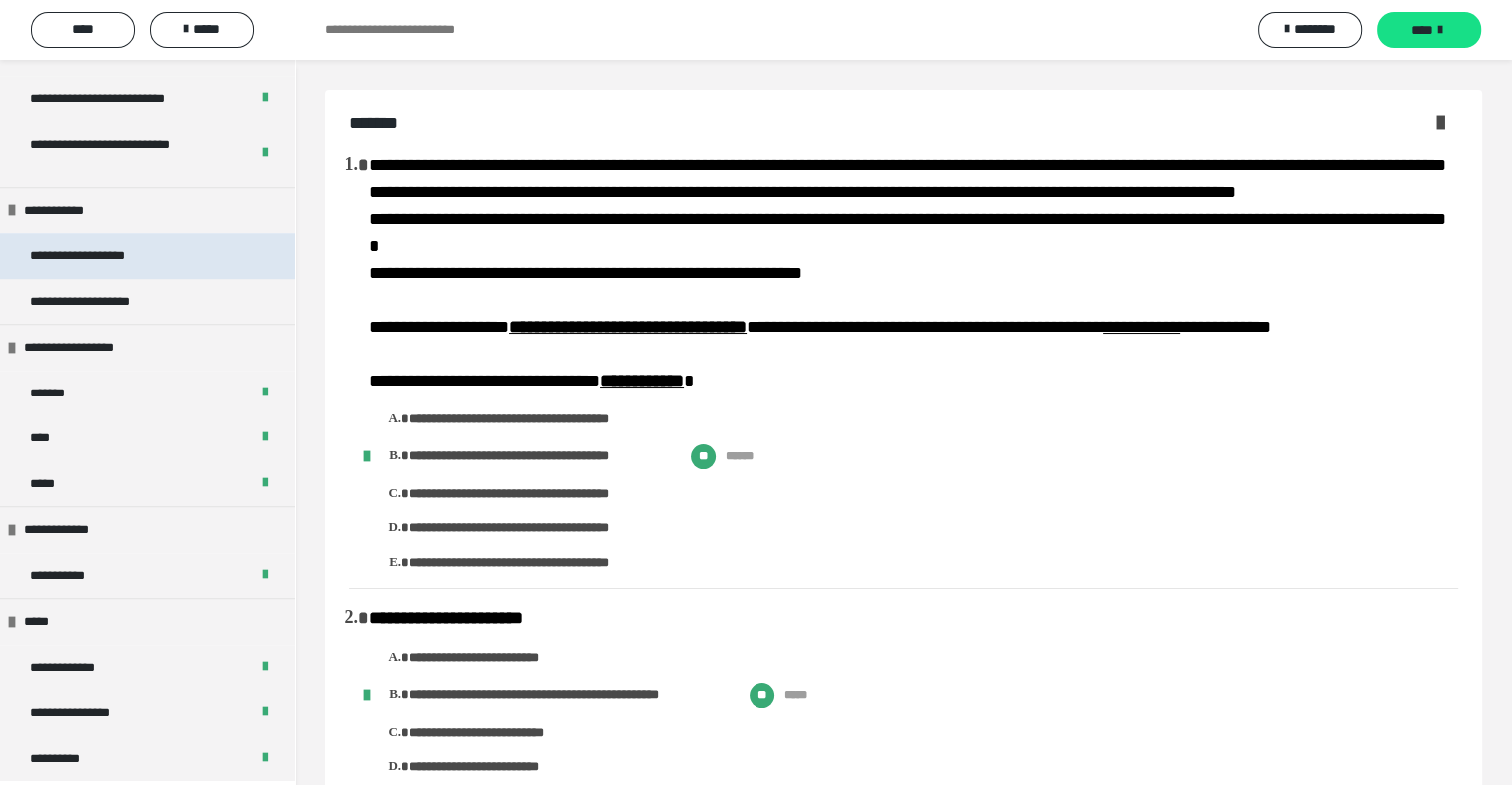 click on "**********" at bounding box center (147, 256) 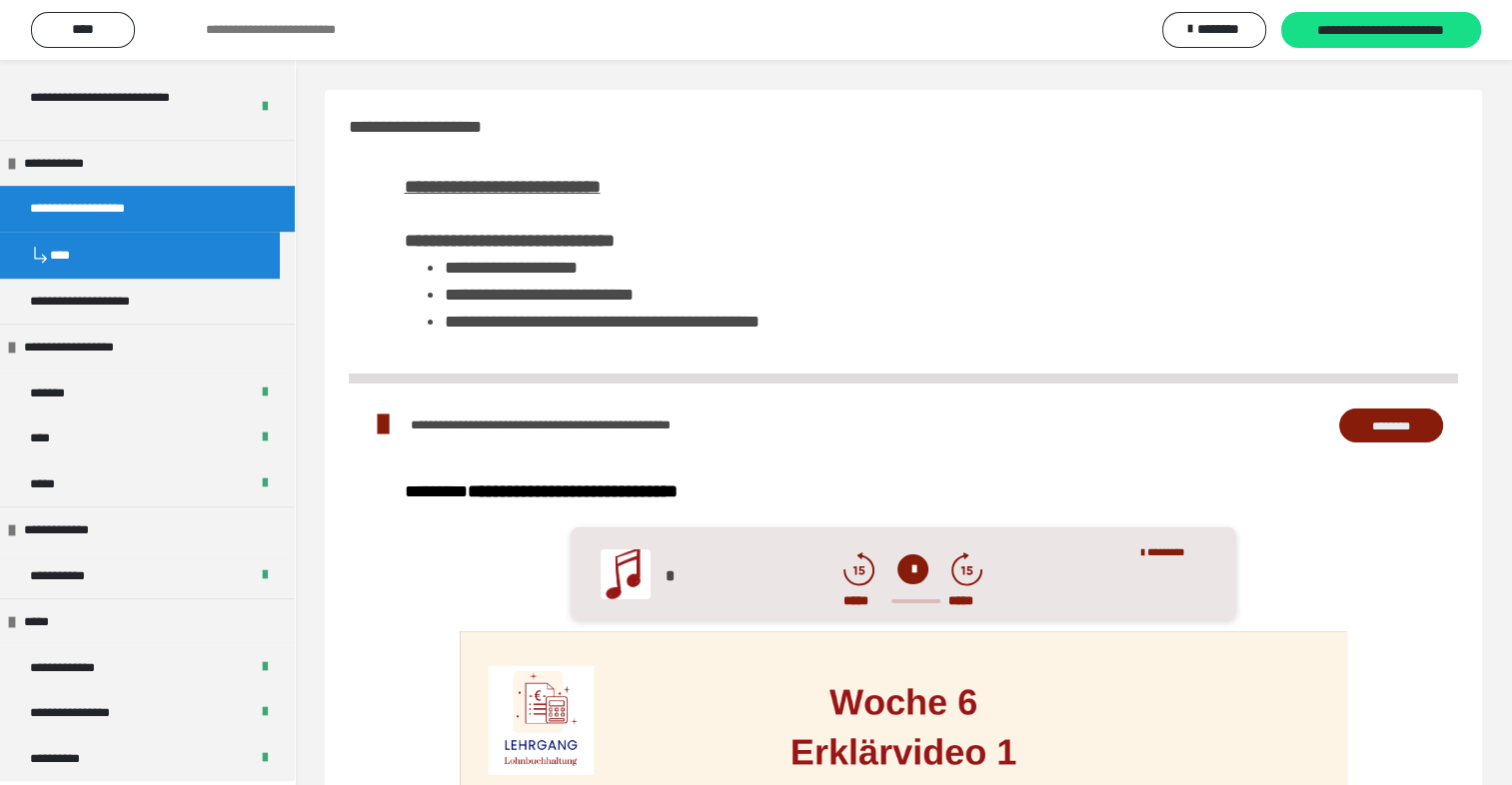 scroll, scrollTop: 1171, scrollLeft: 0, axis: vertical 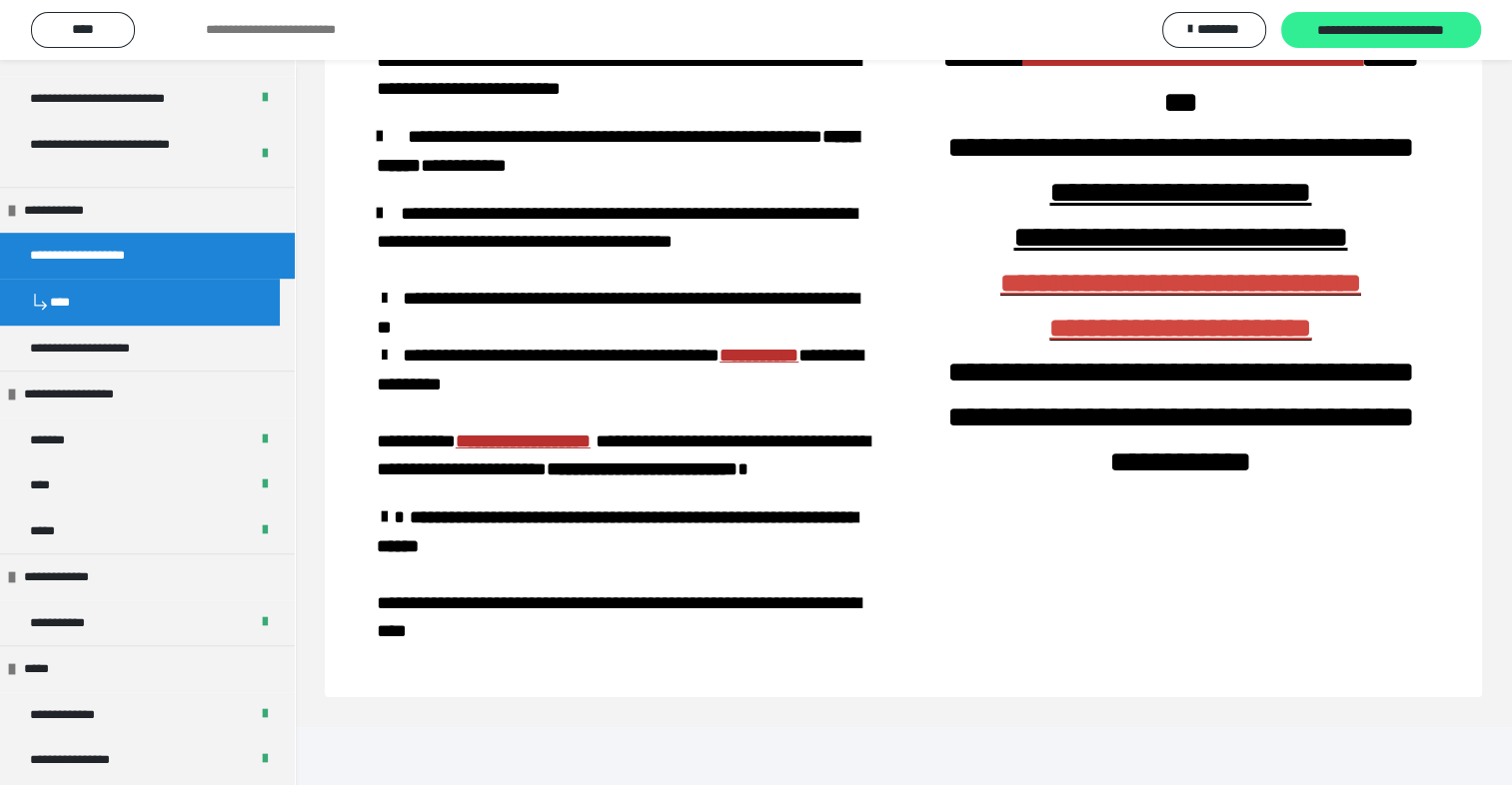 click on "**********" at bounding box center (1381, 31) 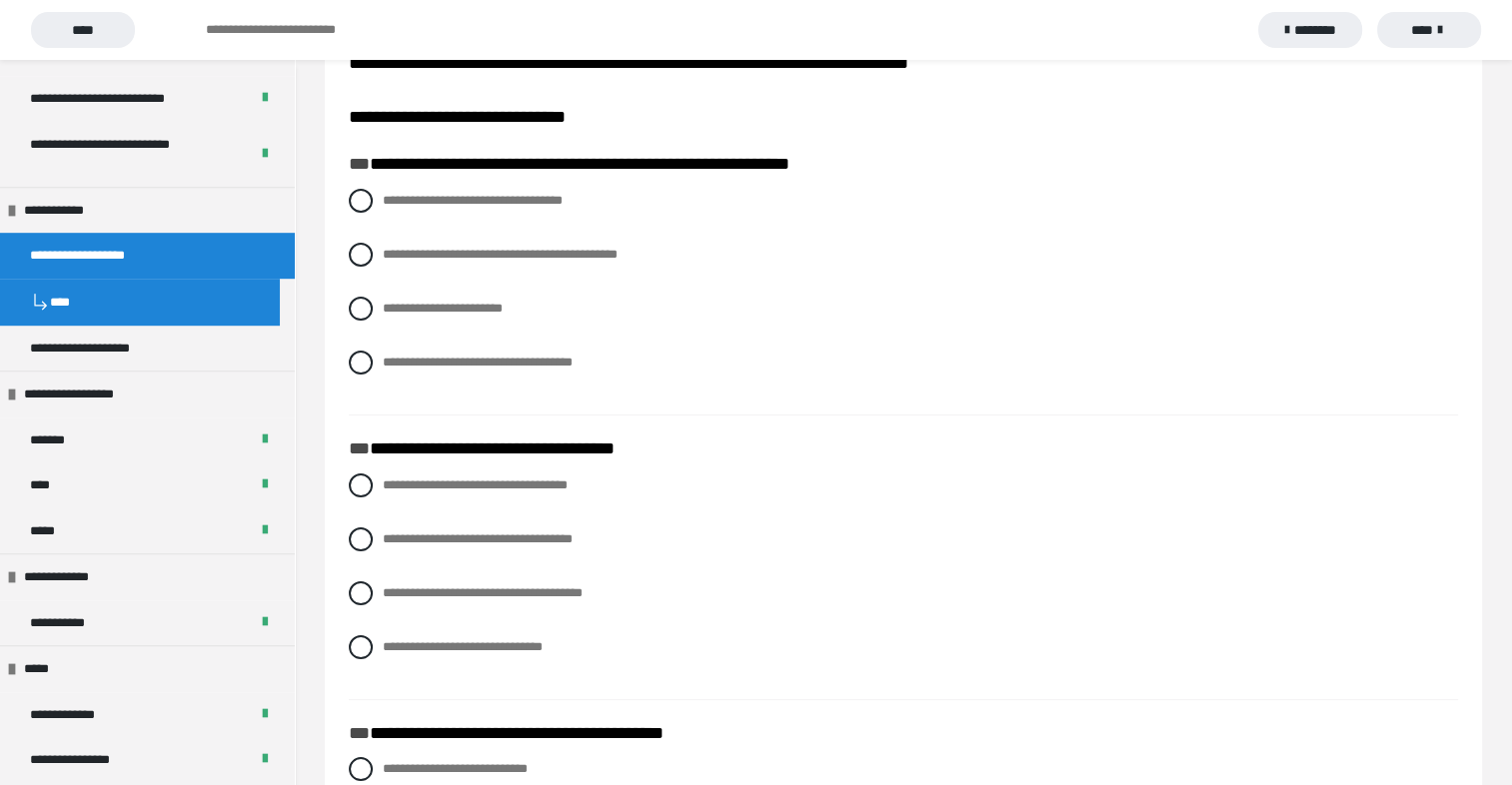 scroll, scrollTop: 152, scrollLeft: 0, axis: vertical 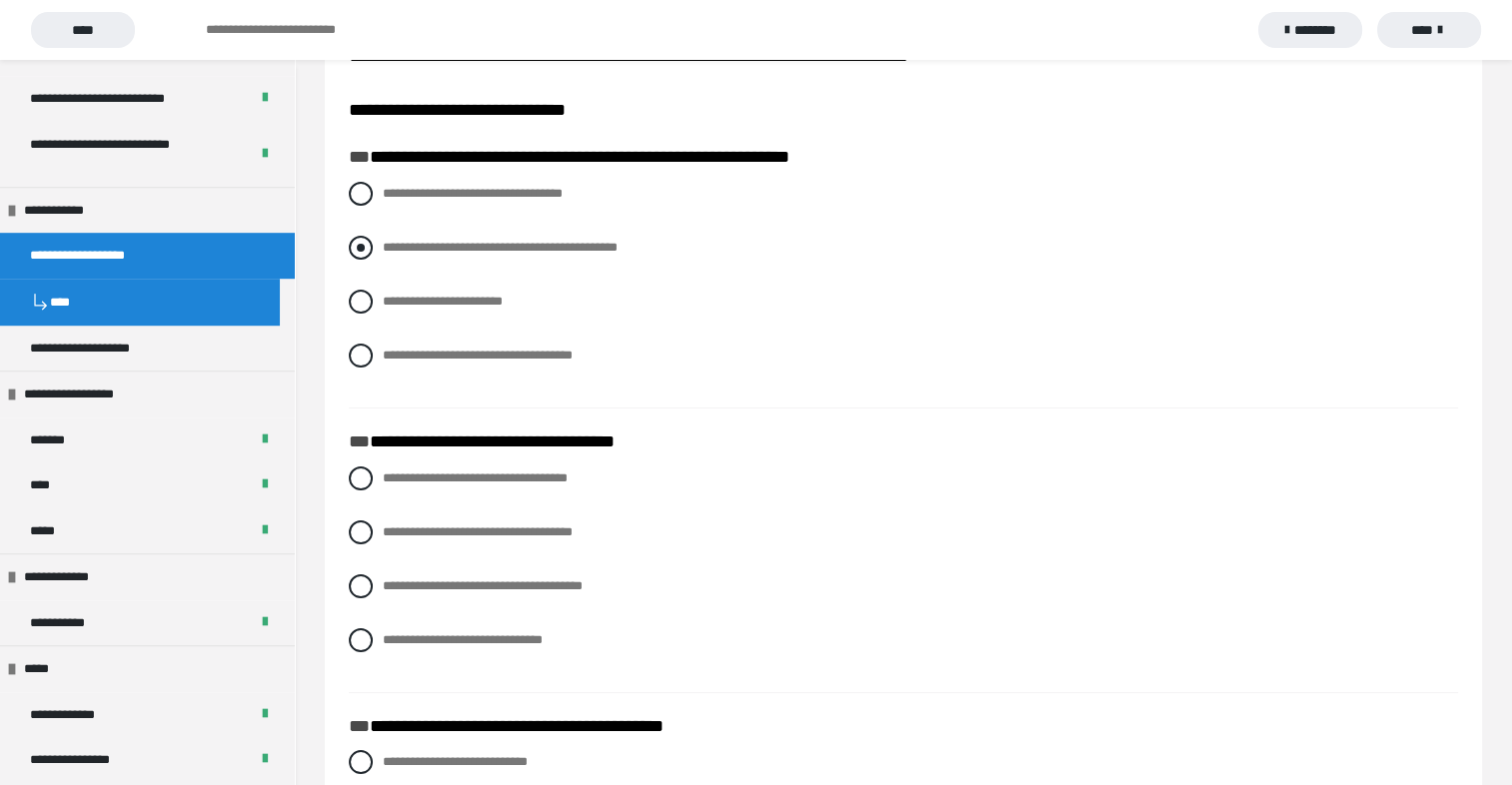 click at bounding box center (361, 248) 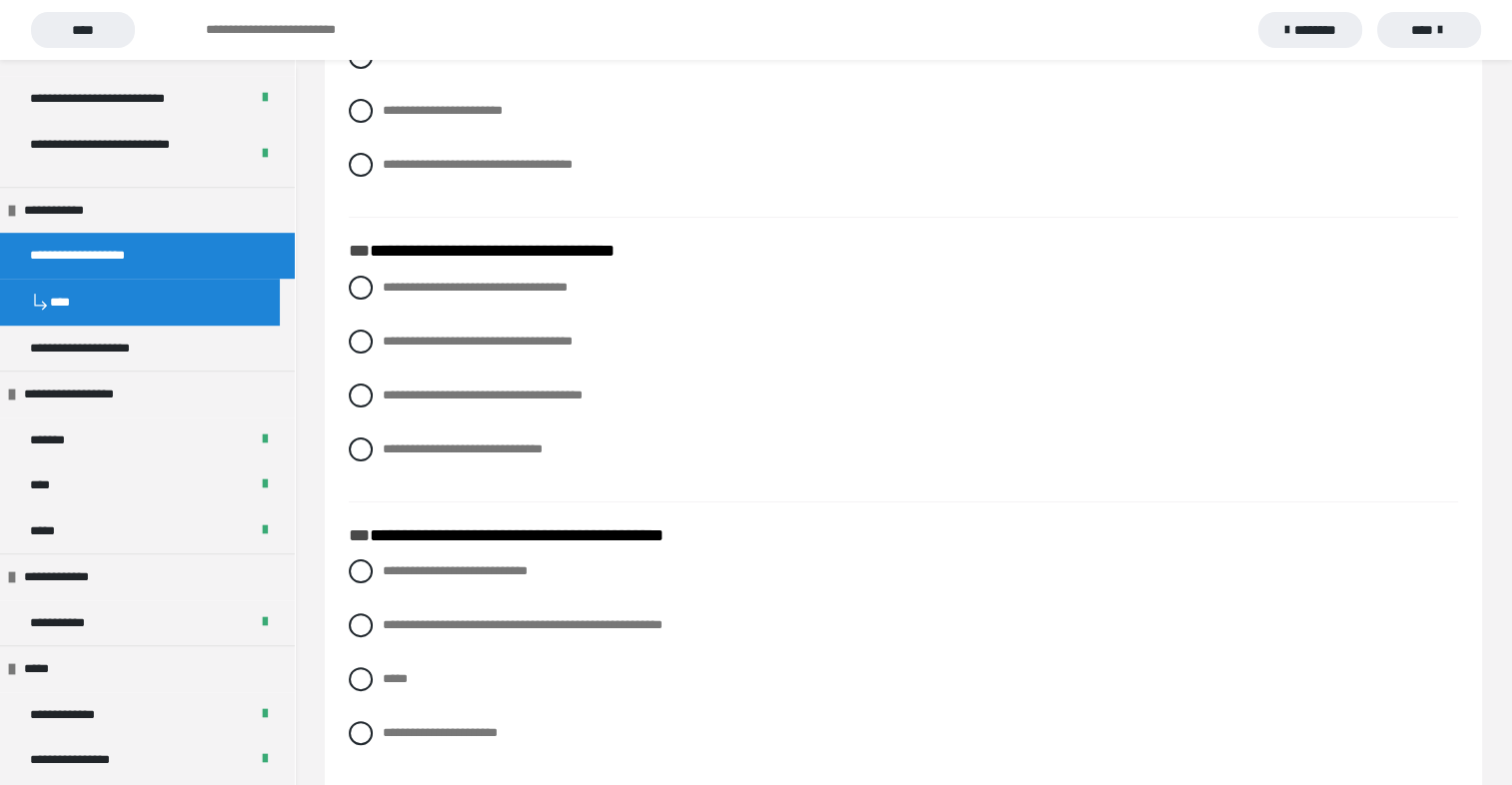 scroll, scrollTop: 351, scrollLeft: 0, axis: vertical 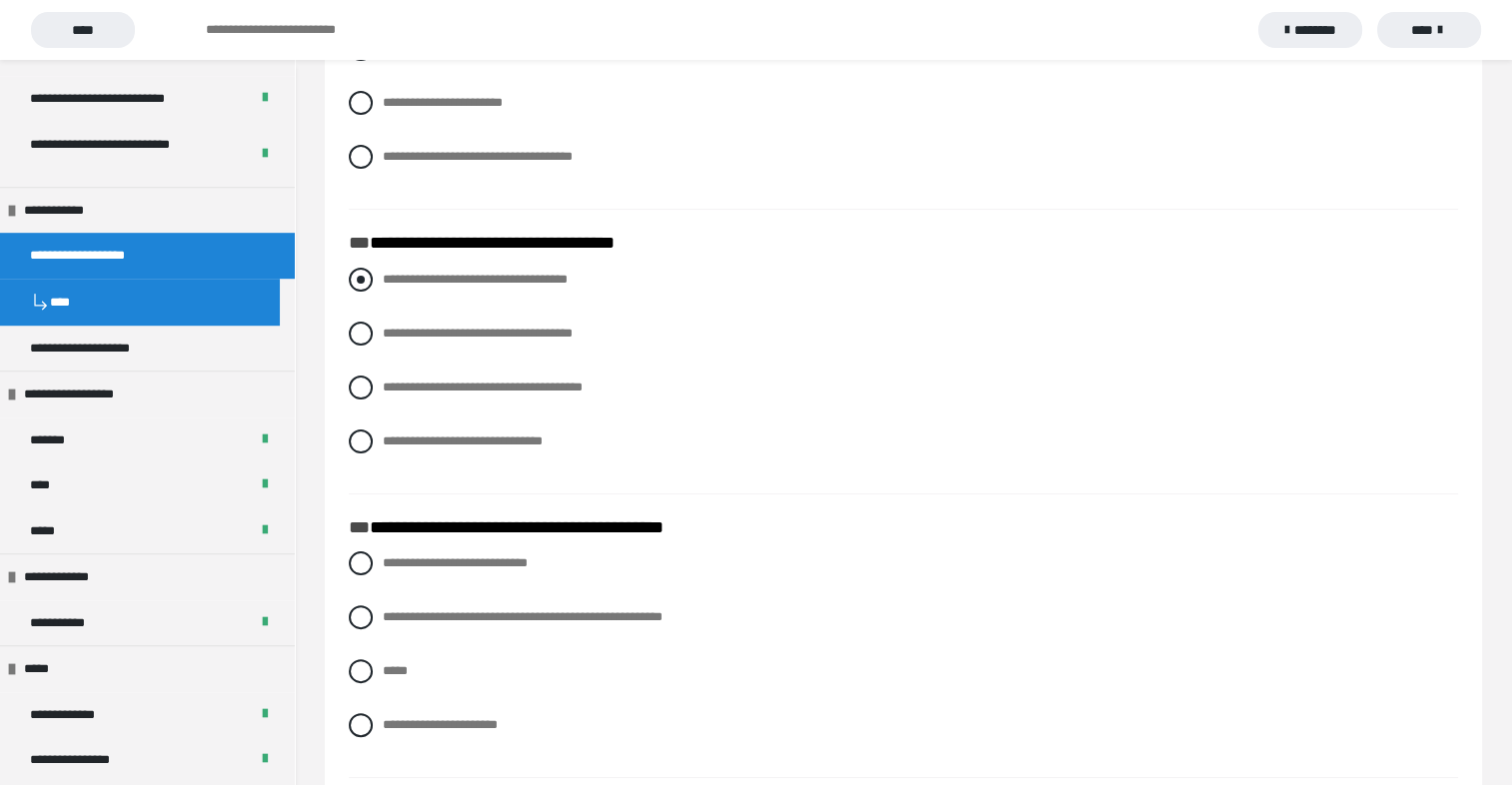 click at bounding box center [361, 280] 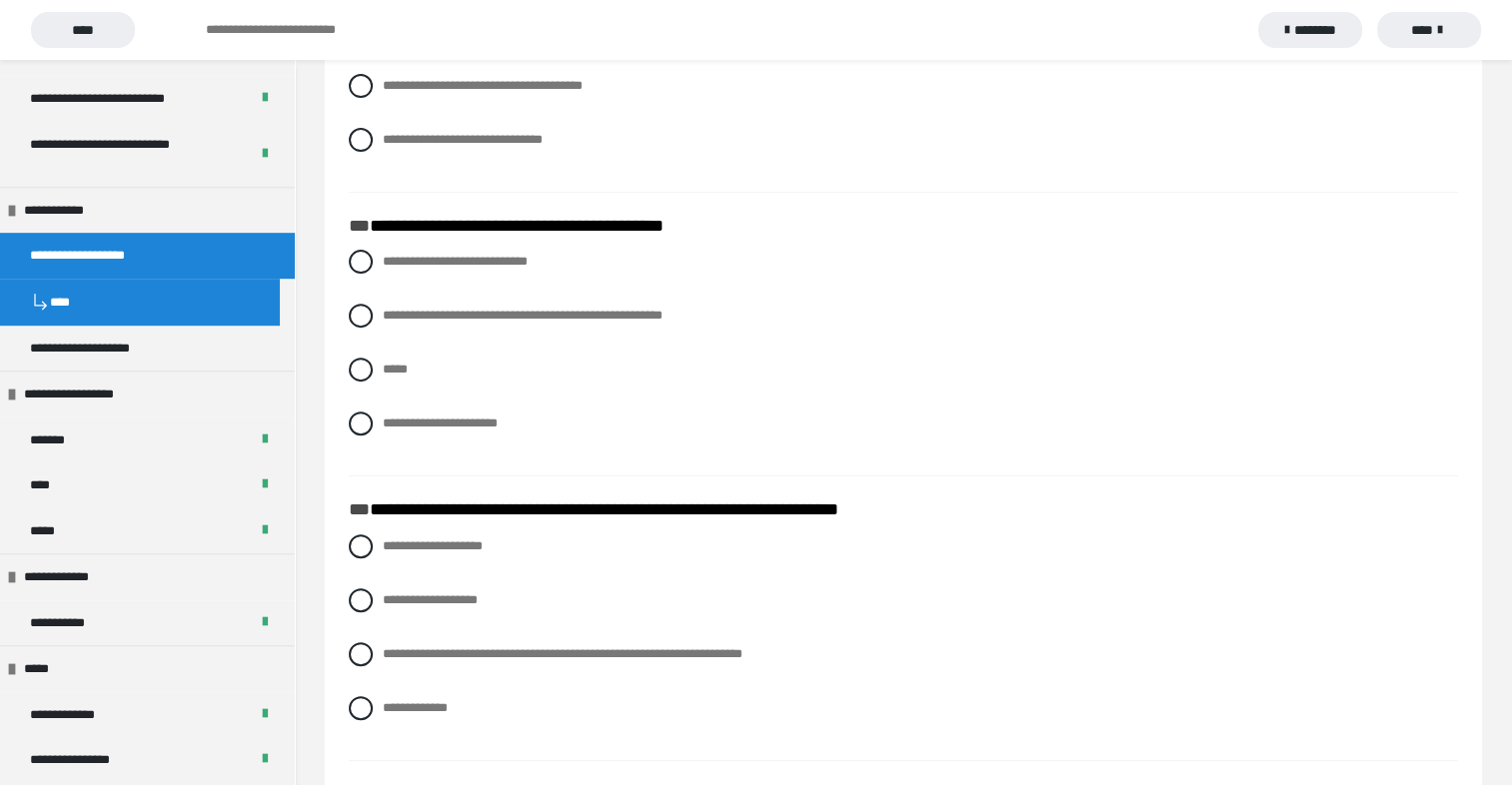 scroll, scrollTop: 659, scrollLeft: 0, axis: vertical 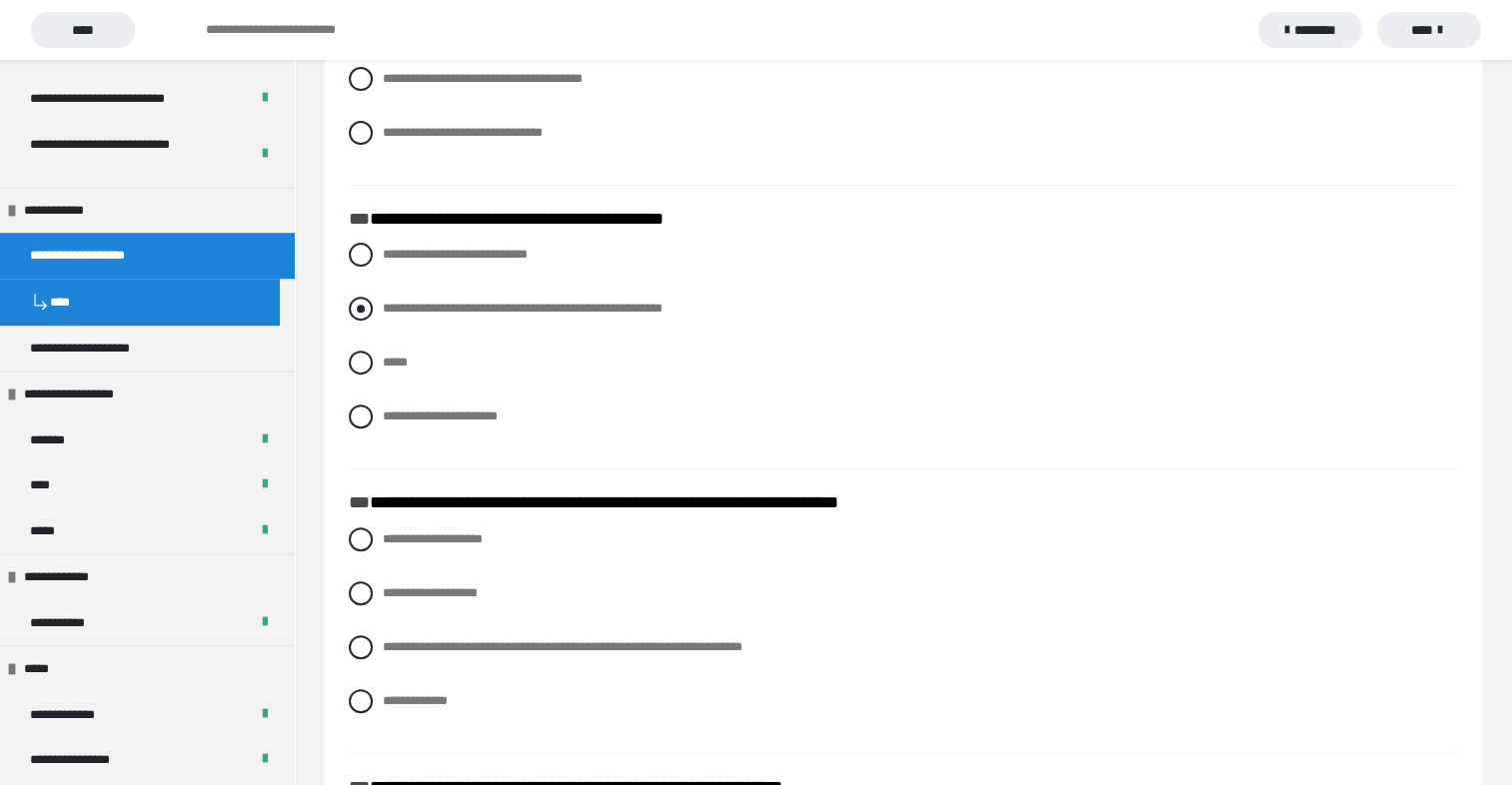 click at bounding box center (361, 309) 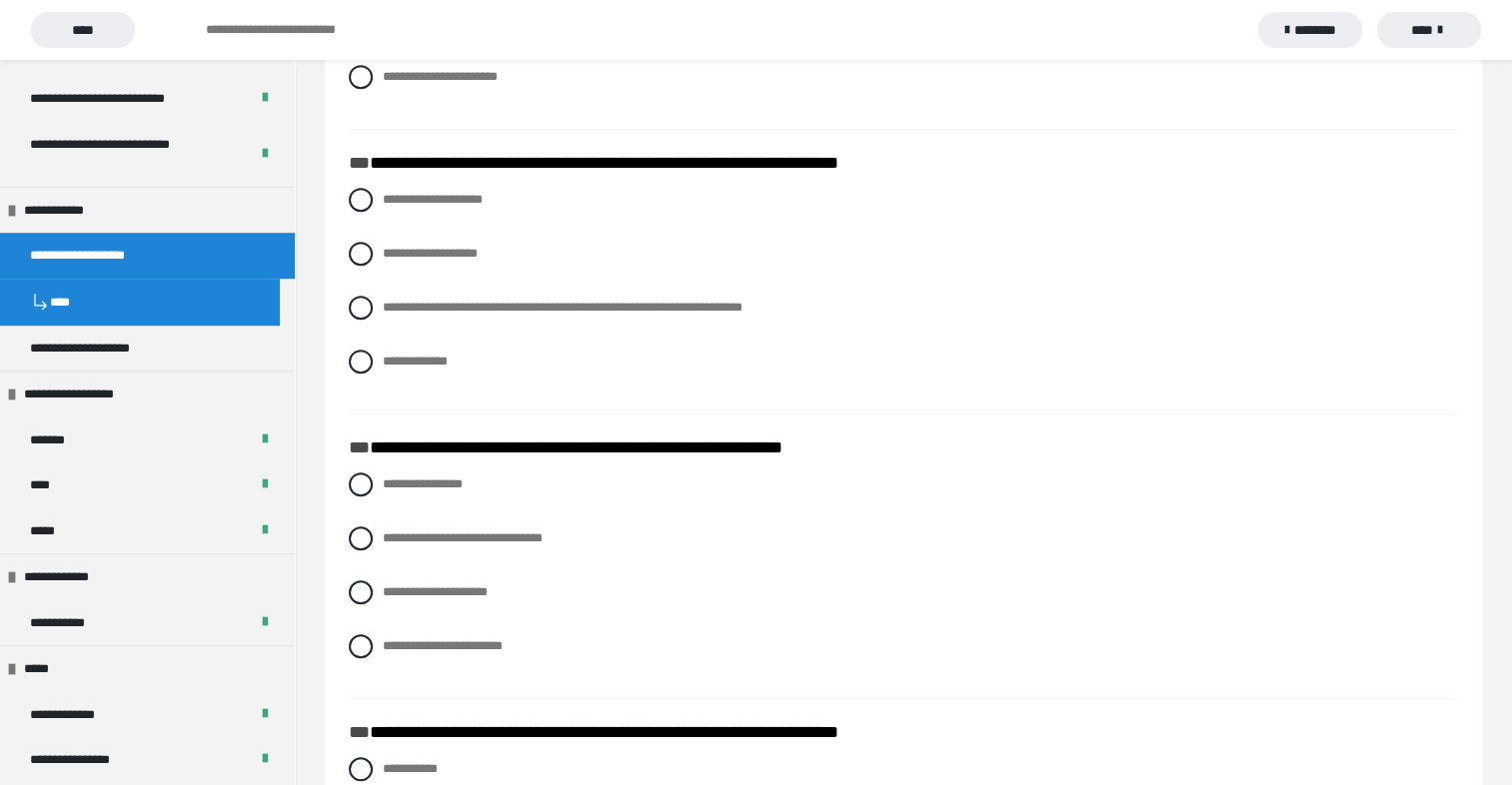 scroll, scrollTop: 1007, scrollLeft: 0, axis: vertical 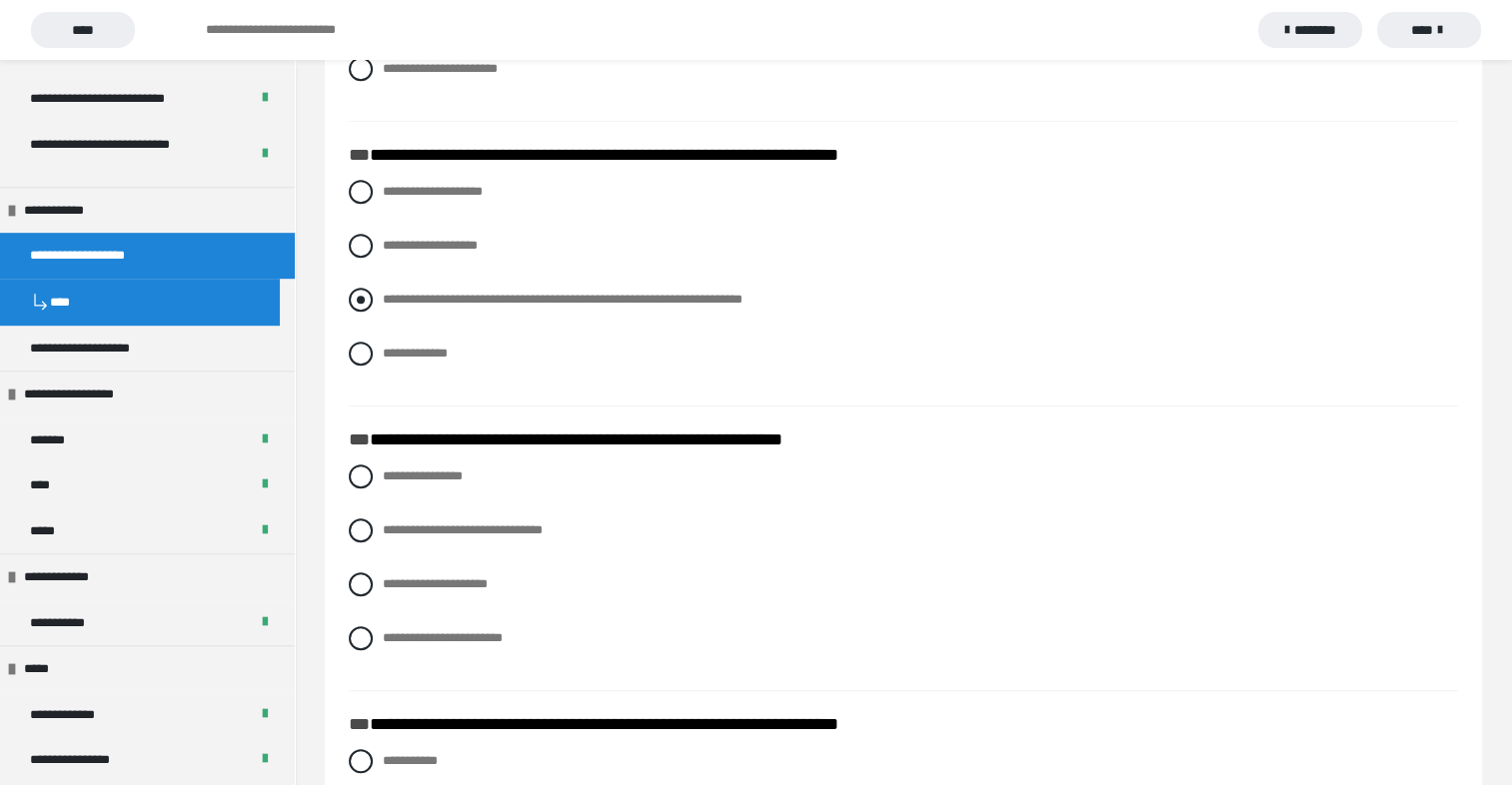 click at bounding box center [361, 300] 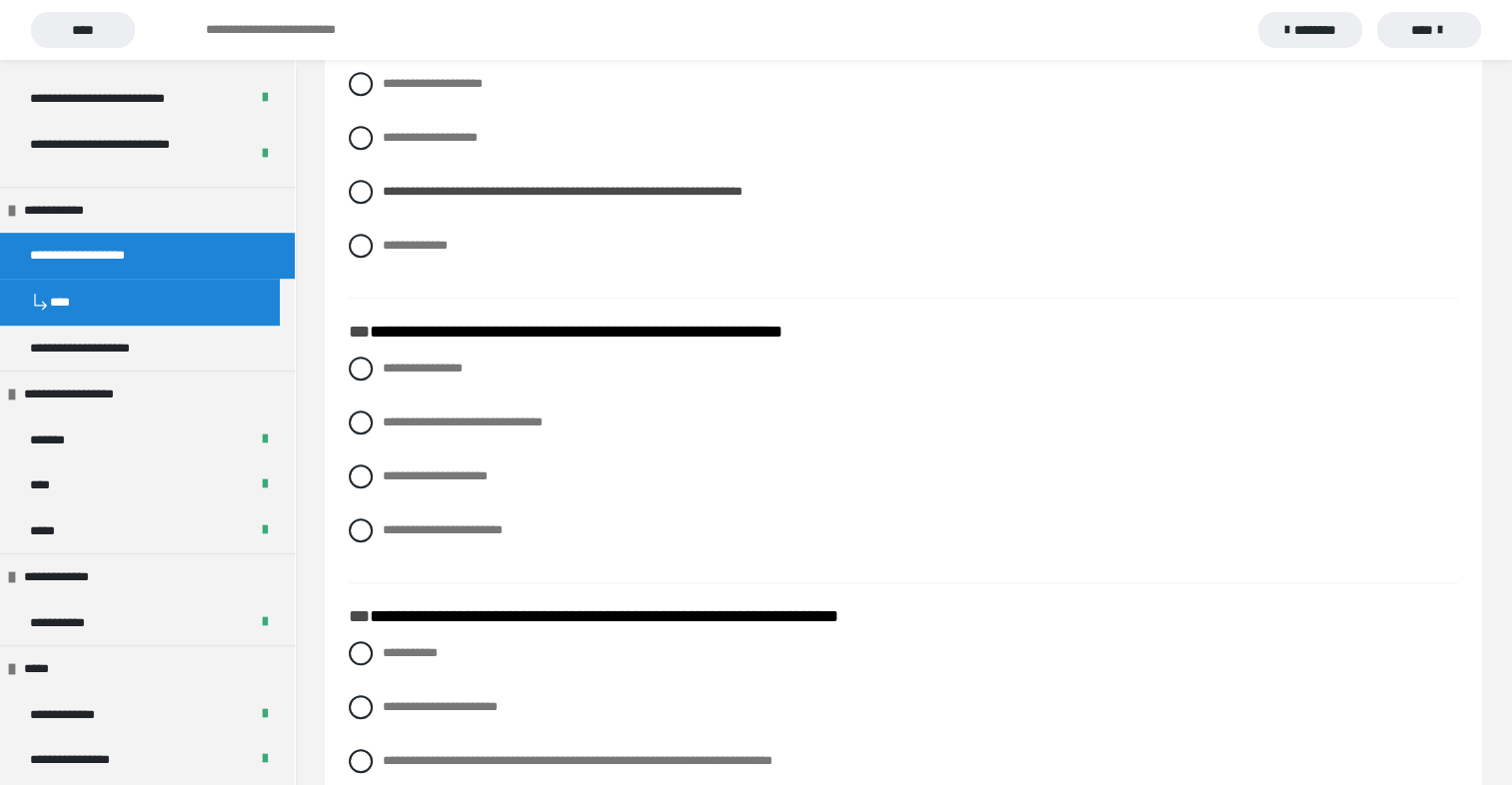 scroll, scrollTop: 1123, scrollLeft: 0, axis: vertical 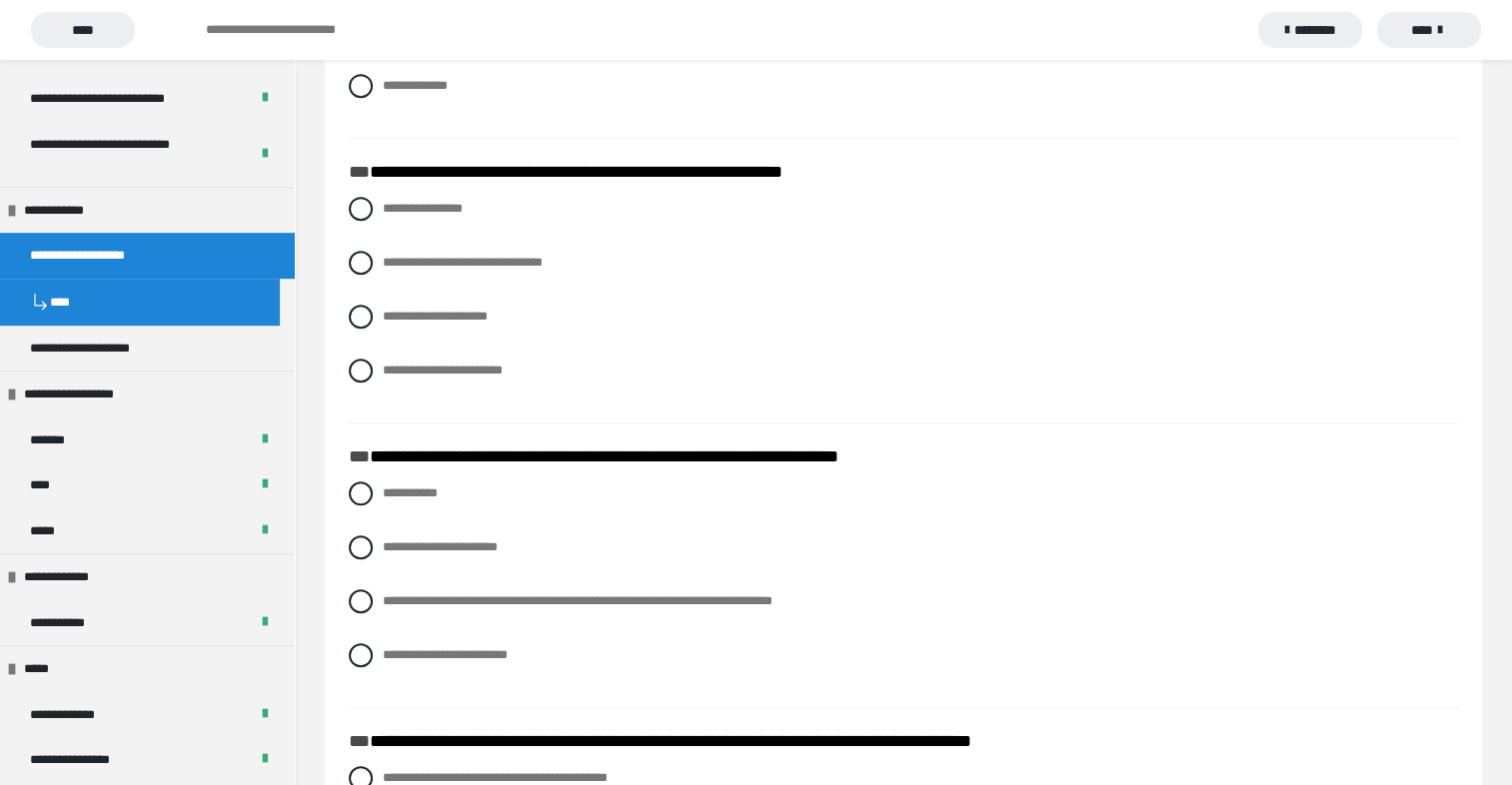 click on "**********" at bounding box center [903, 305] 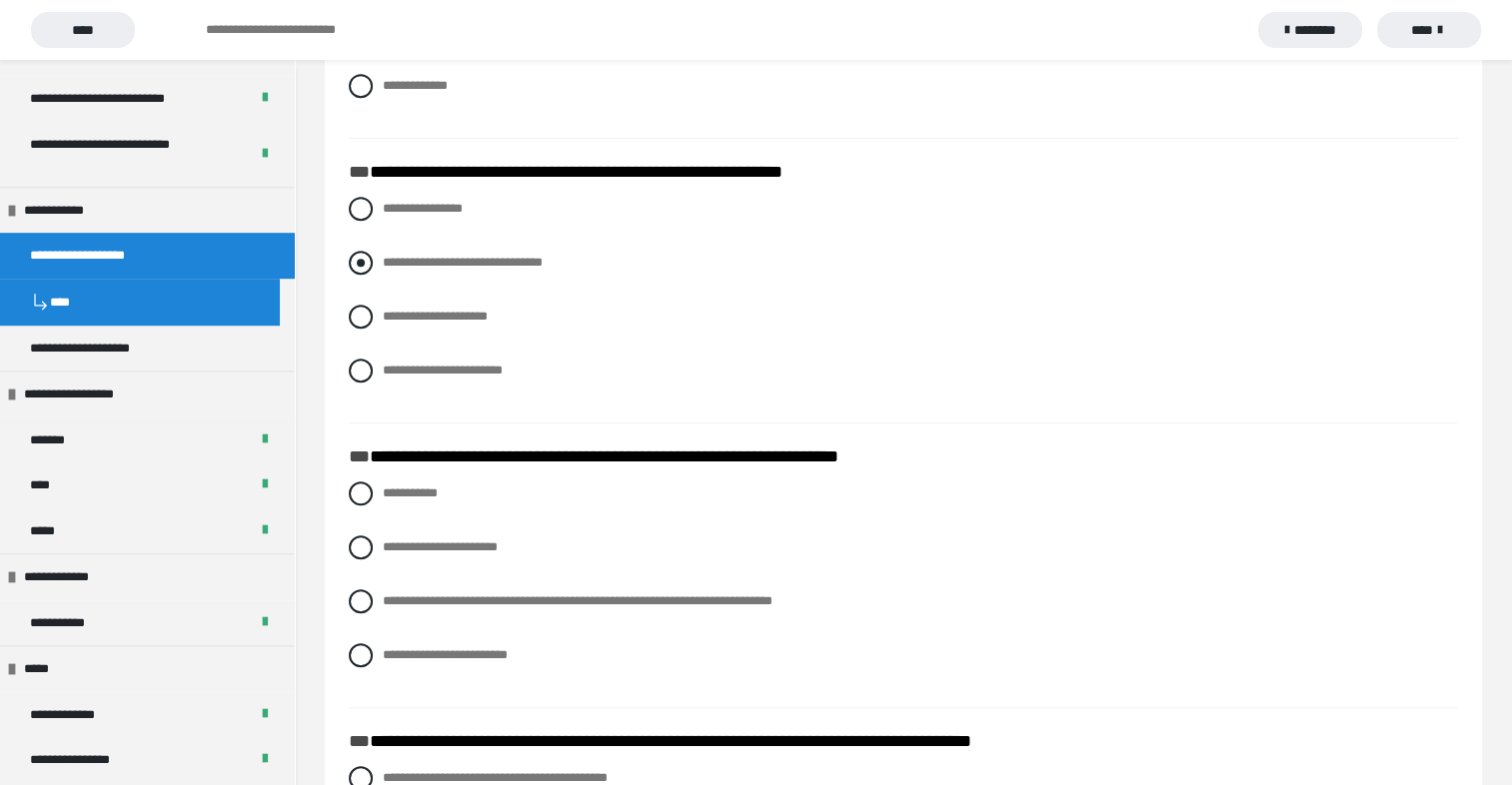 click at bounding box center (361, 263) 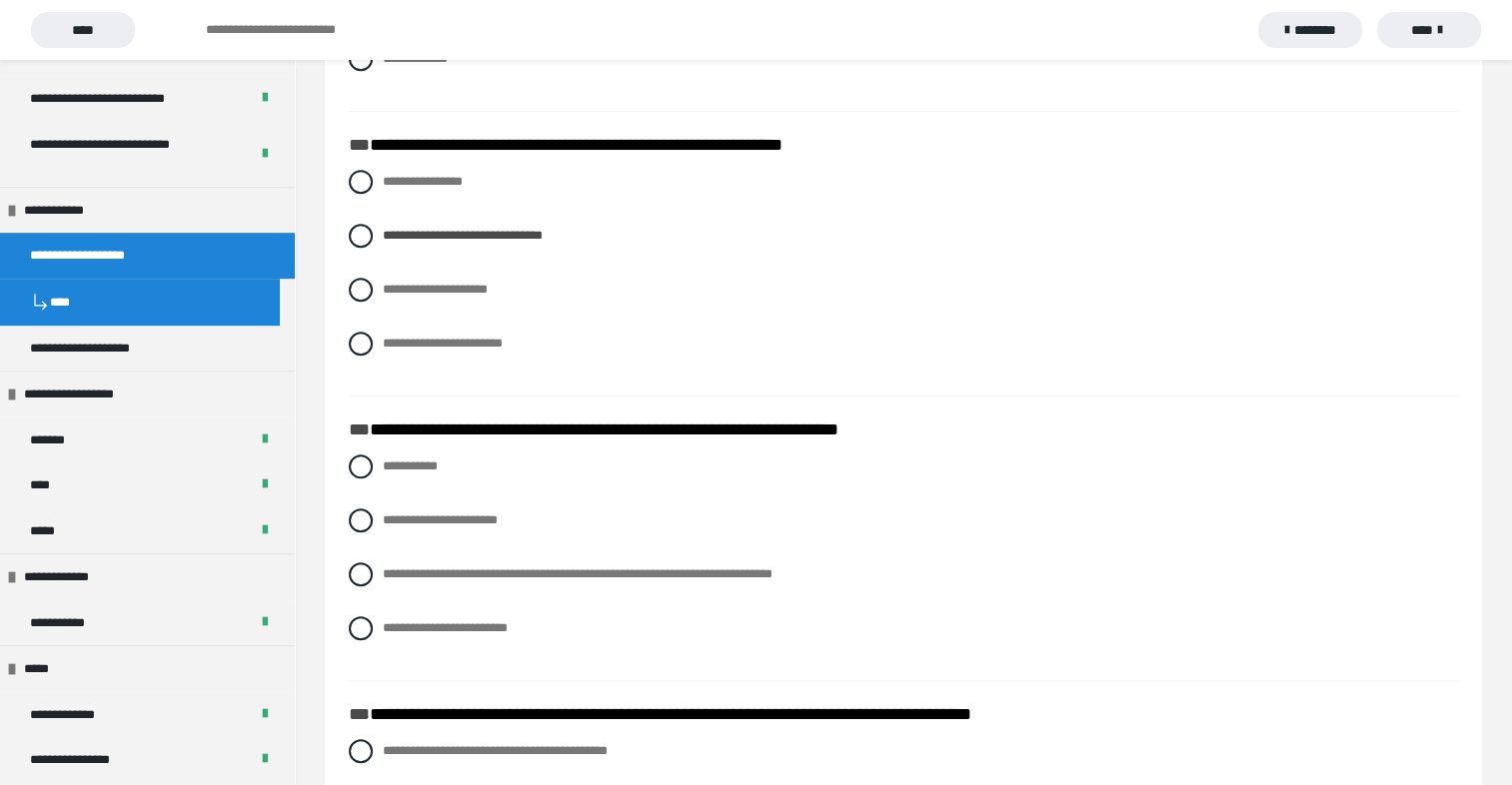 scroll, scrollTop: 1286, scrollLeft: 0, axis: vertical 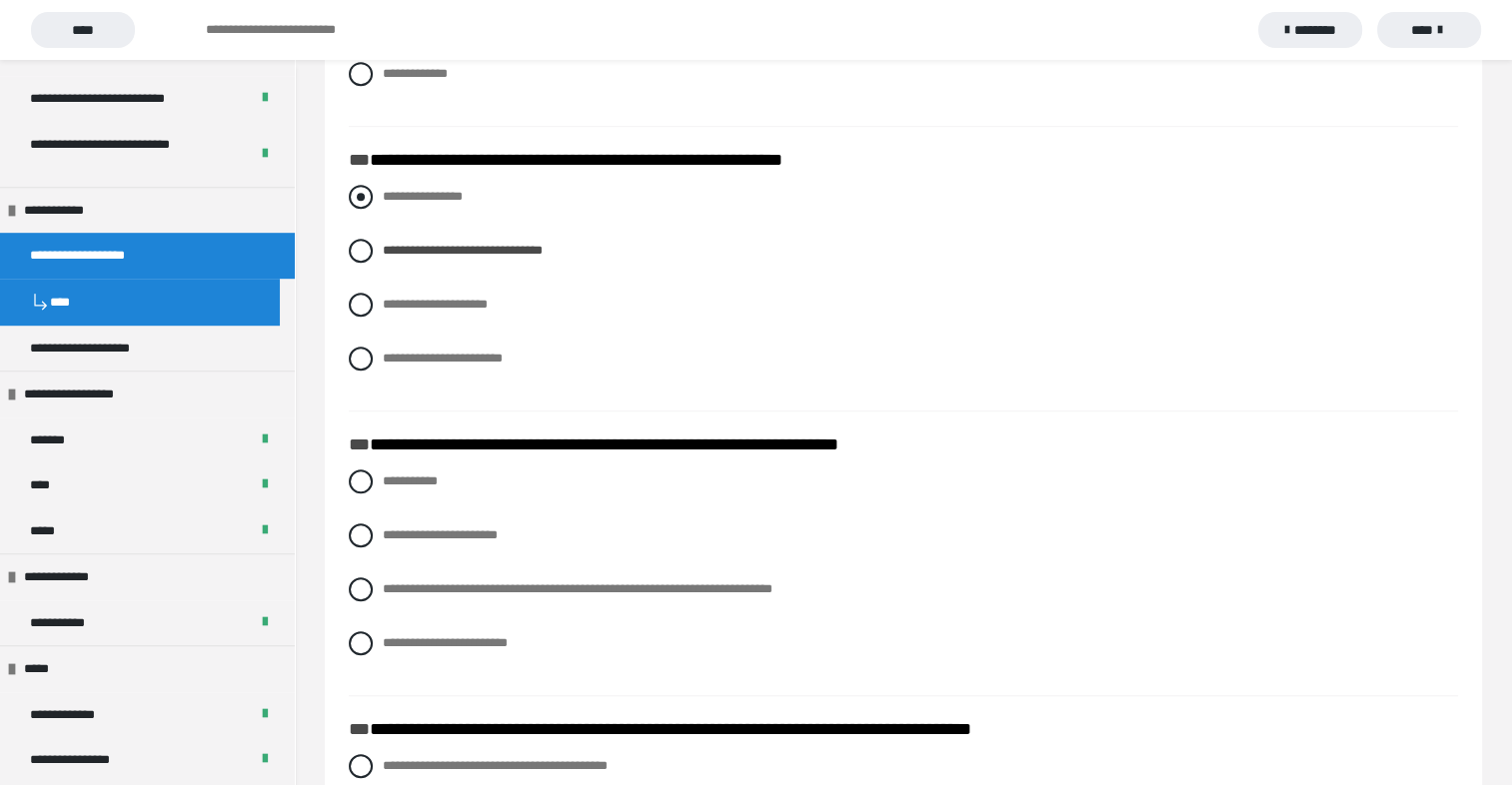click at bounding box center (361, 197) 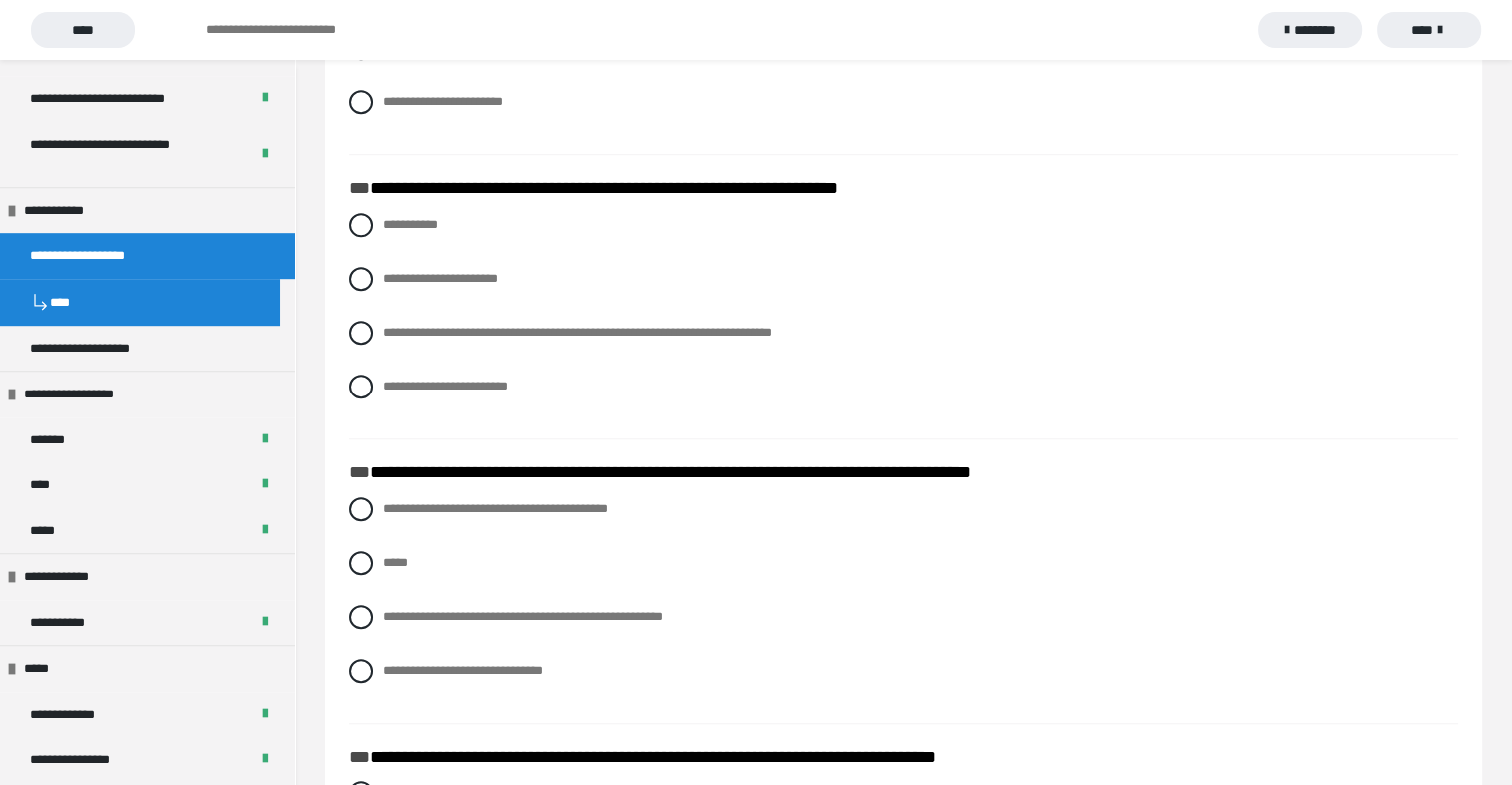 scroll, scrollTop: 1550, scrollLeft: 0, axis: vertical 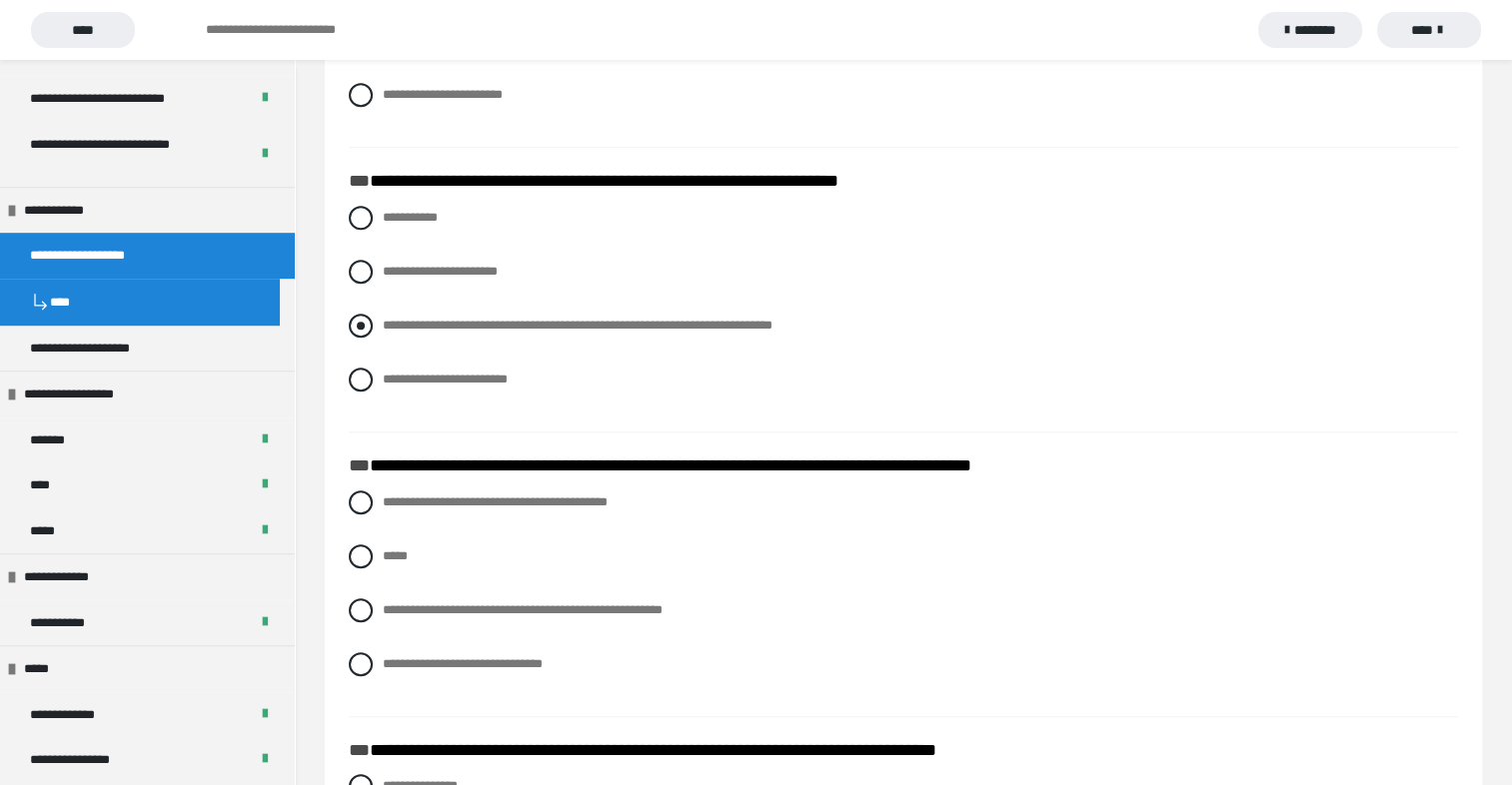 click at bounding box center (361, 326) 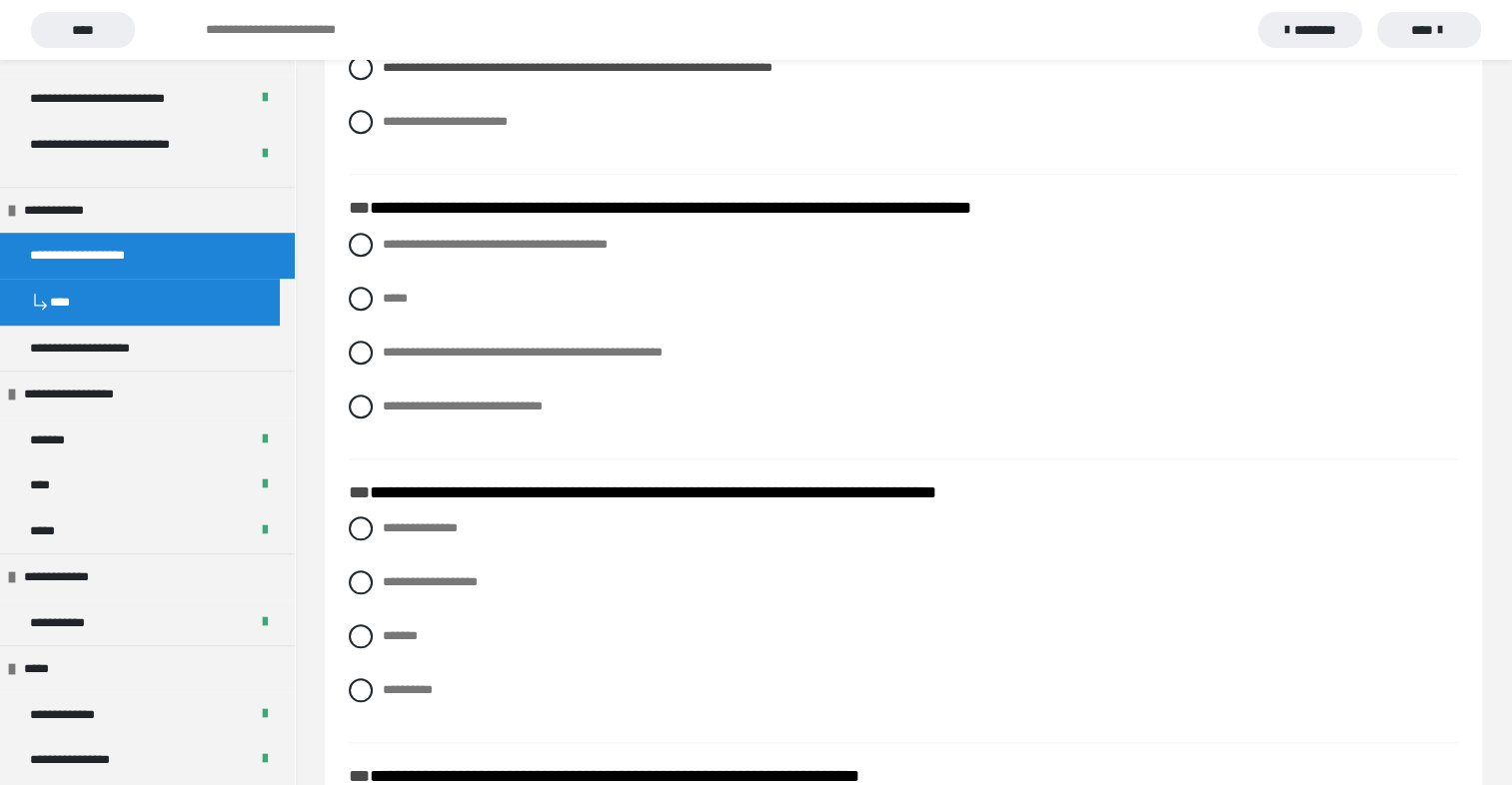 scroll, scrollTop: 1823, scrollLeft: 0, axis: vertical 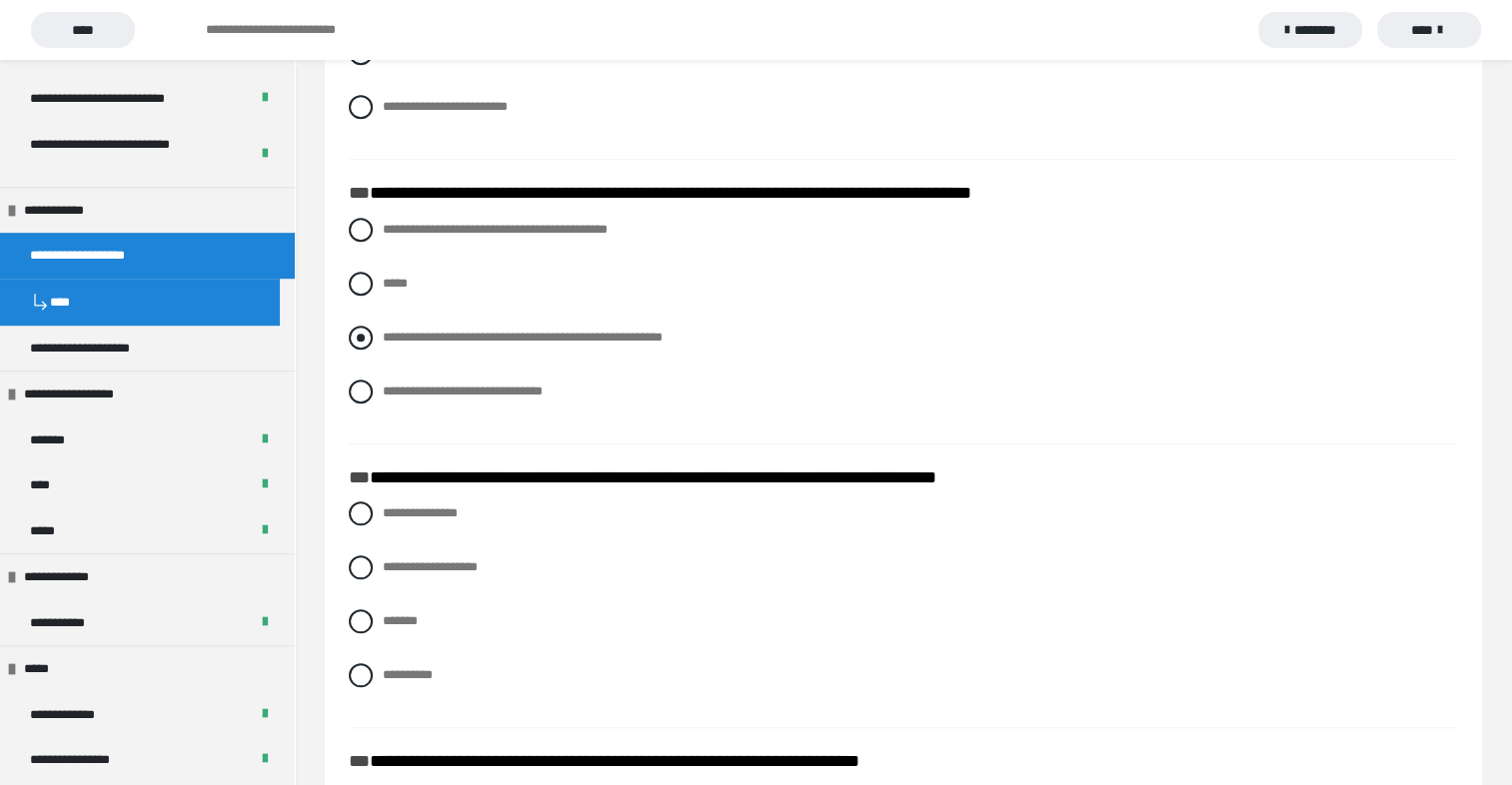 click on "**********" at bounding box center [903, 338] 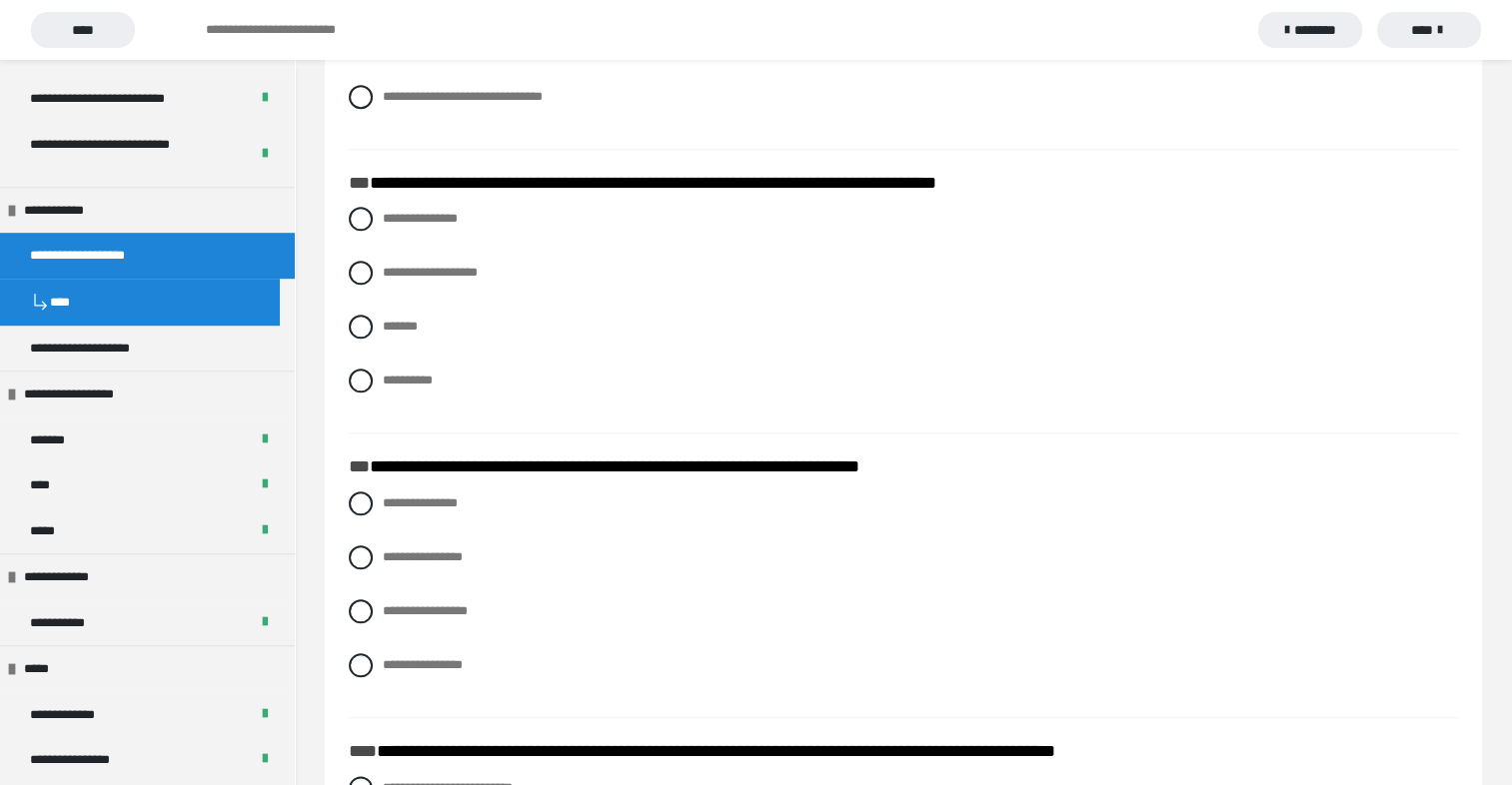 scroll, scrollTop: 2125, scrollLeft: 0, axis: vertical 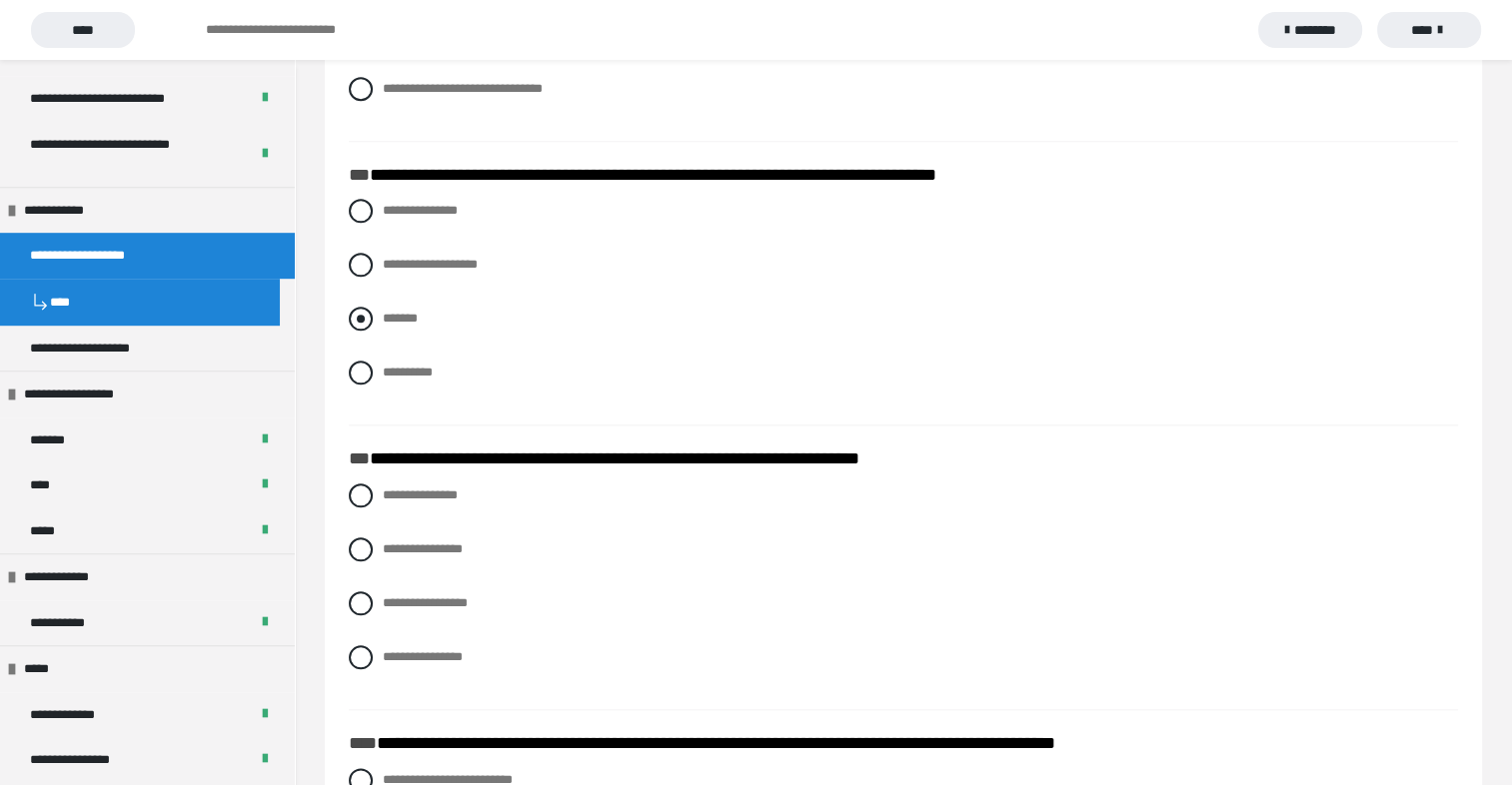 click at bounding box center [361, 319] 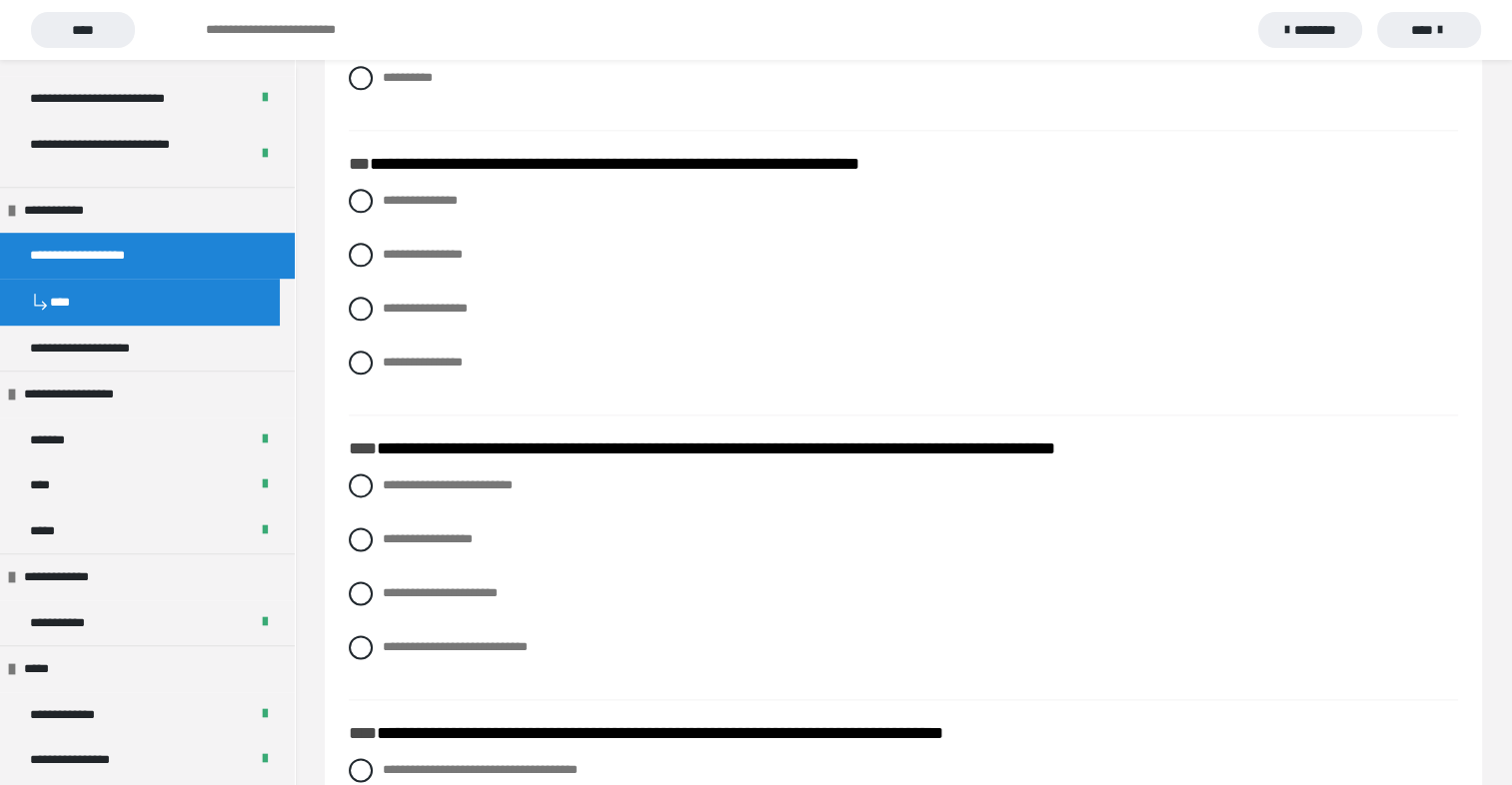scroll, scrollTop: 2434, scrollLeft: 0, axis: vertical 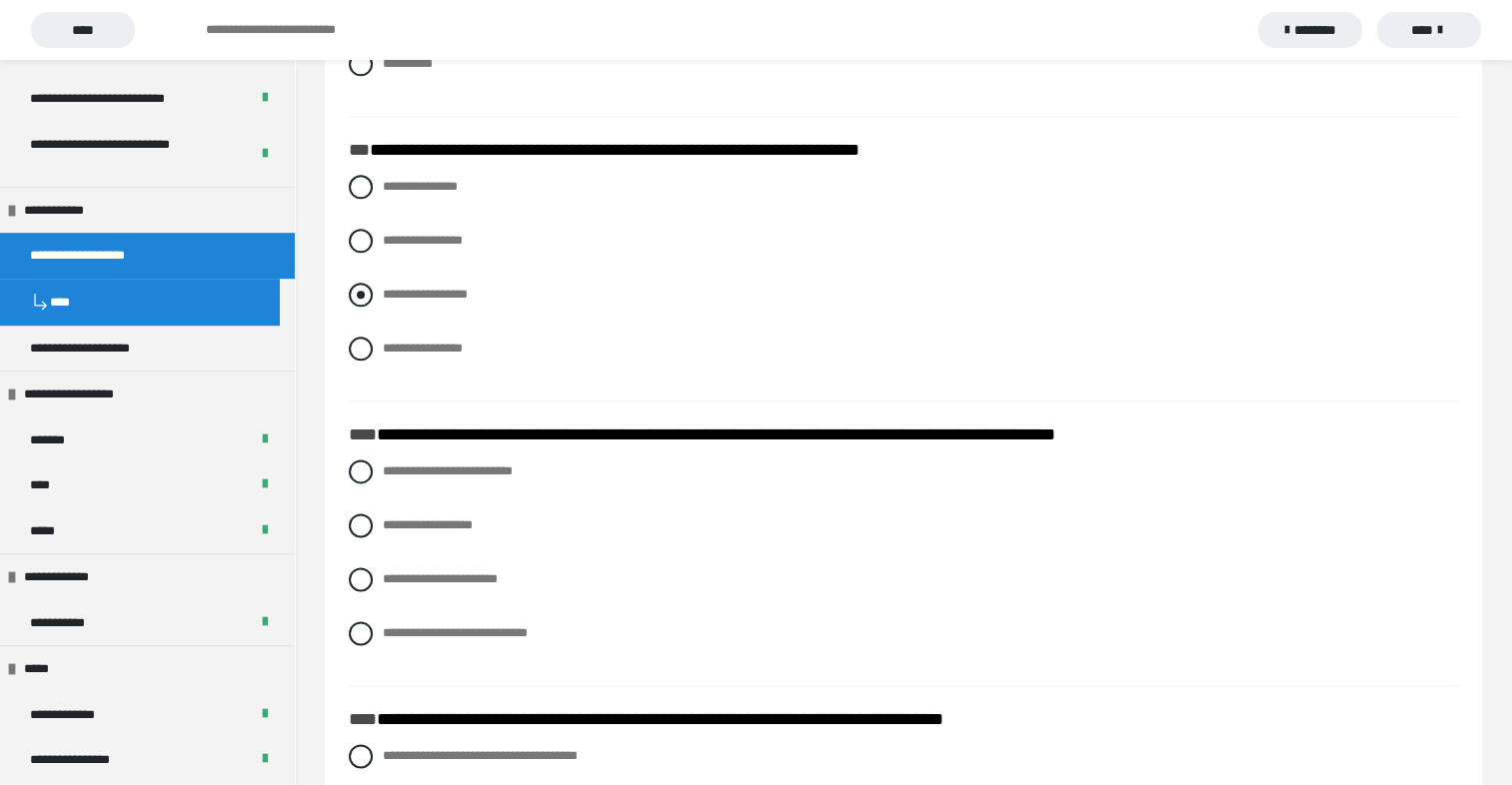 click at bounding box center [361, 295] 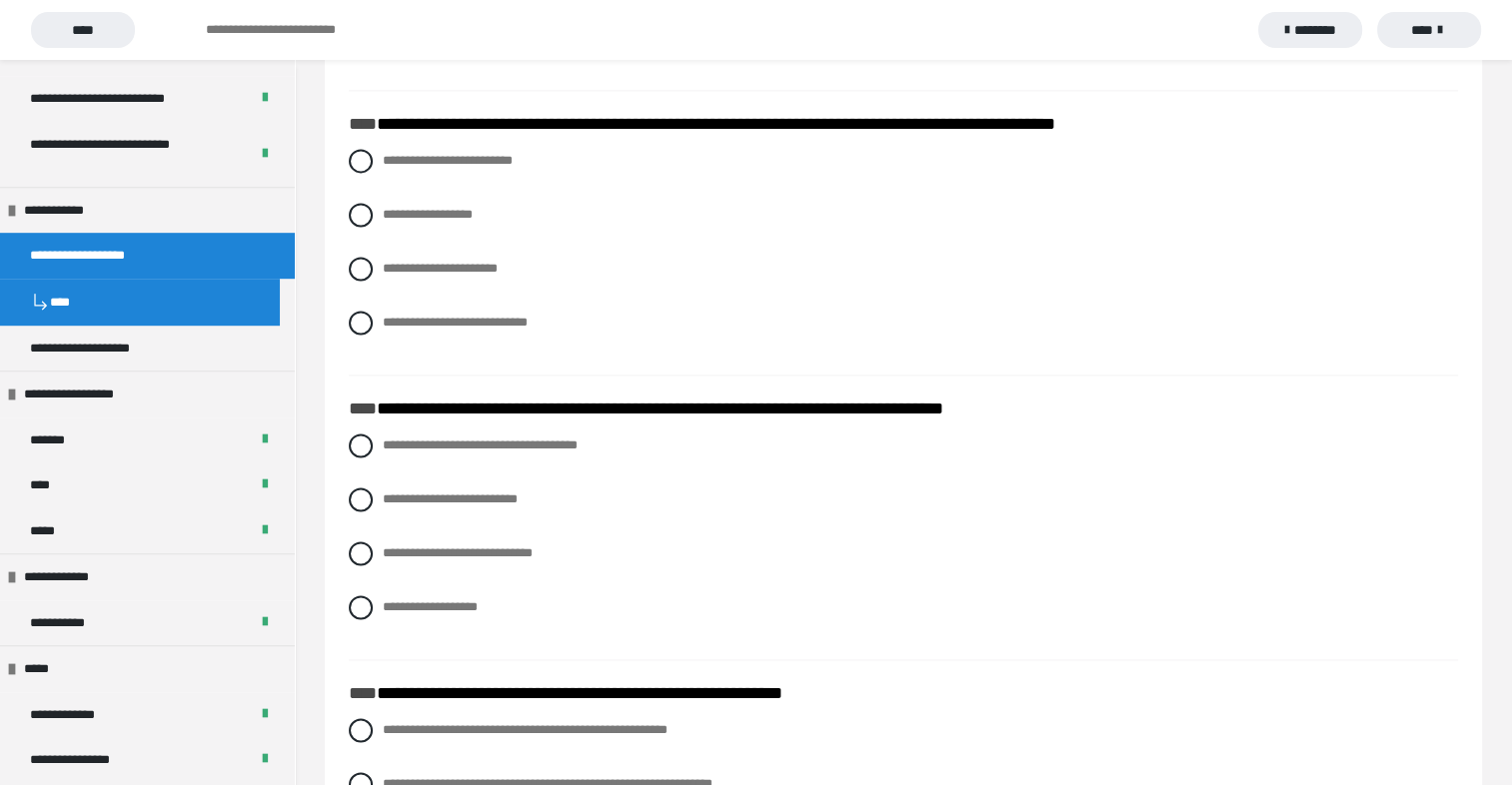 scroll, scrollTop: 2758, scrollLeft: 0, axis: vertical 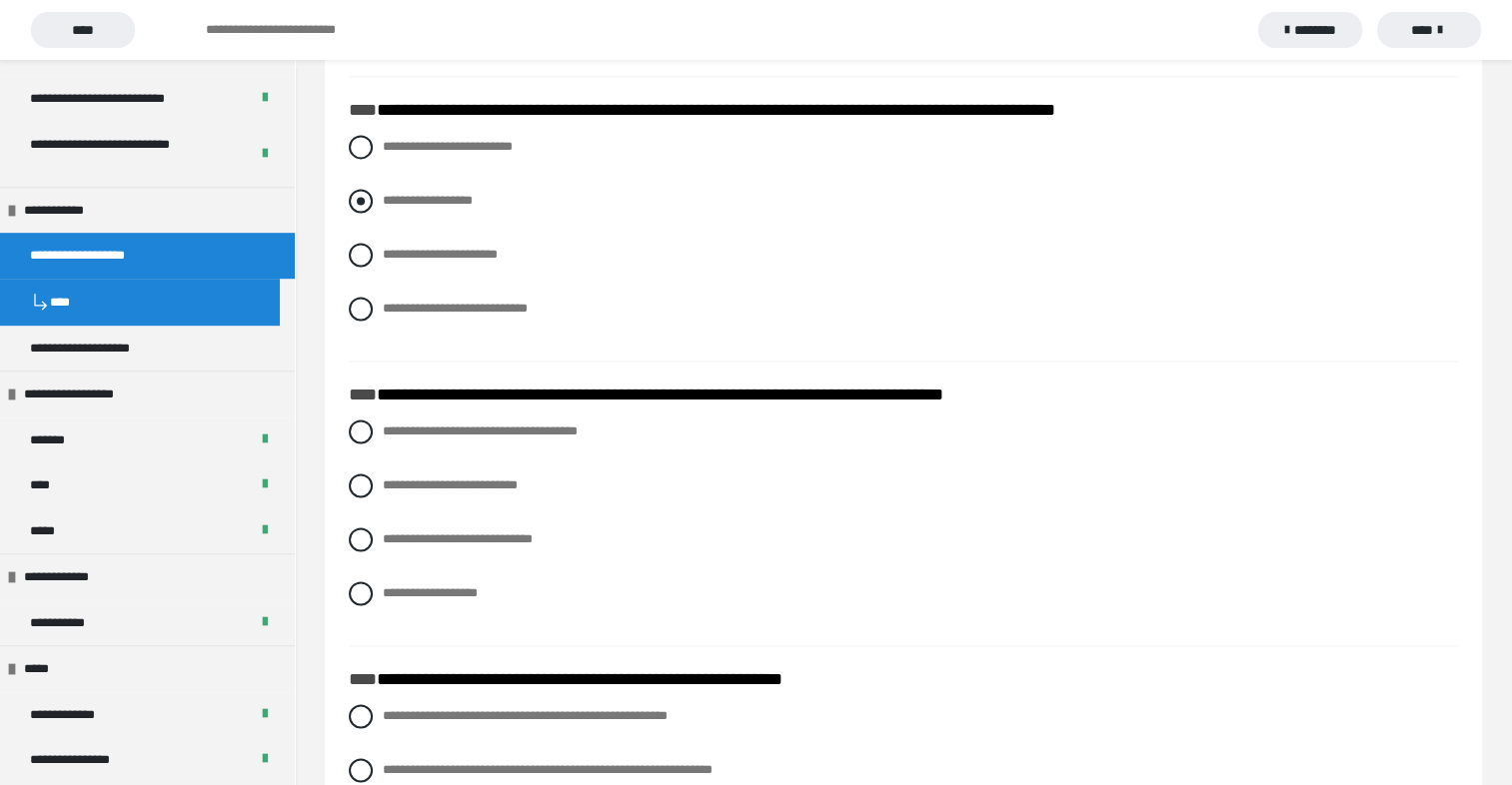 click at bounding box center [361, 201] 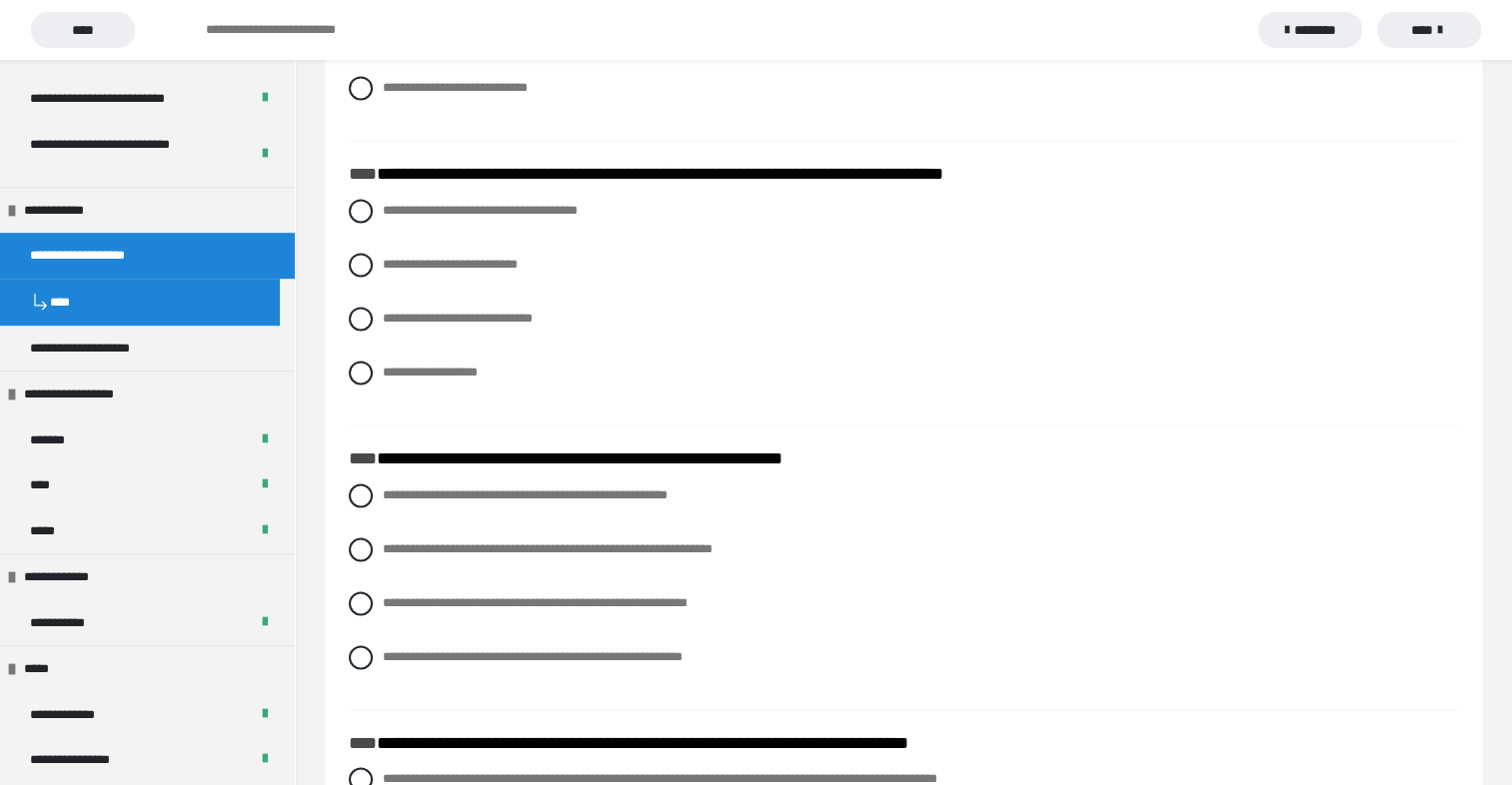 scroll, scrollTop: 2993, scrollLeft: 0, axis: vertical 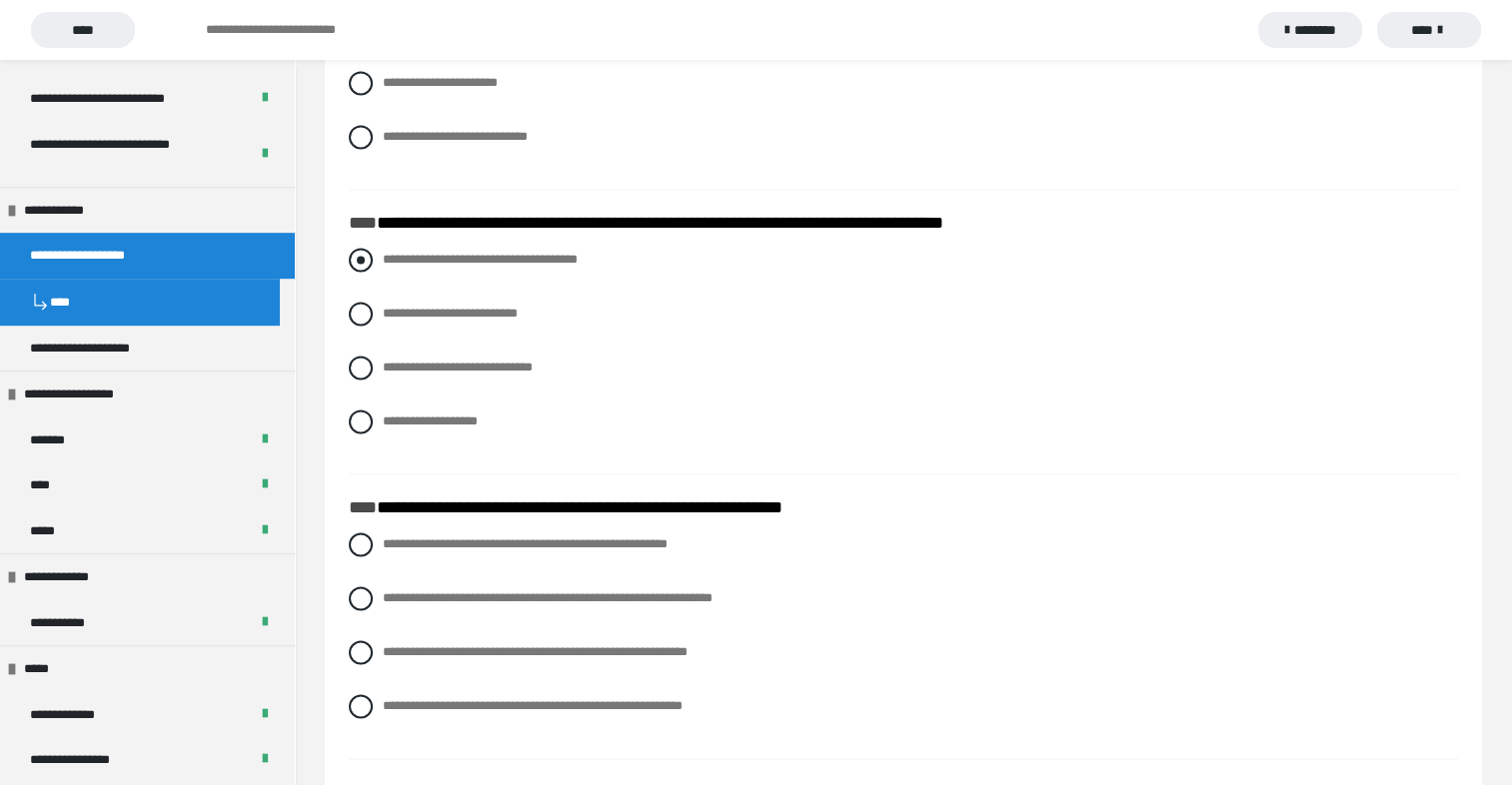 click on "**********" at bounding box center (903, 260) 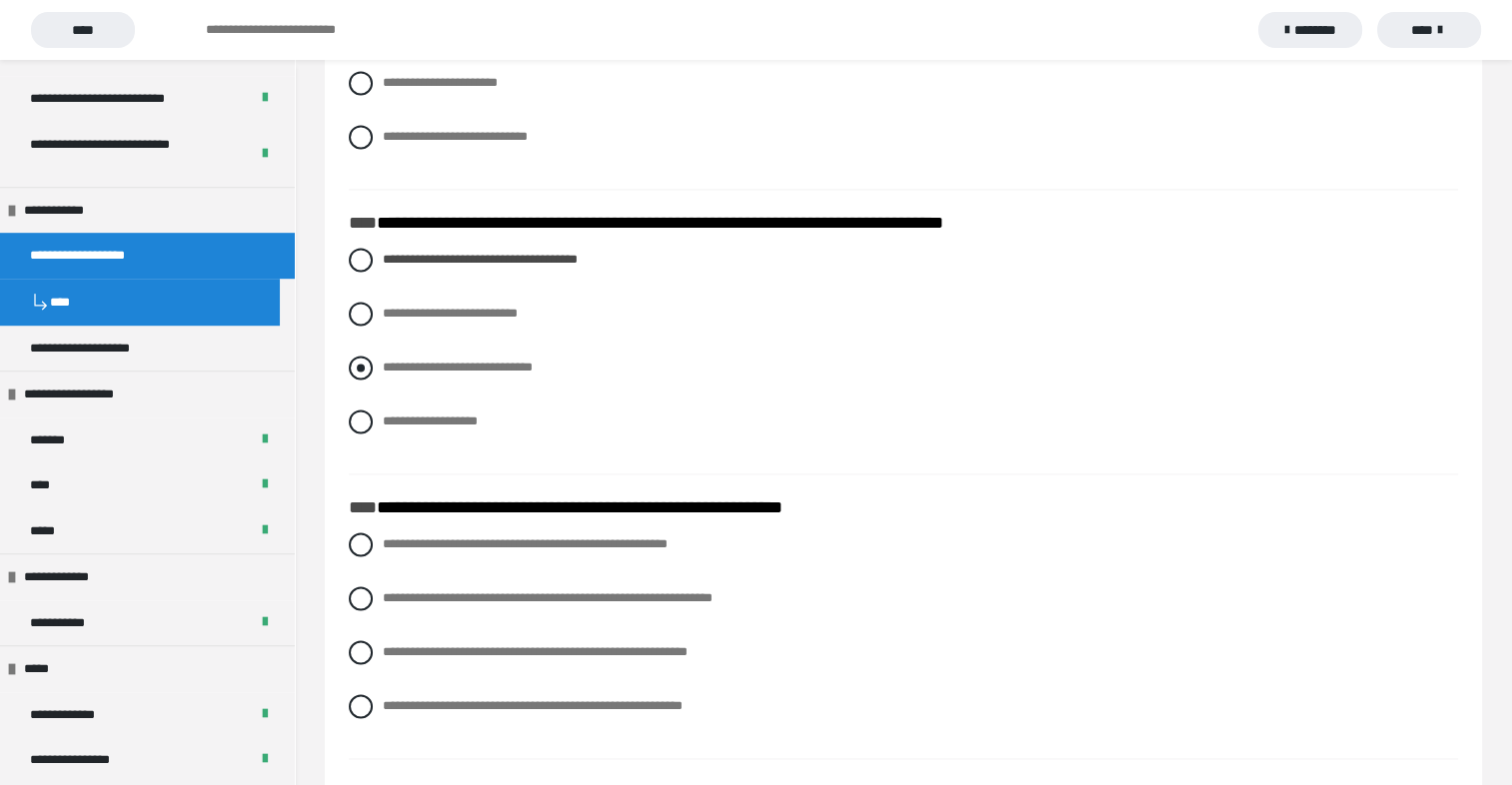 click at bounding box center [361, 368] 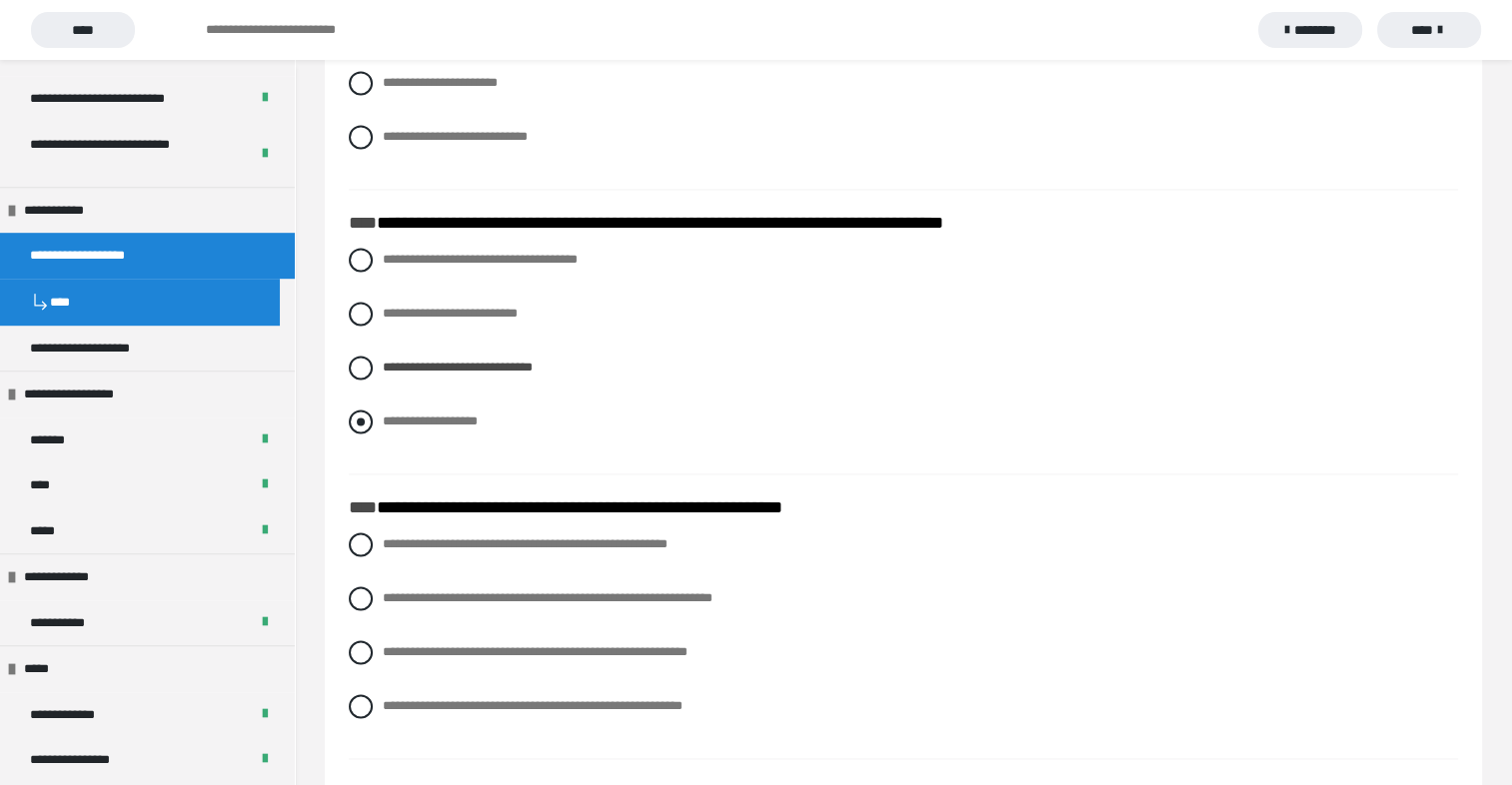 click at bounding box center [361, 421] 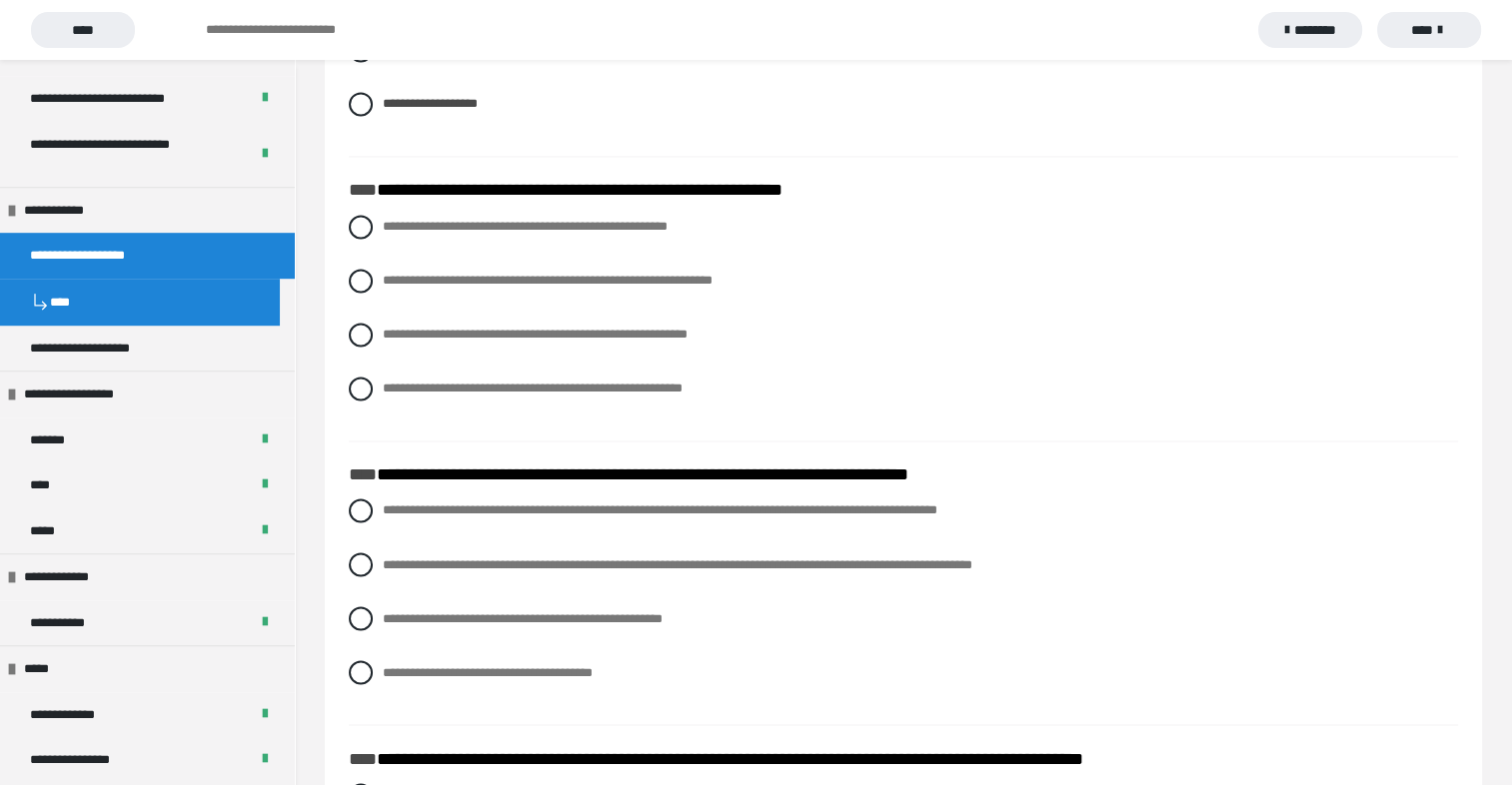 scroll, scrollTop: 3255, scrollLeft: 0, axis: vertical 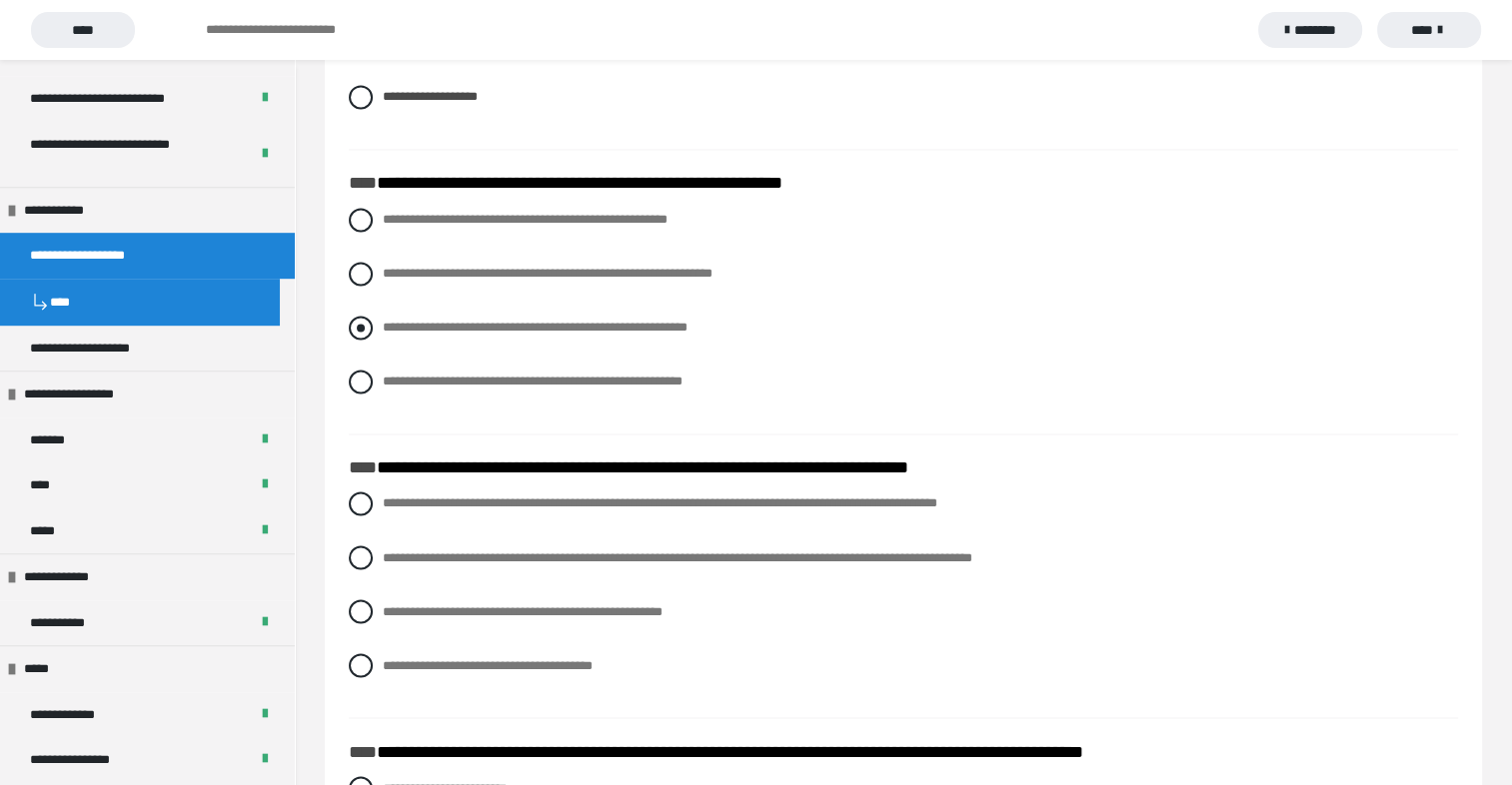 click at bounding box center (361, 328) 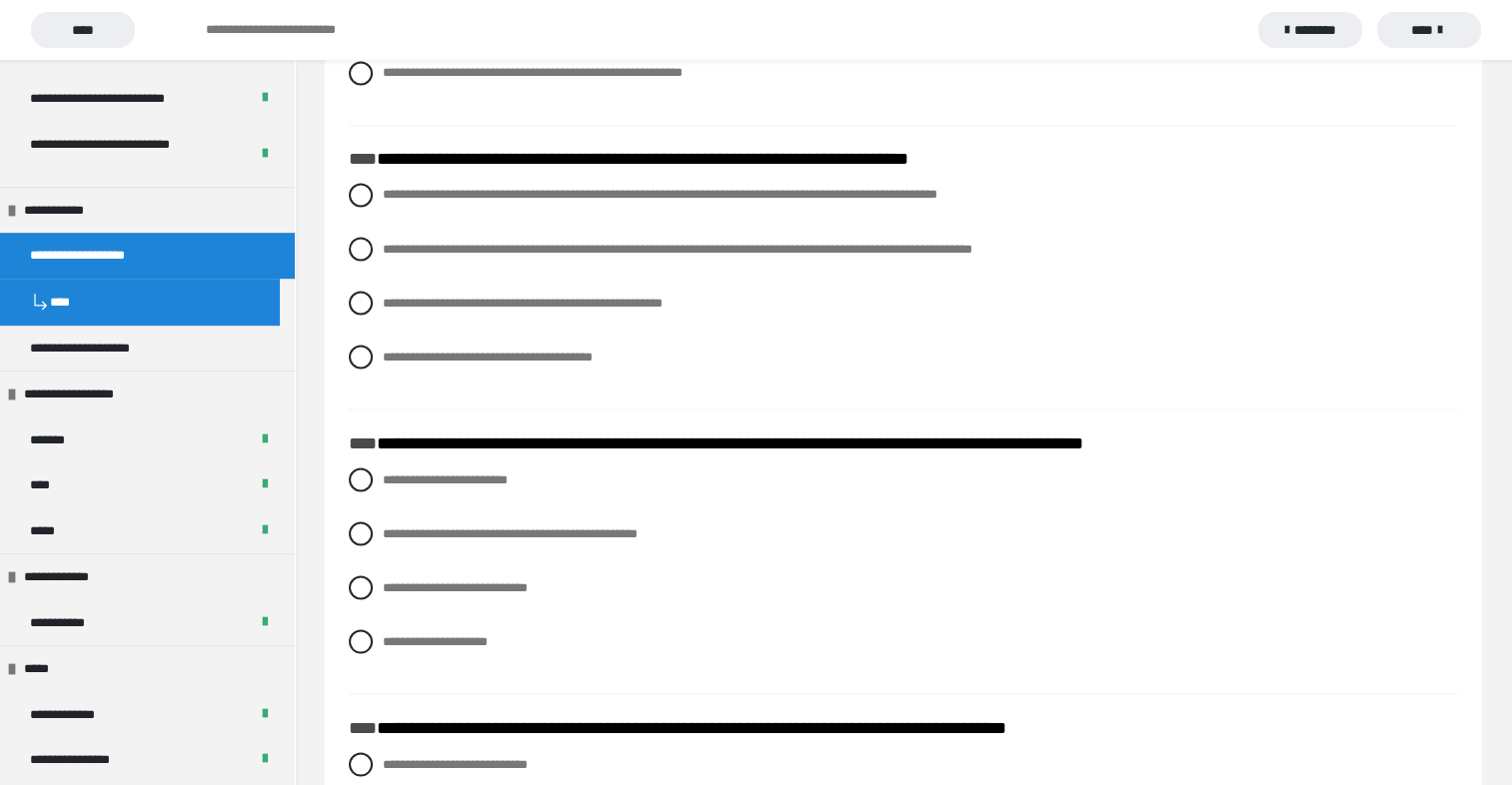 scroll, scrollTop: 3586, scrollLeft: 0, axis: vertical 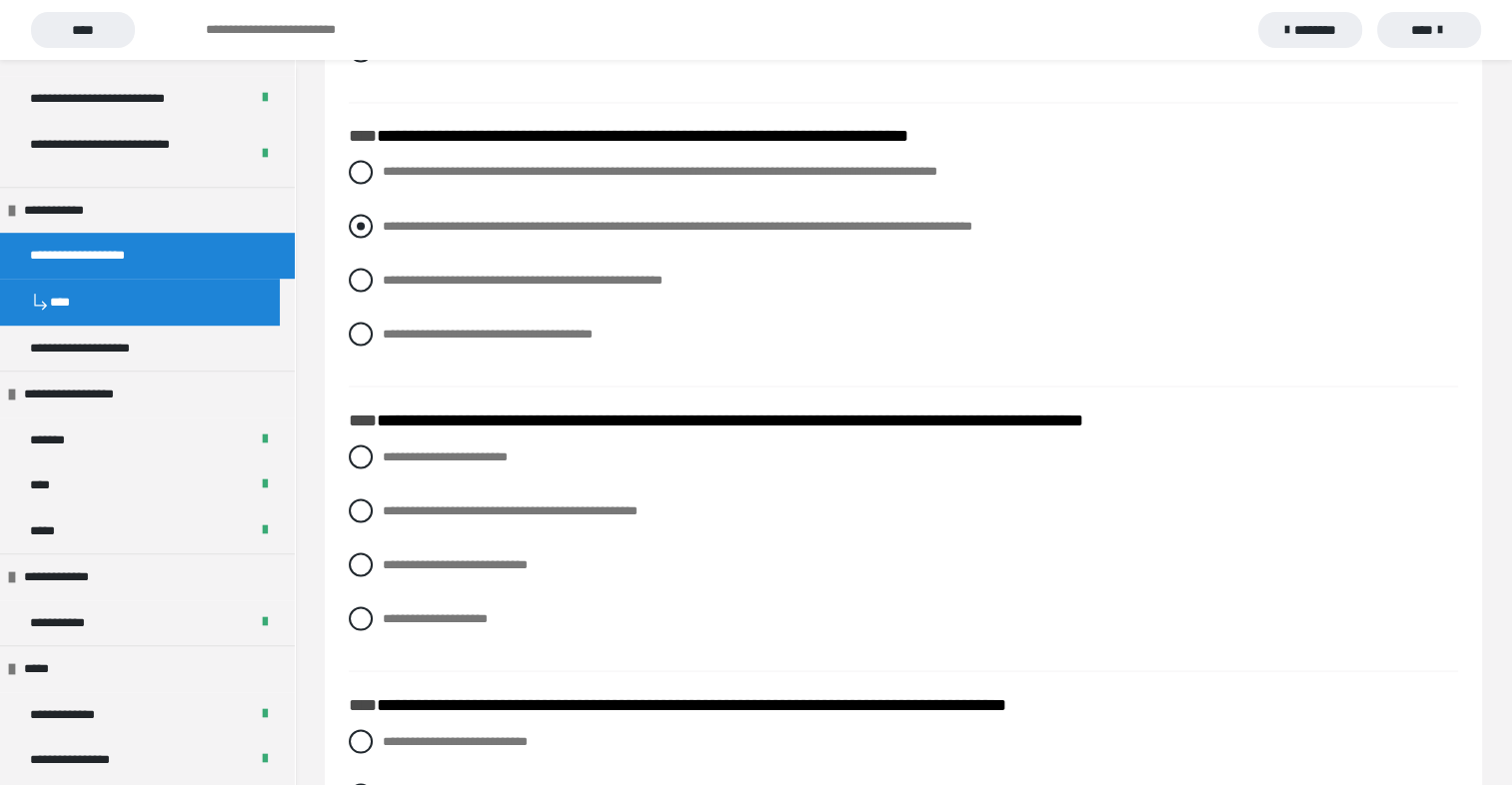 click at bounding box center (361, 226) 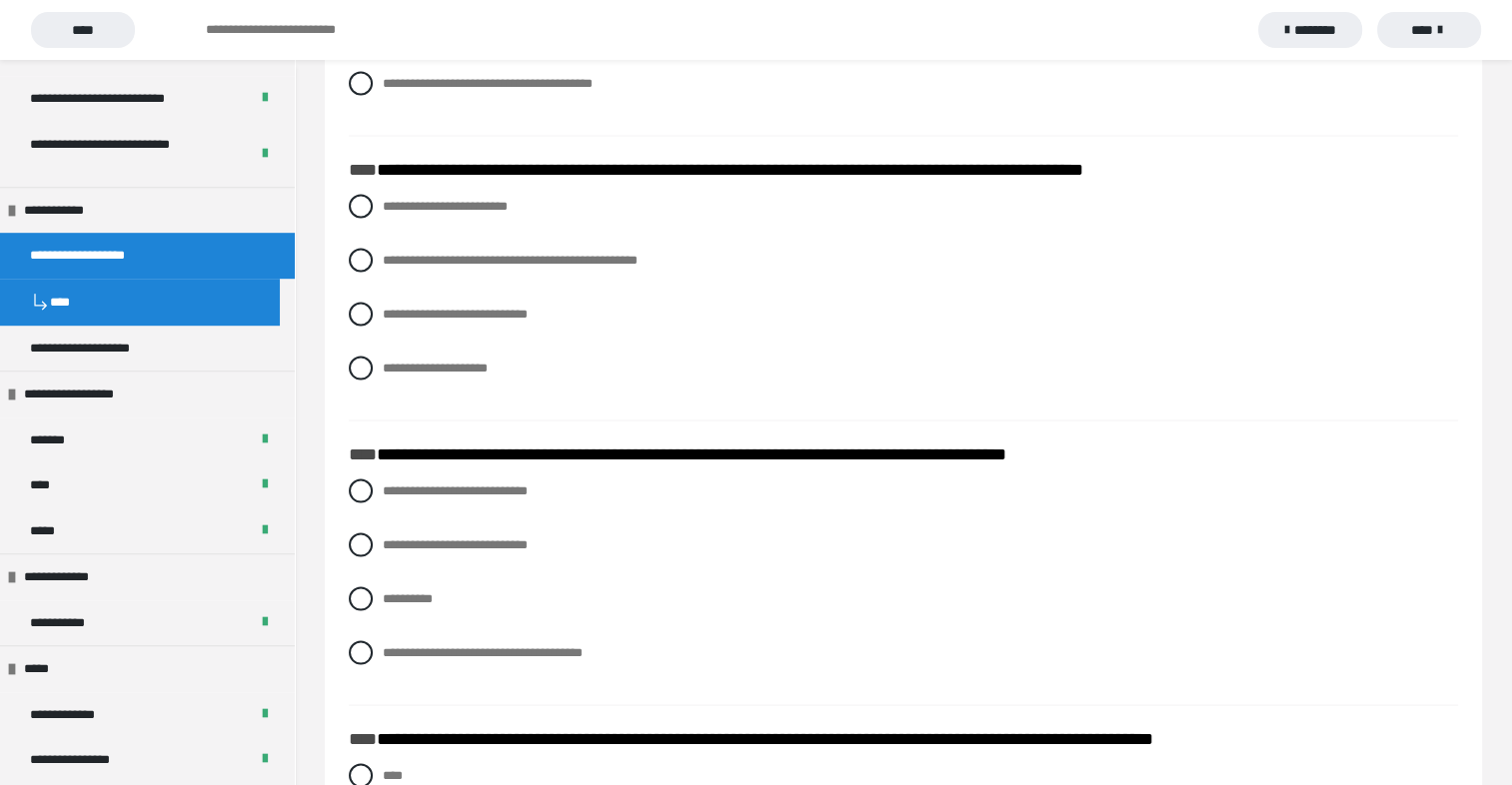 scroll, scrollTop: 3926, scrollLeft: 0, axis: vertical 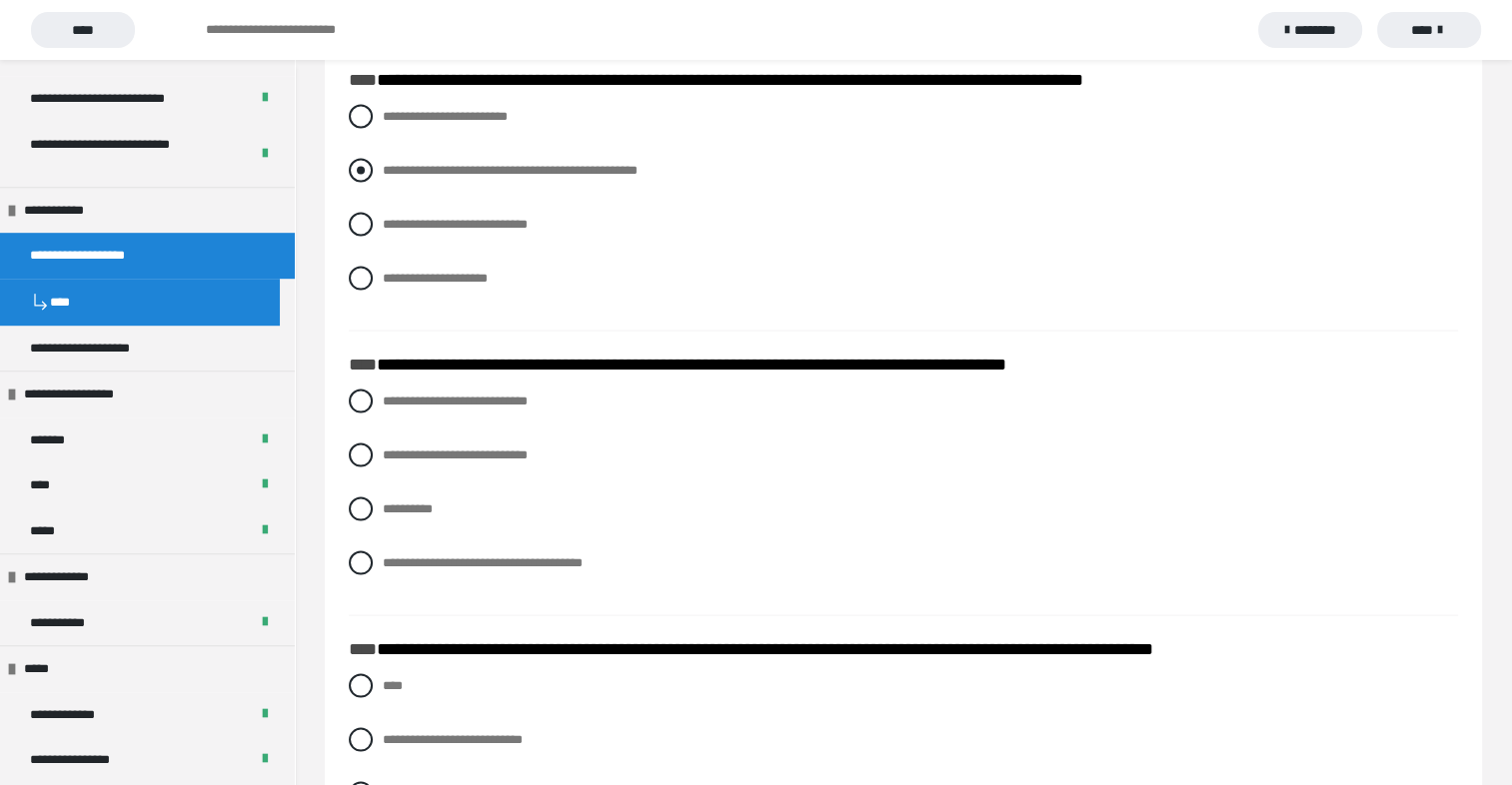 click at bounding box center [361, 171] 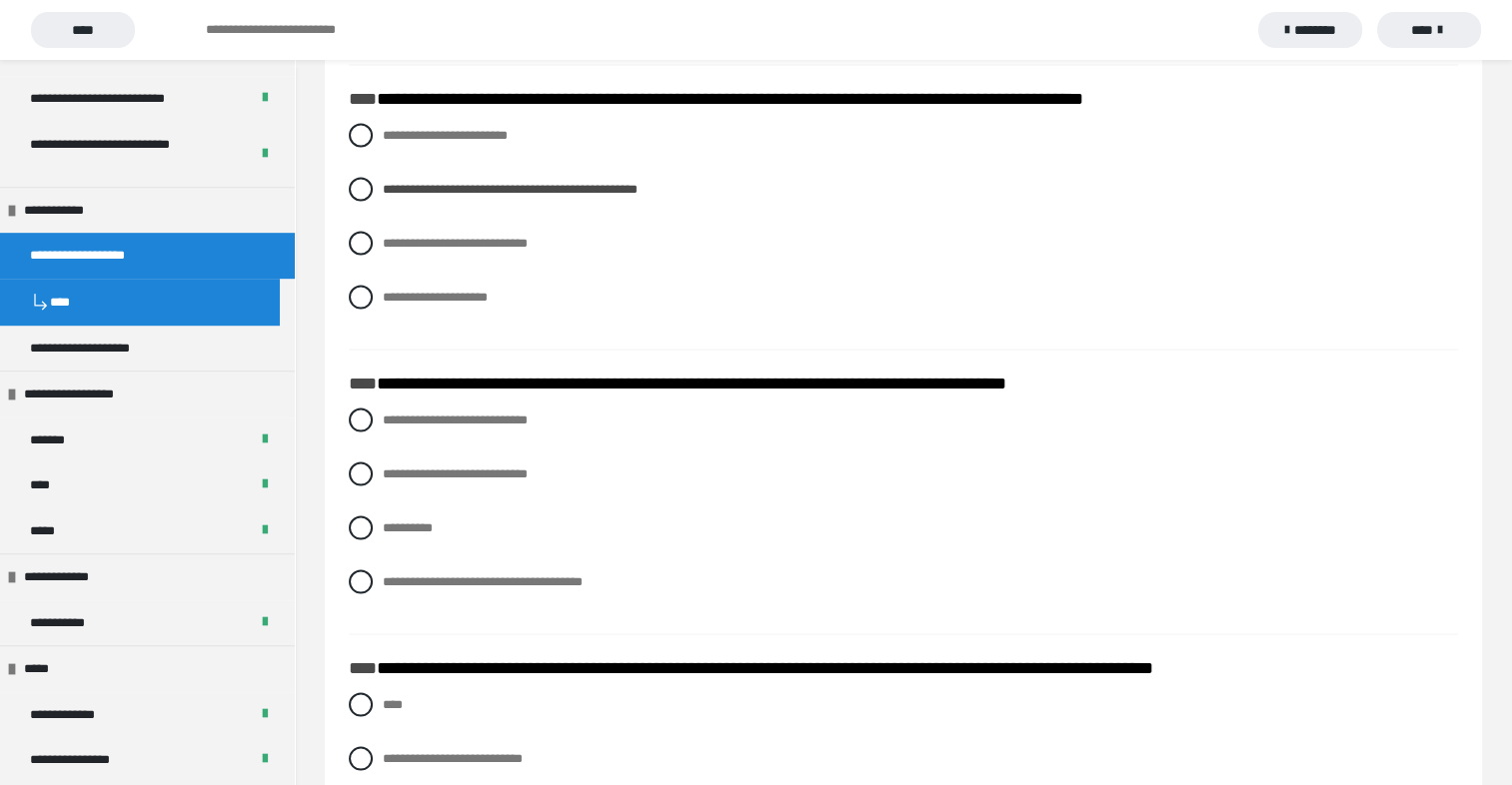 scroll, scrollTop: 3892, scrollLeft: 0, axis: vertical 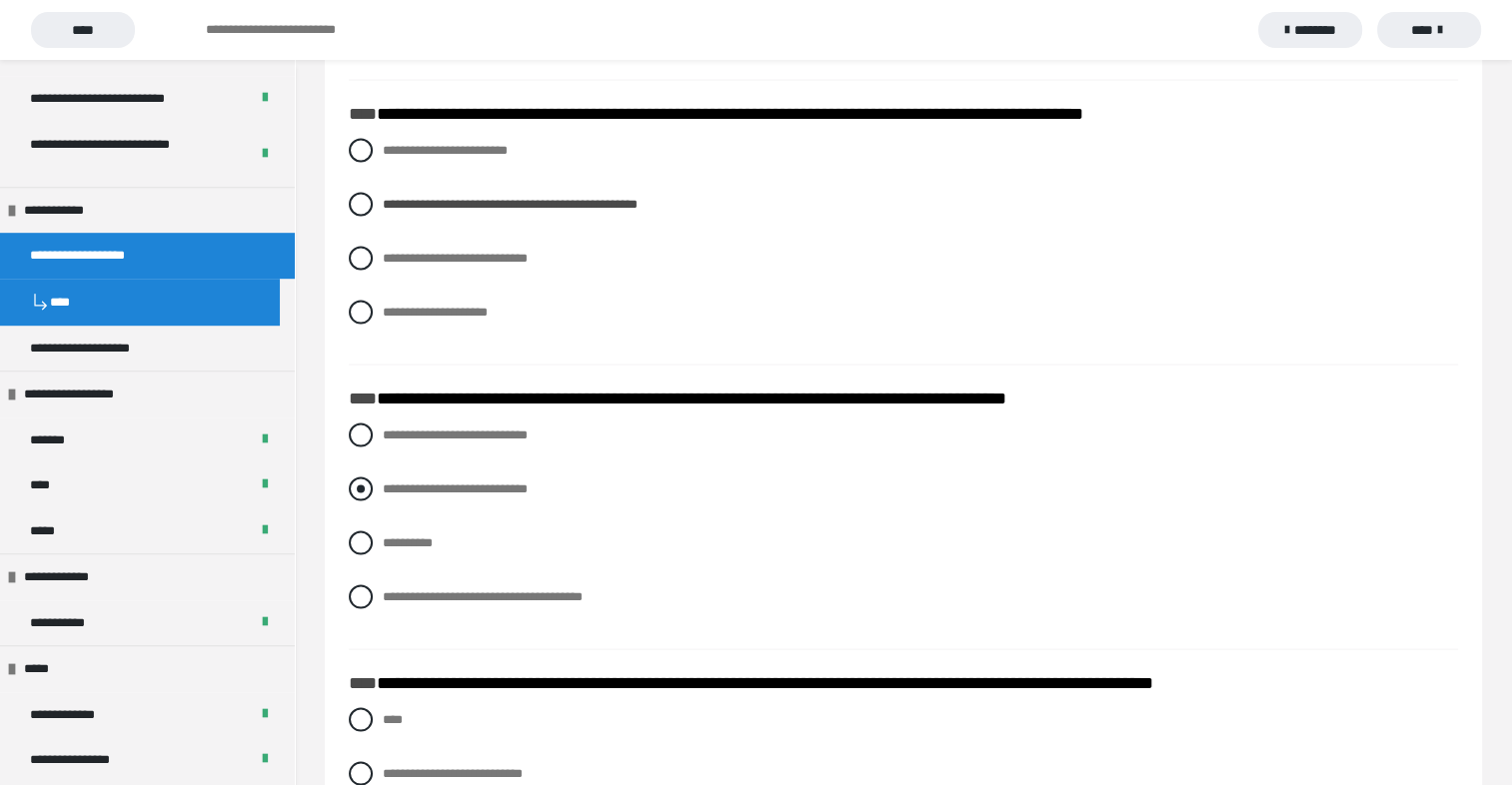 click at bounding box center (361, 489) 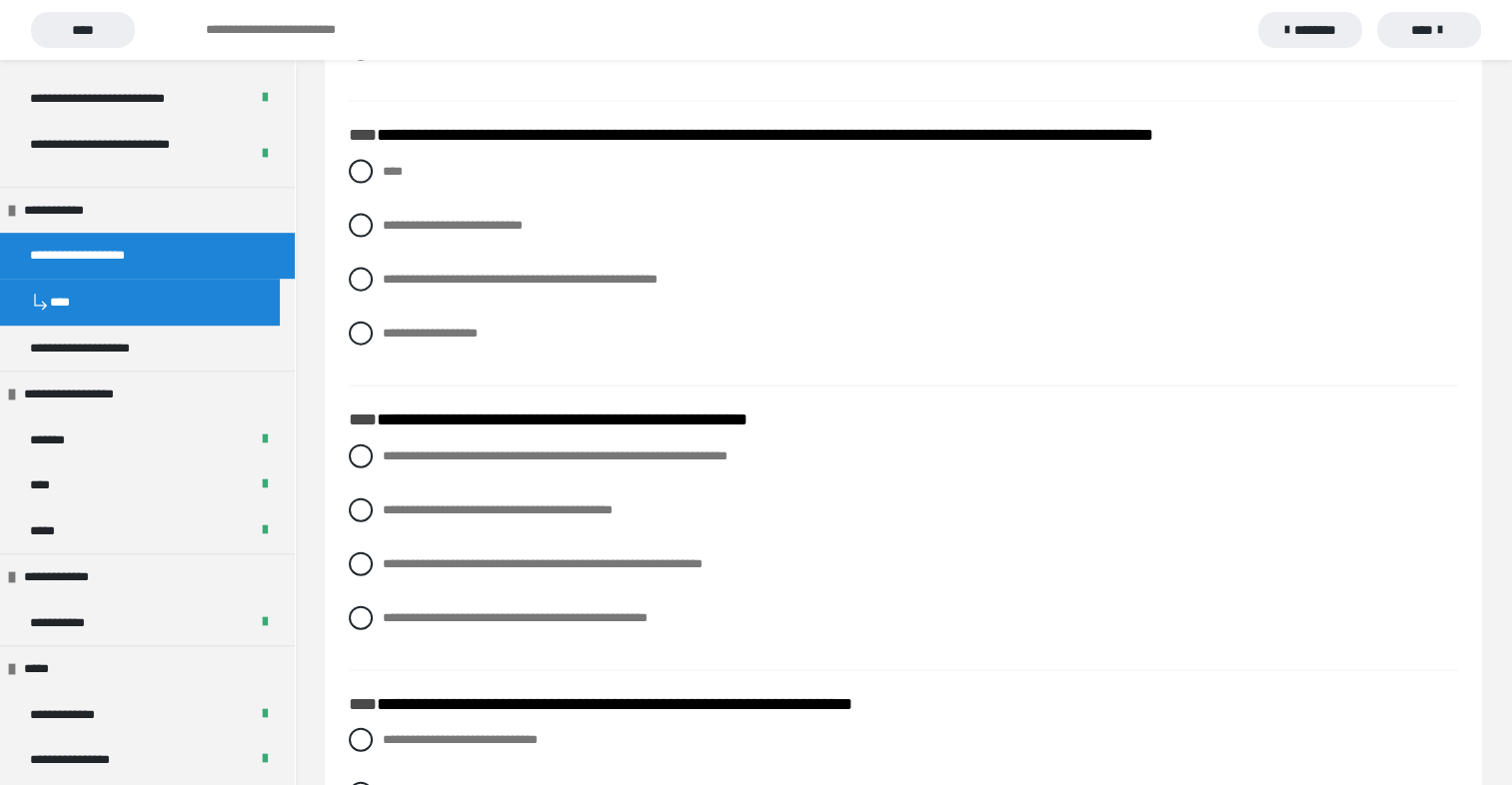 scroll, scrollTop: 4380, scrollLeft: 0, axis: vertical 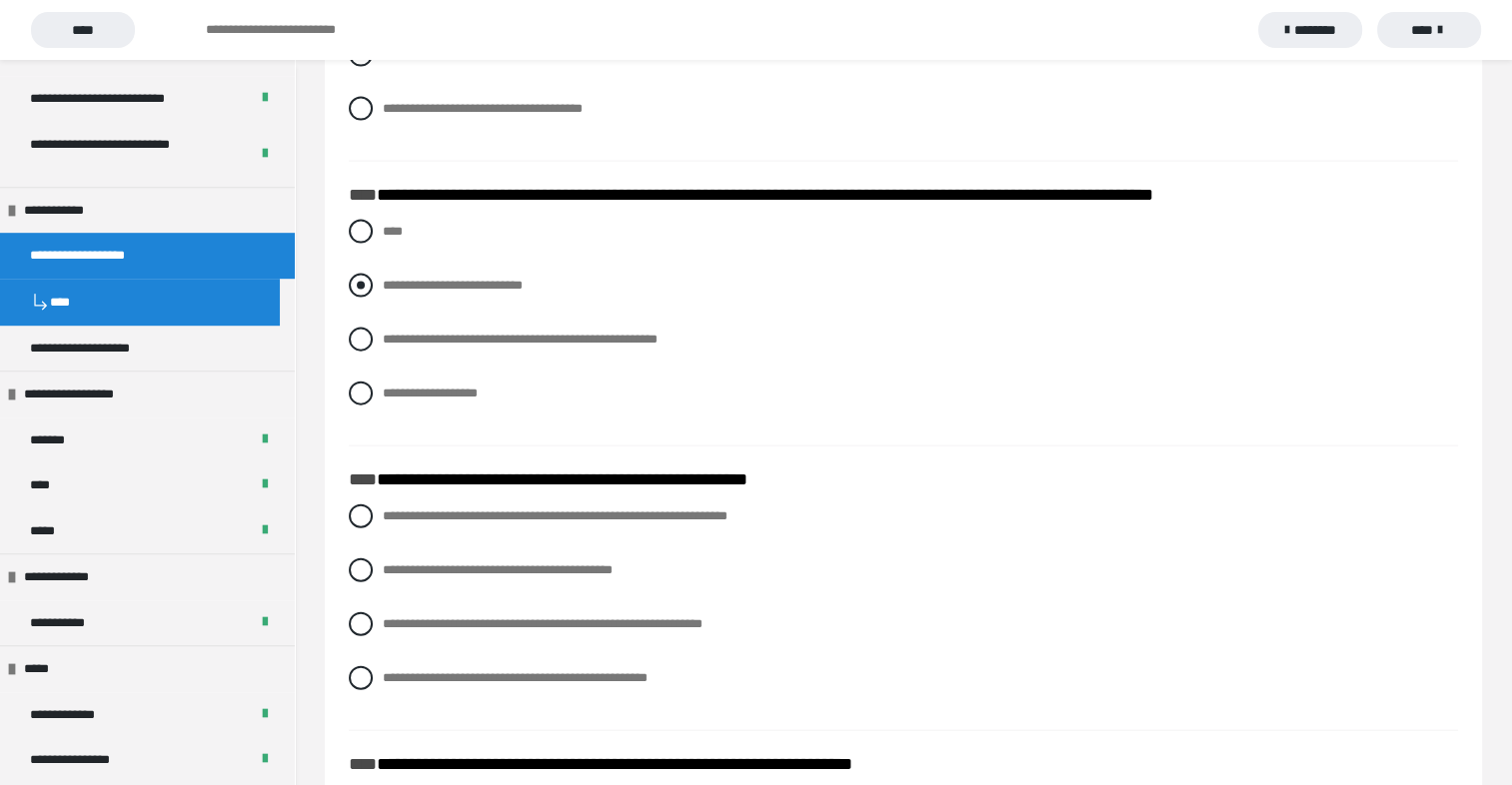 click on "**********" at bounding box center (903, 286) 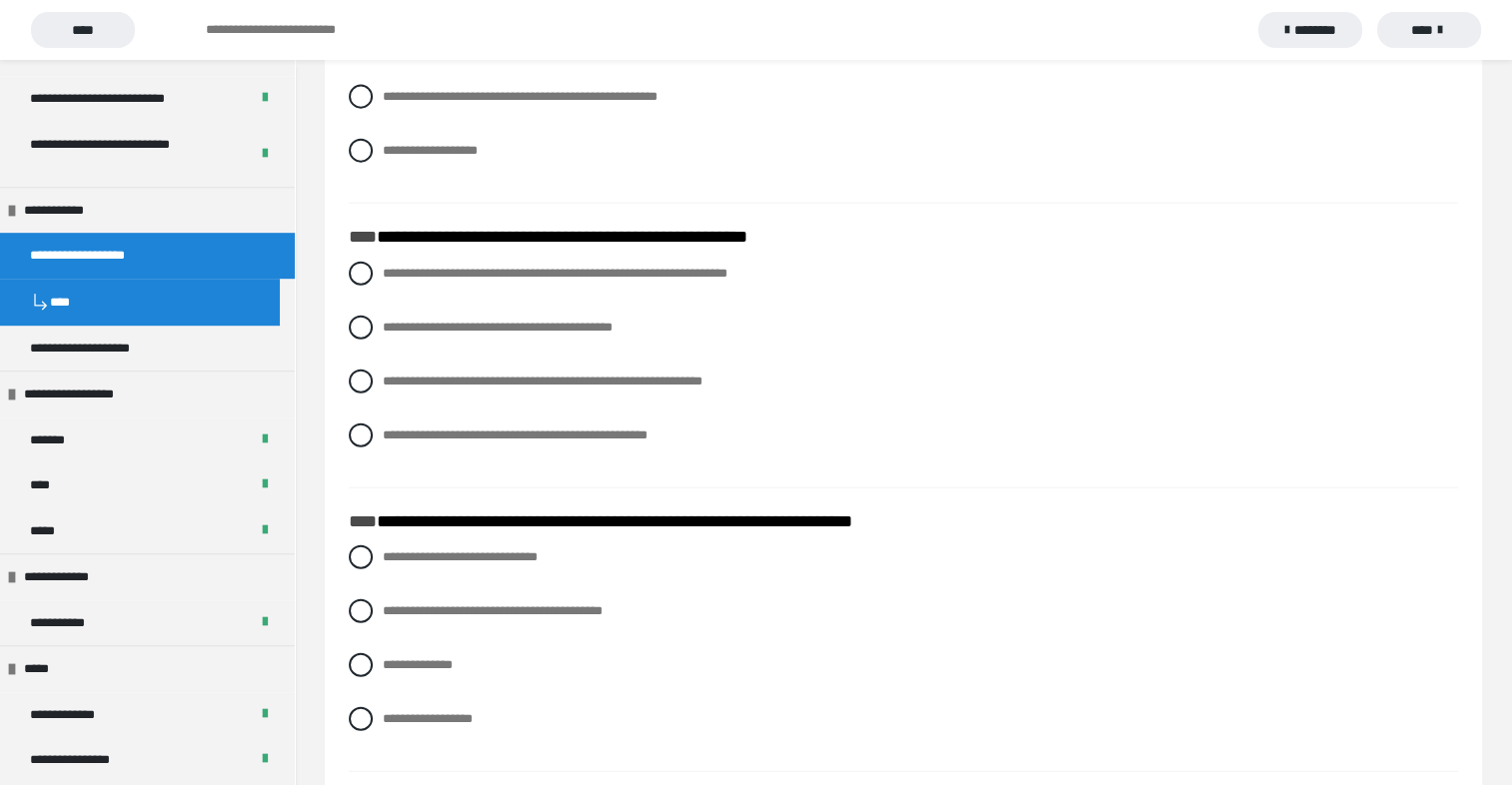 scroll, scrollTop: 4653, scrollLeft: 0, axis: vertical 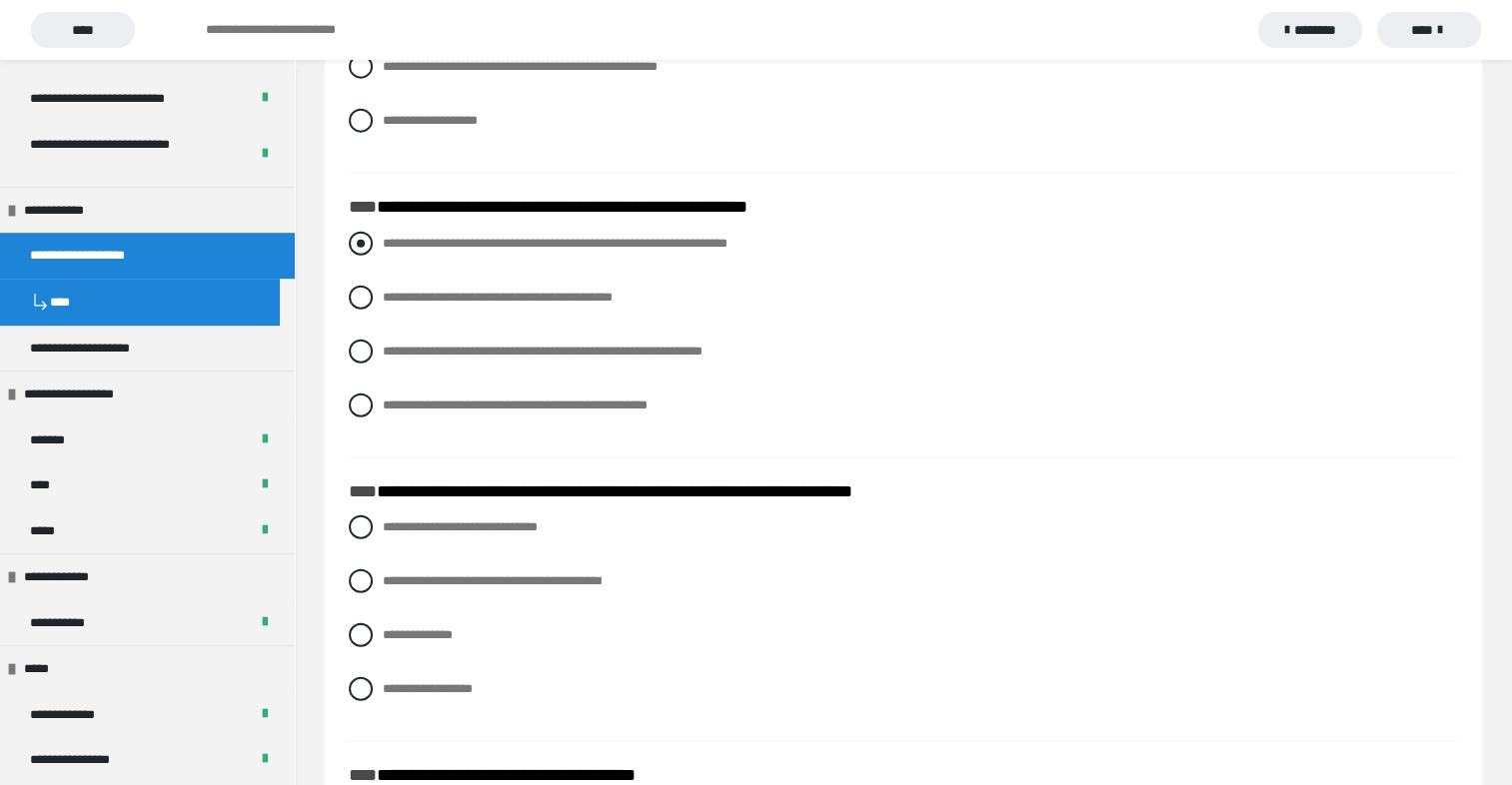 click at bounding box center (361, 244) 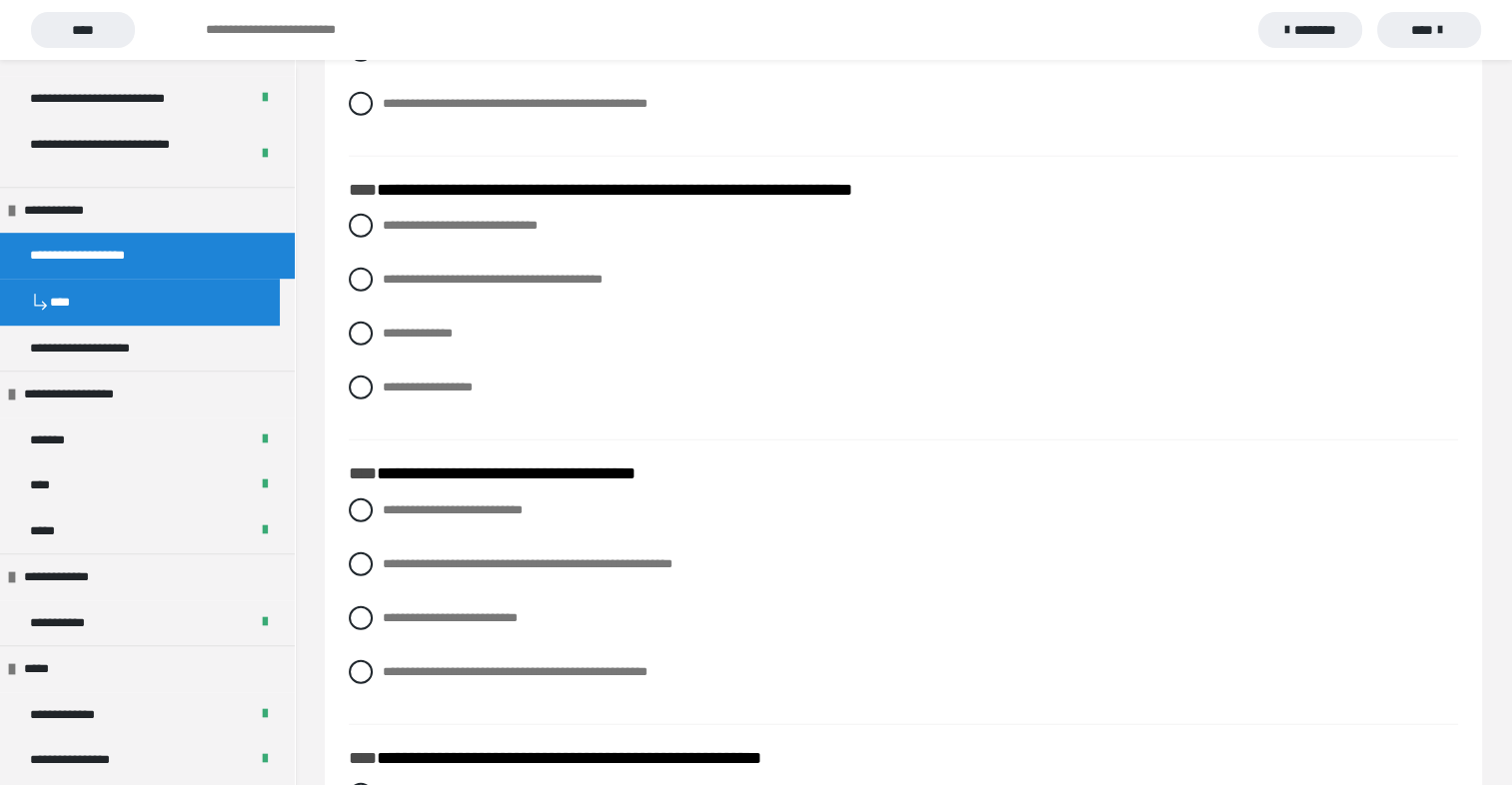 scroll, scrollTop: 4962, scrollLeft: 0, axis: vertical 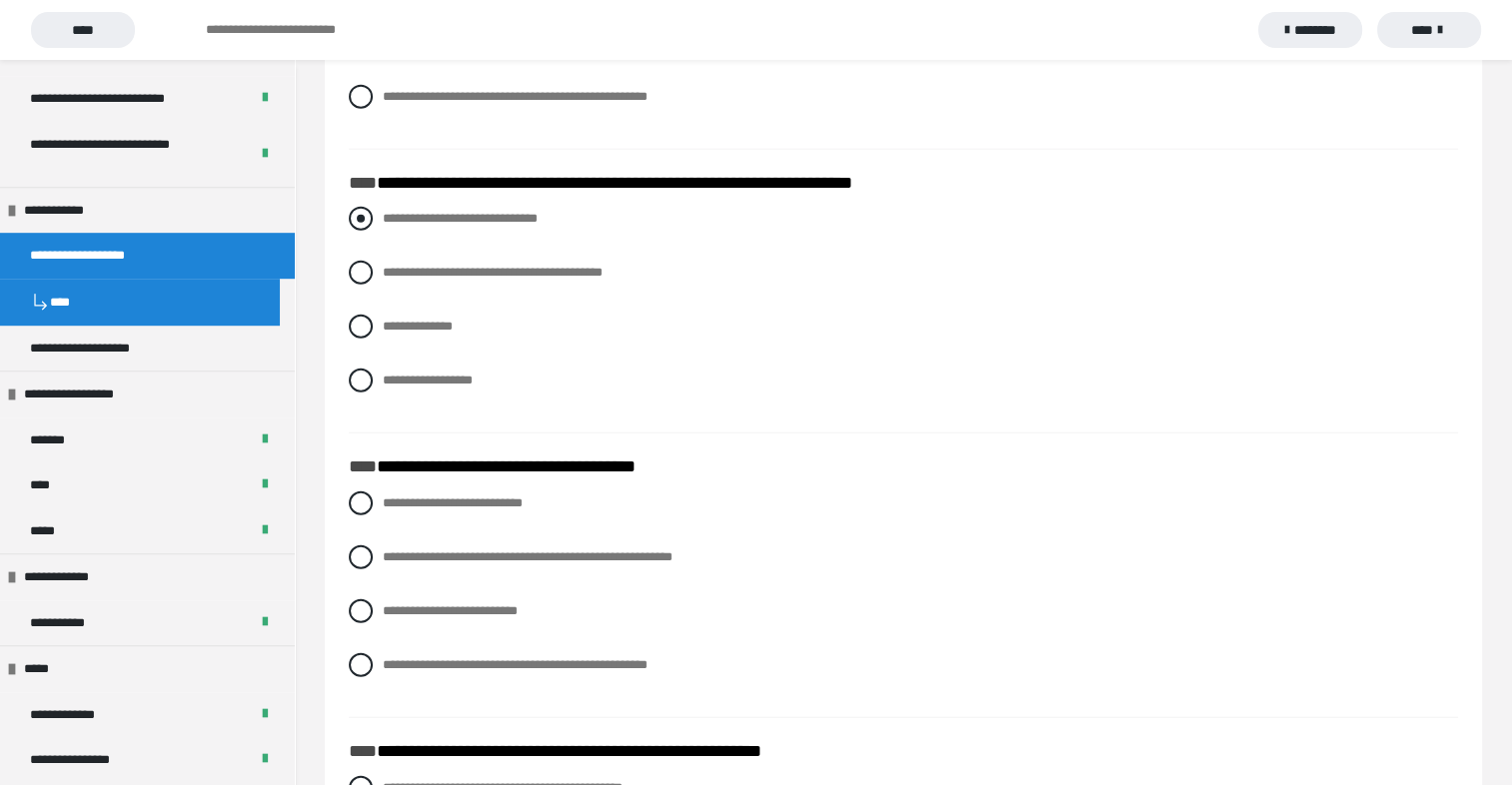 click on "**********" at bounding box center [903, 219] 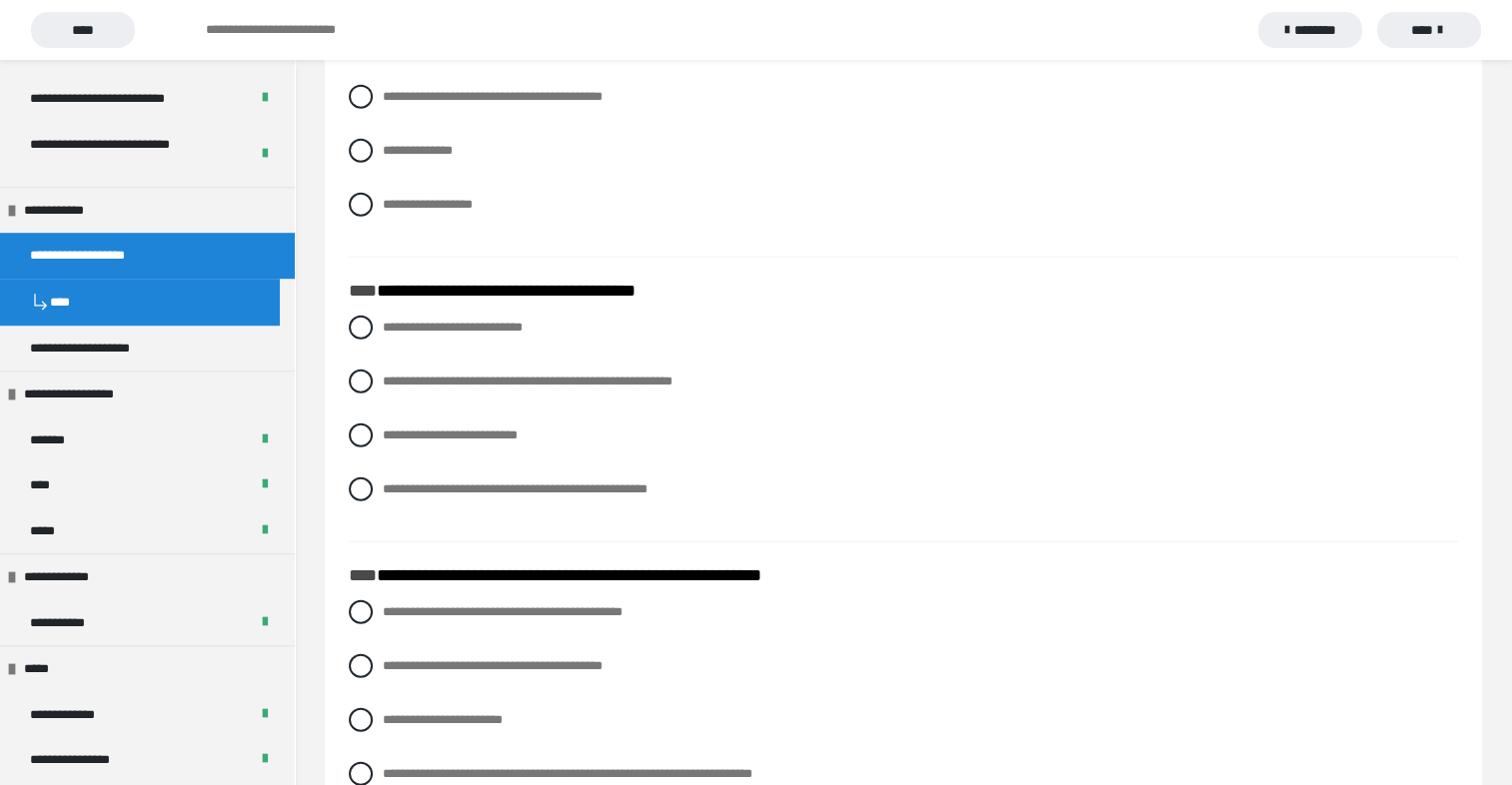 scroll, scrollTop: 5160, scrollLeft: 0, axis: vertical 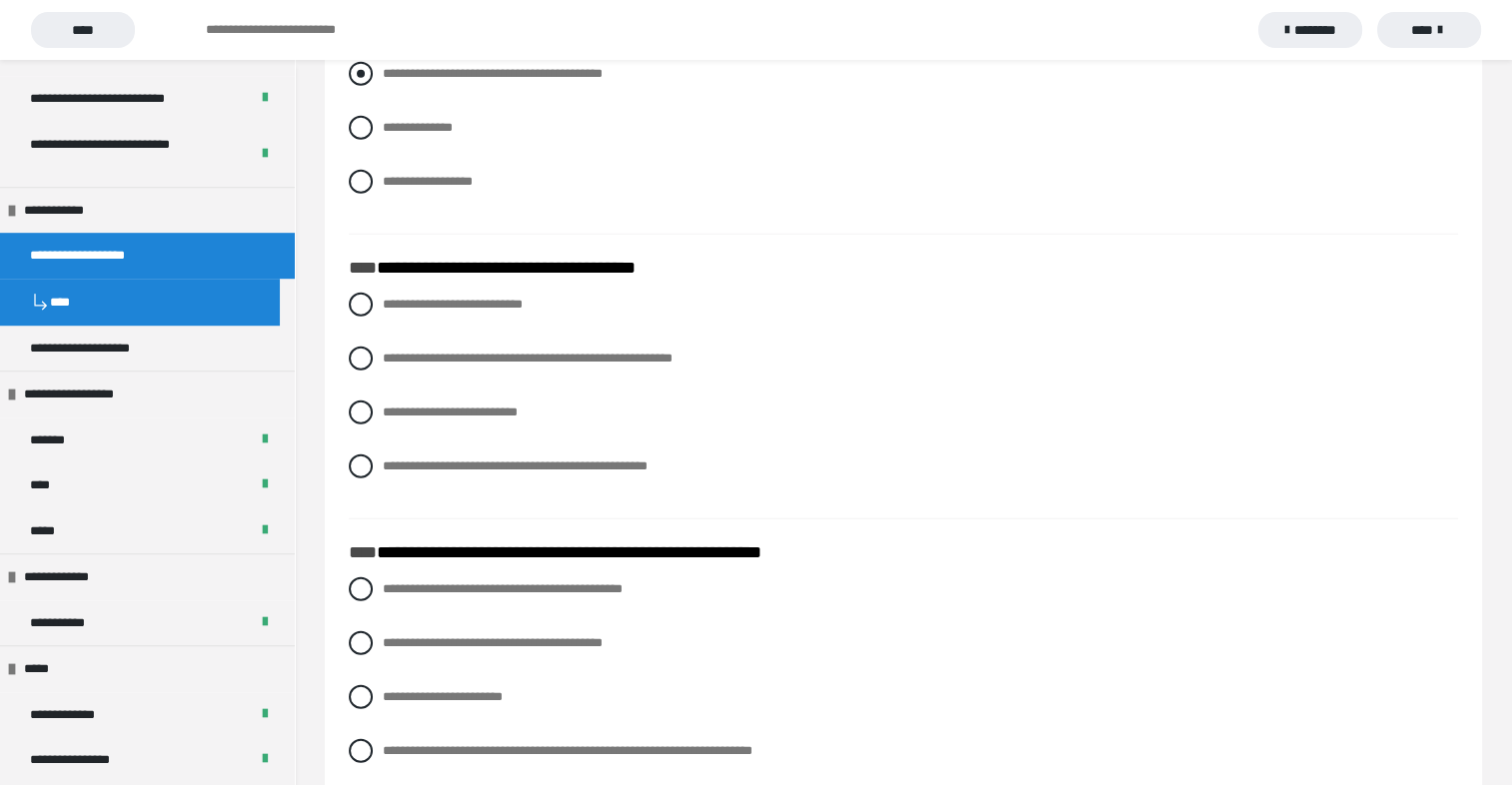 click at bounding box center [361, 74] 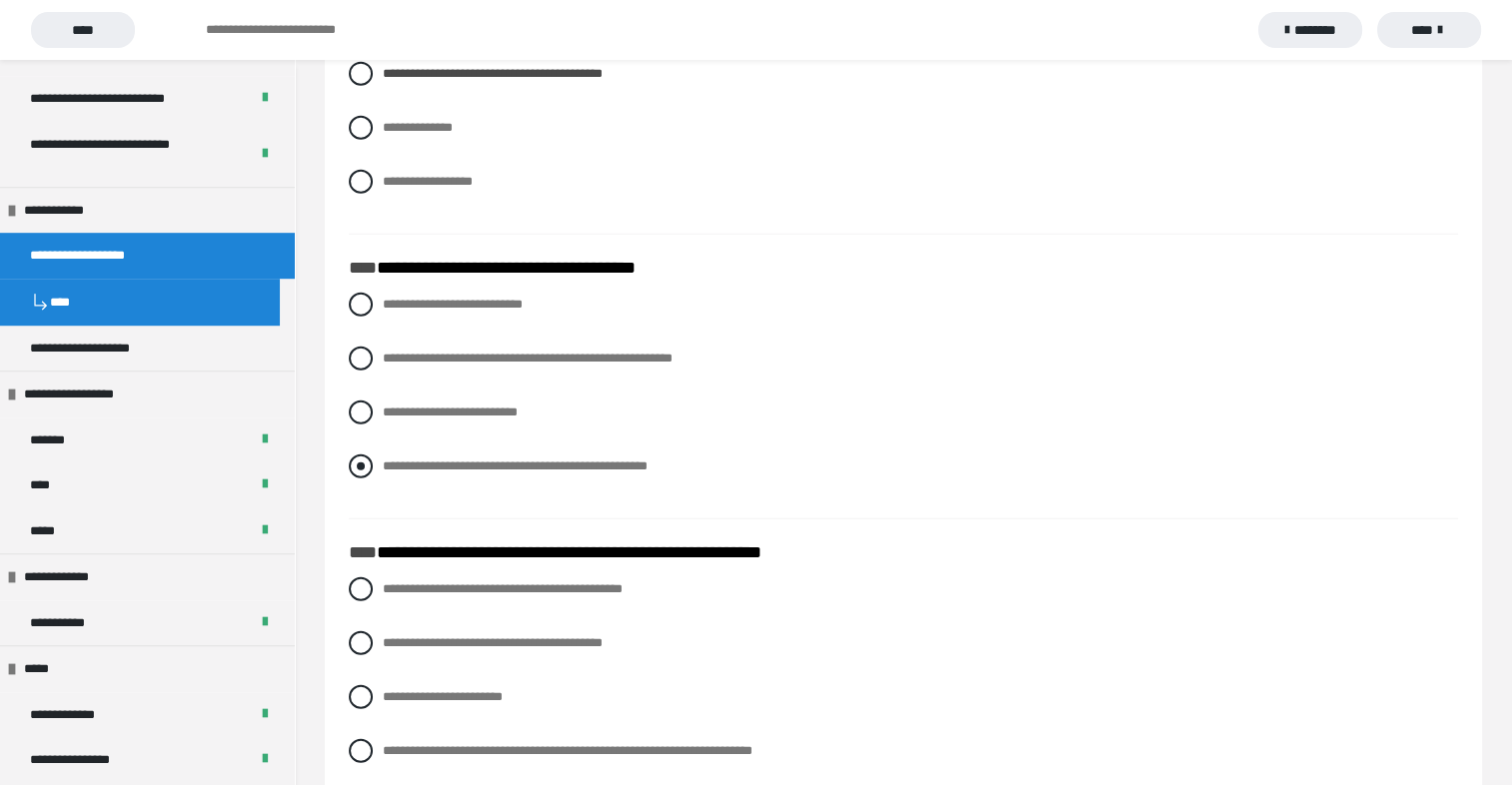 click at bounding box center (361, 466) 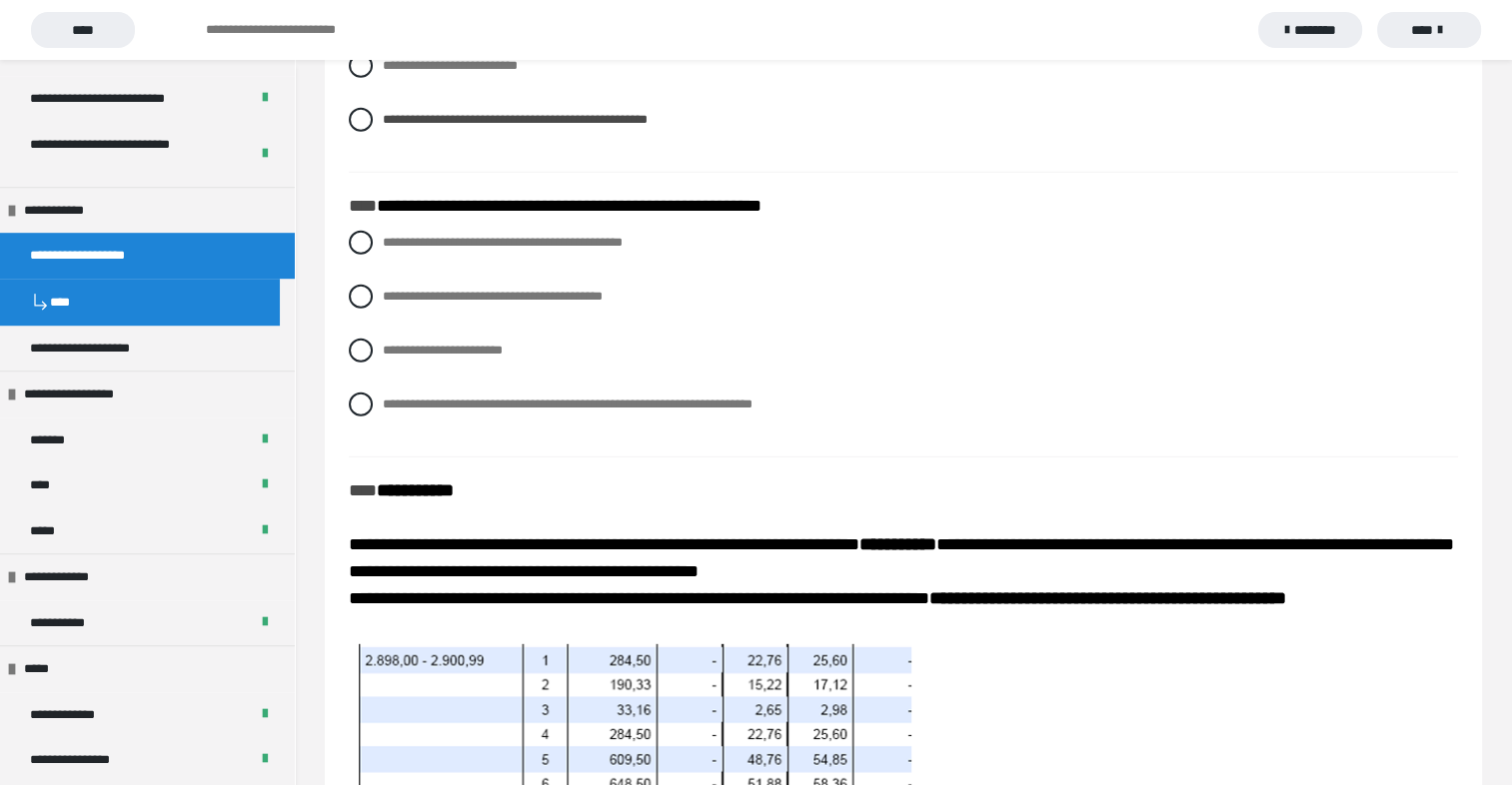 scroll, scrollTop: 5514, scrollLeft: 0, axis: vertical 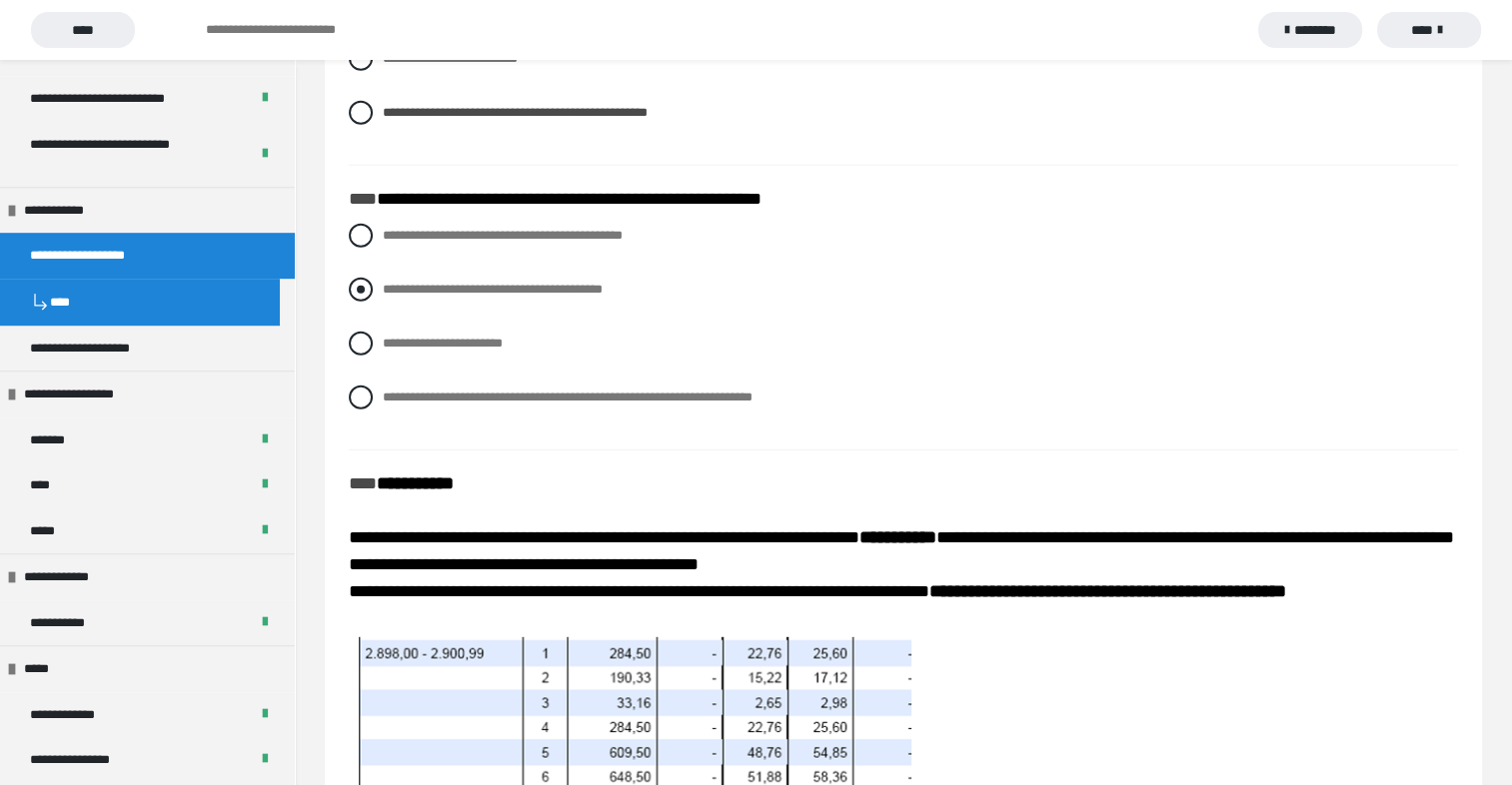 click at bounding box center [361, 290] 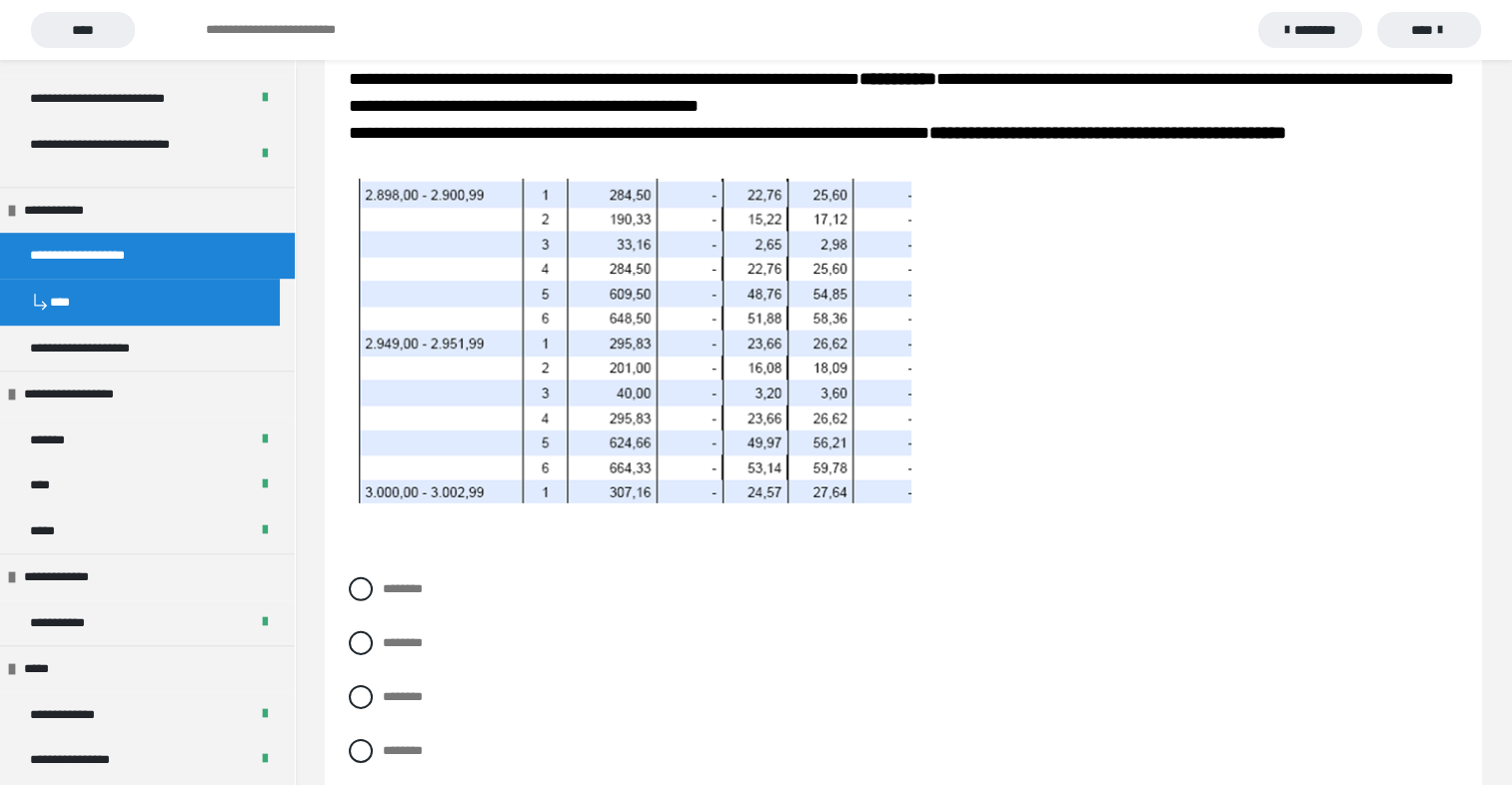 scroll, scrollTop: 5928, scrollLeft: 0, axis: vertical 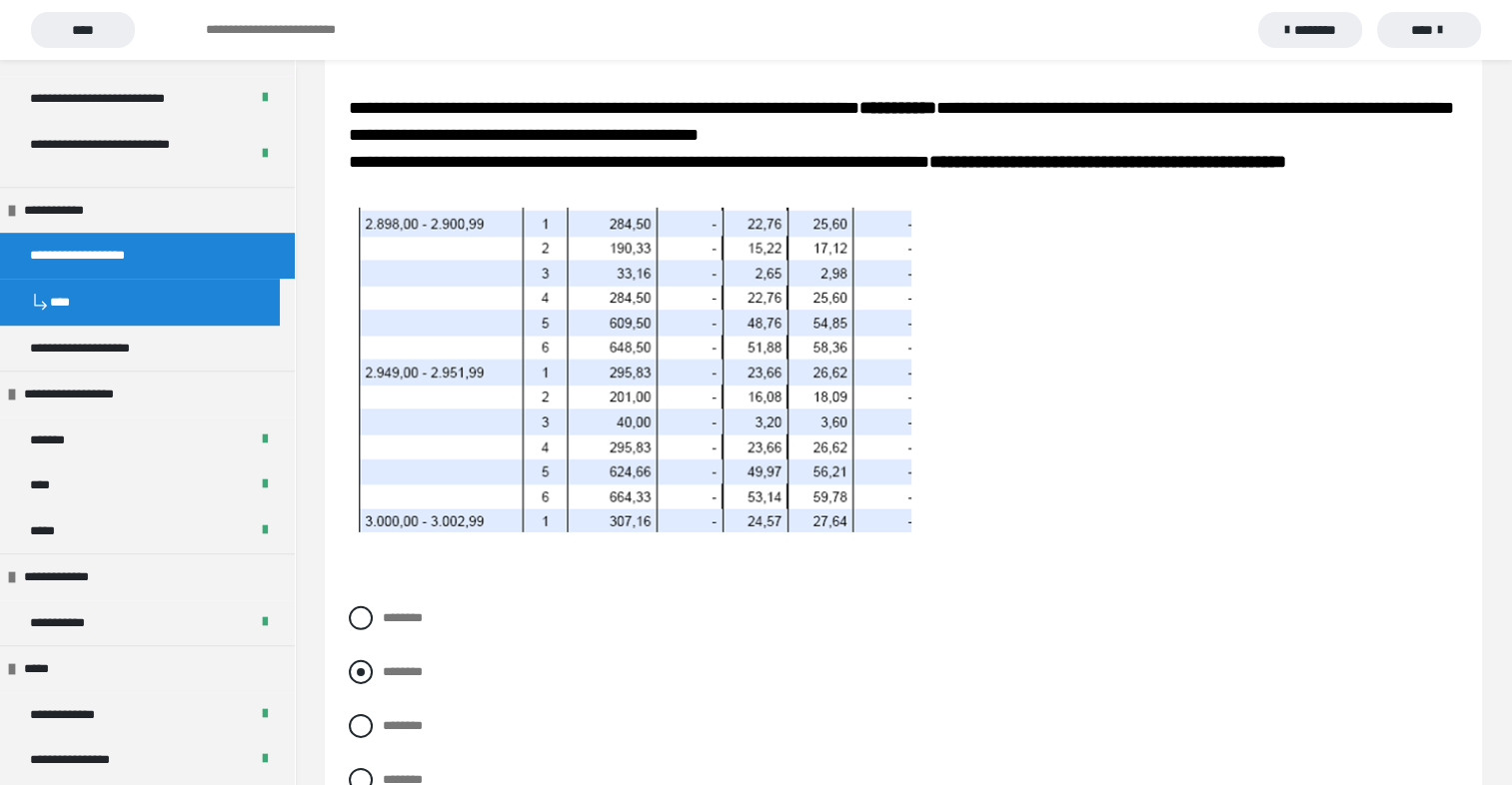 click at bounding box center (361, 672) 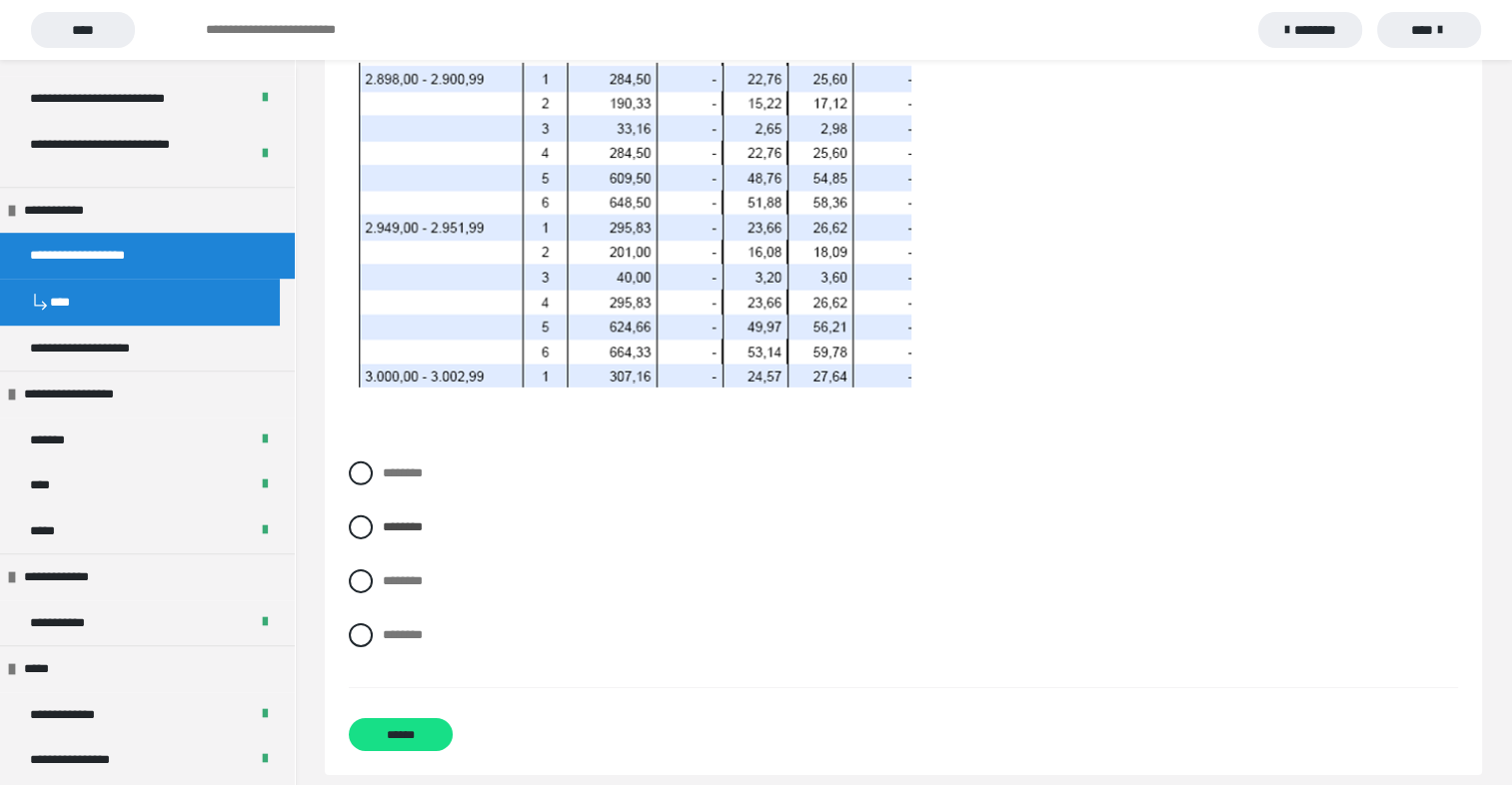scroll, scrollTop: 6096, scrollLeft: 0, axis: vertical 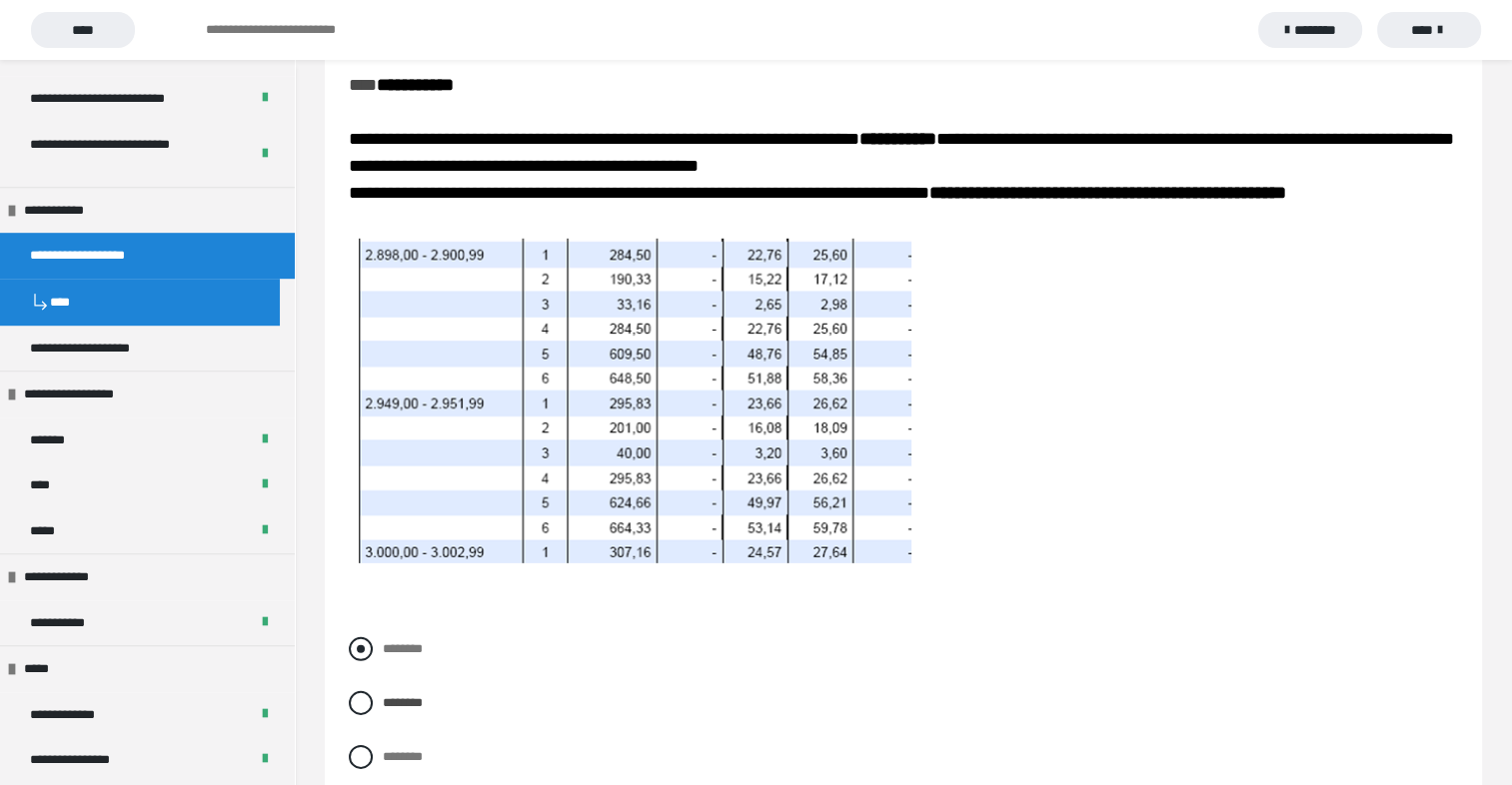 click at bounding box center [361, 649] 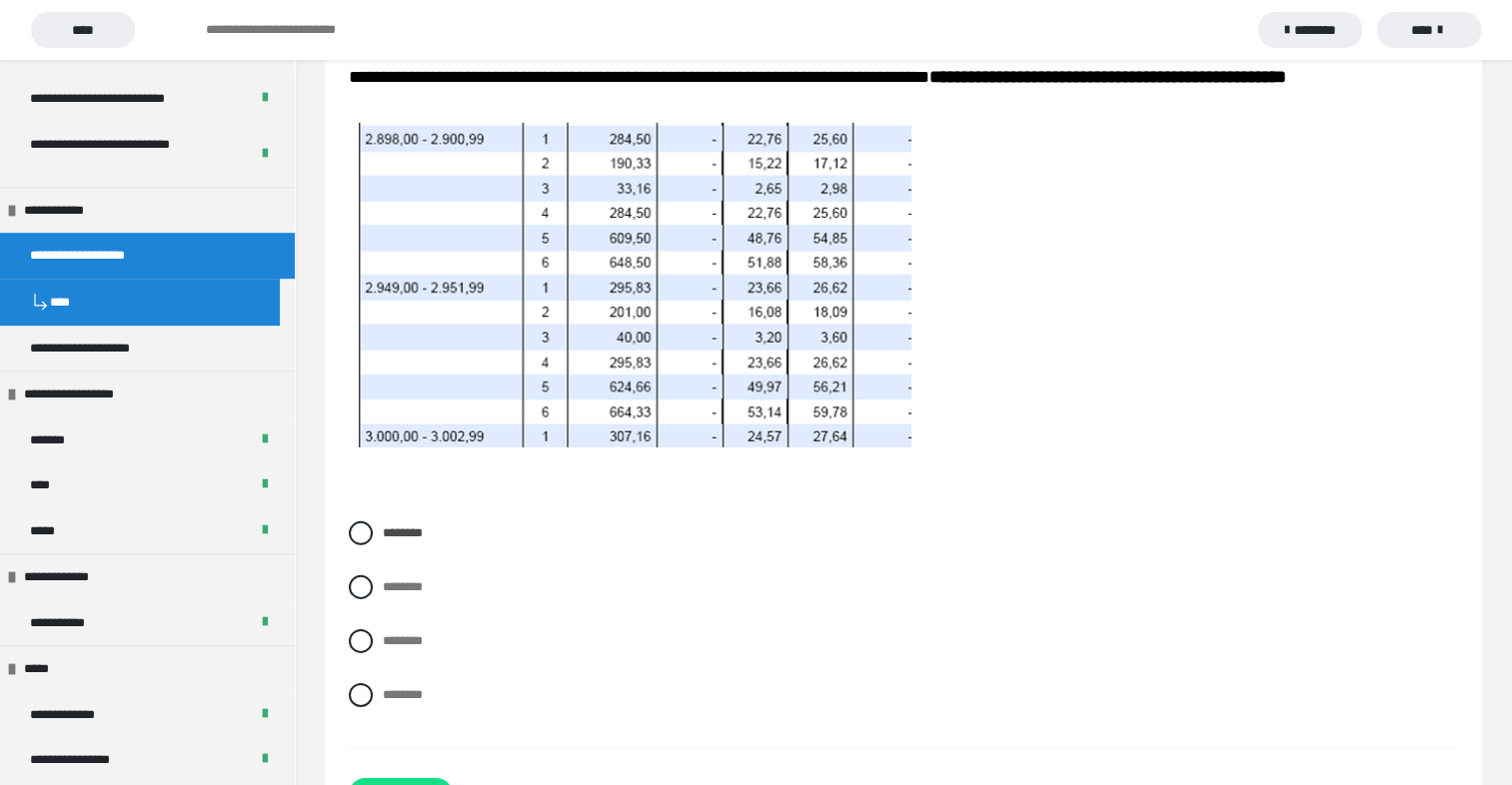 scroll, scrollTop: 6107, scrollLeft: 0, axis: vertical 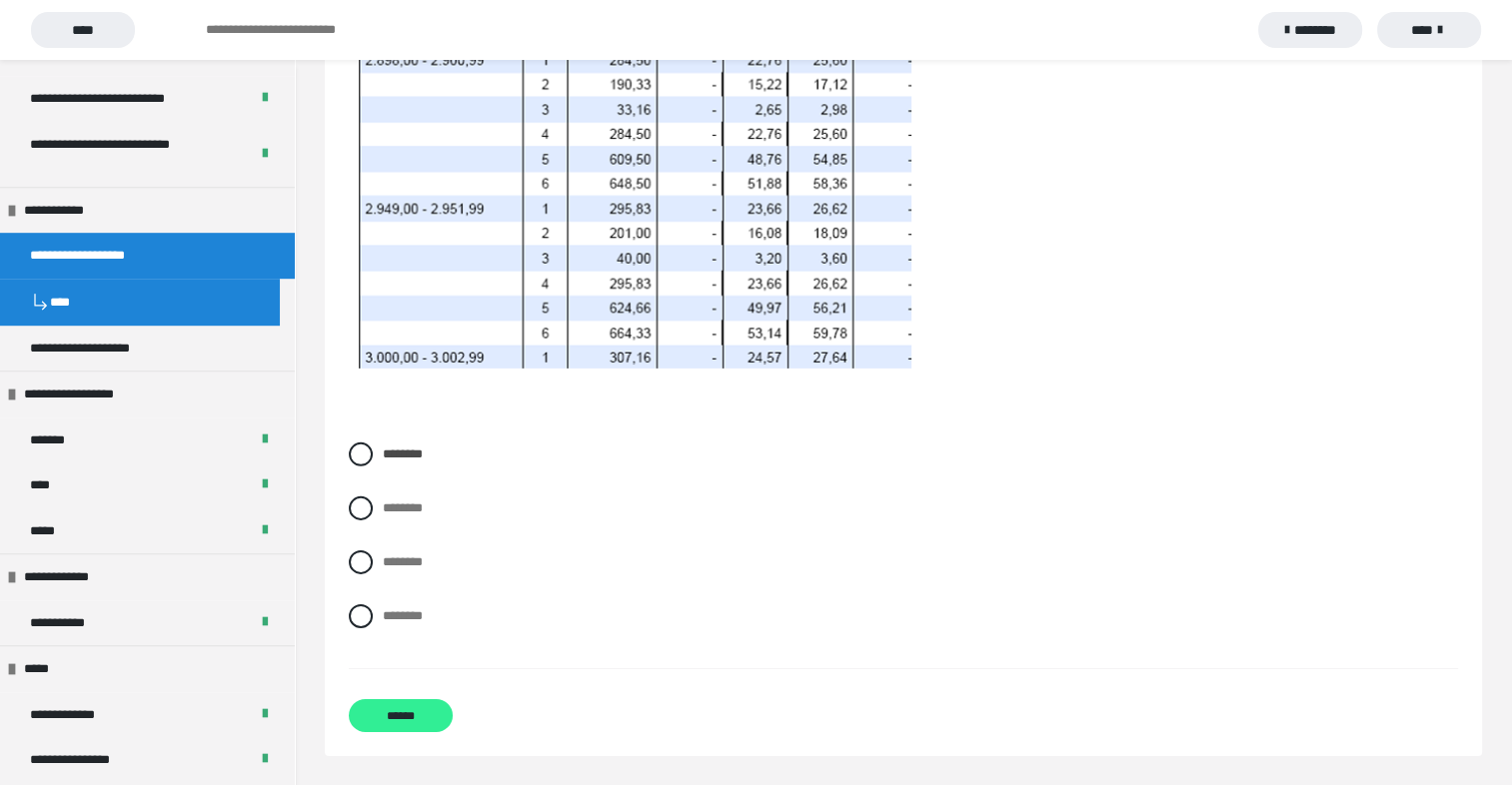click on "******" at bounding box center (401, 715) 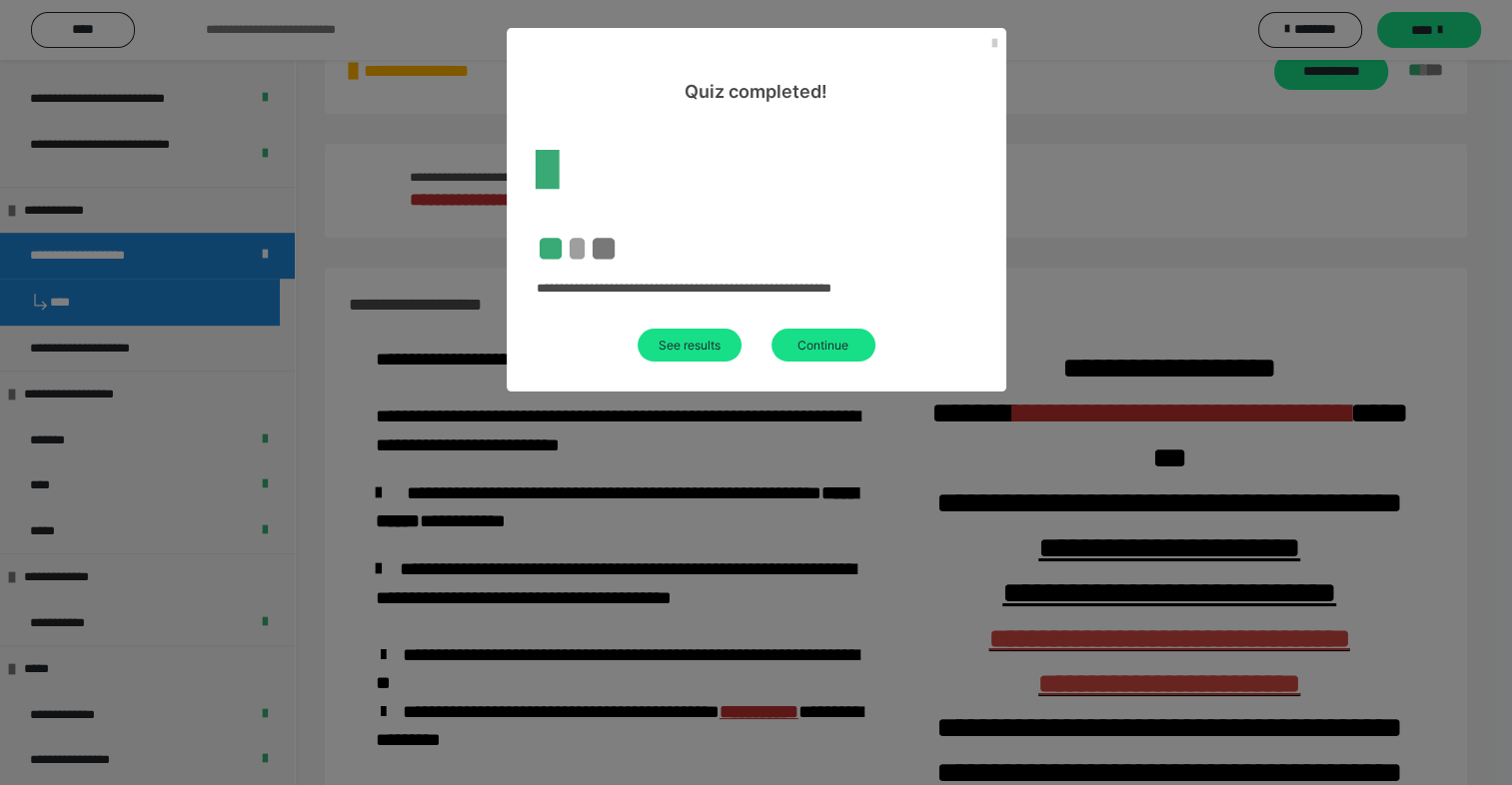 scroll, scrollTop: 415, scrollLeft: 0, axis: vertical 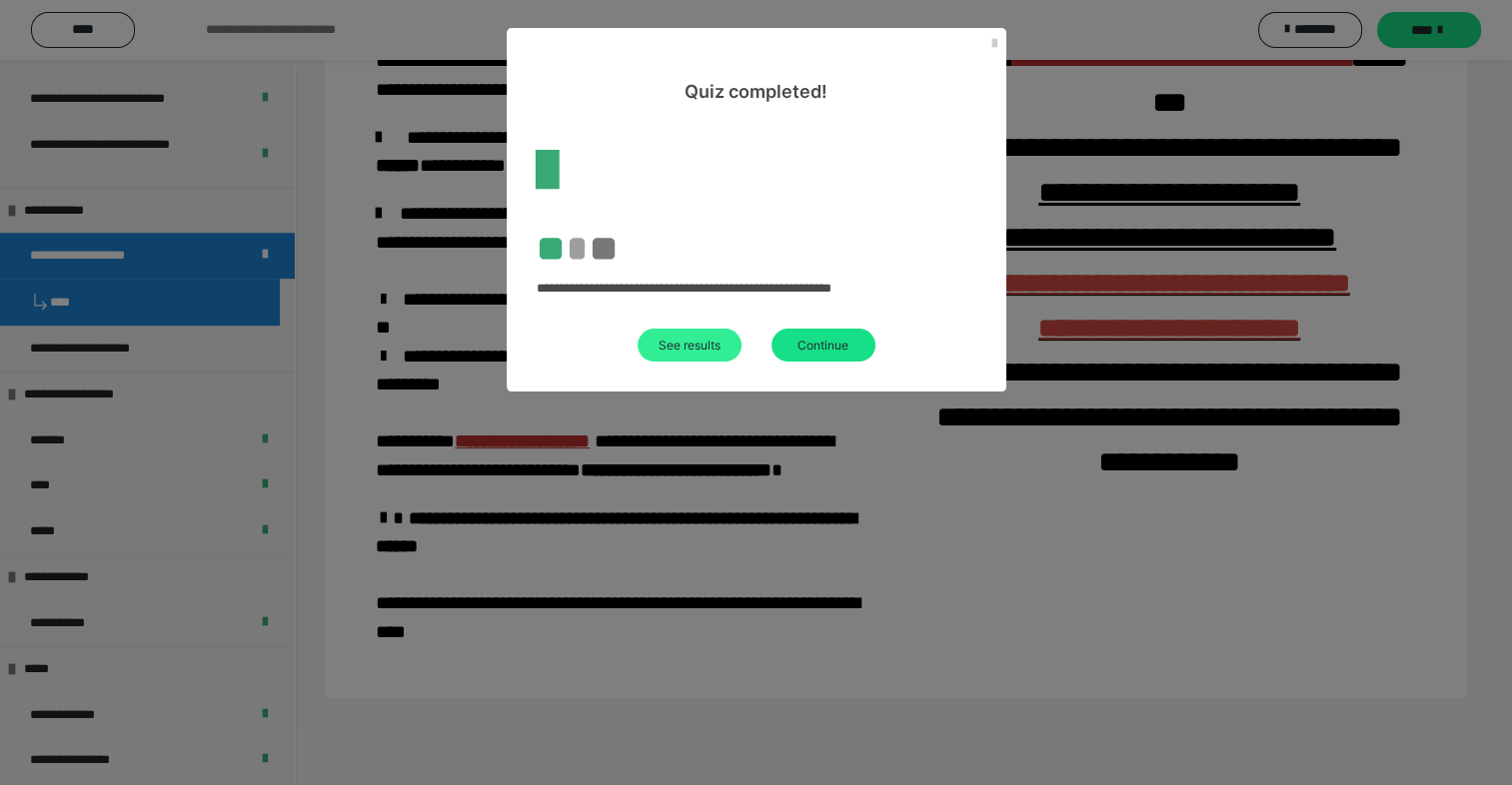 click on "See results" at bounding box center (690, 345) 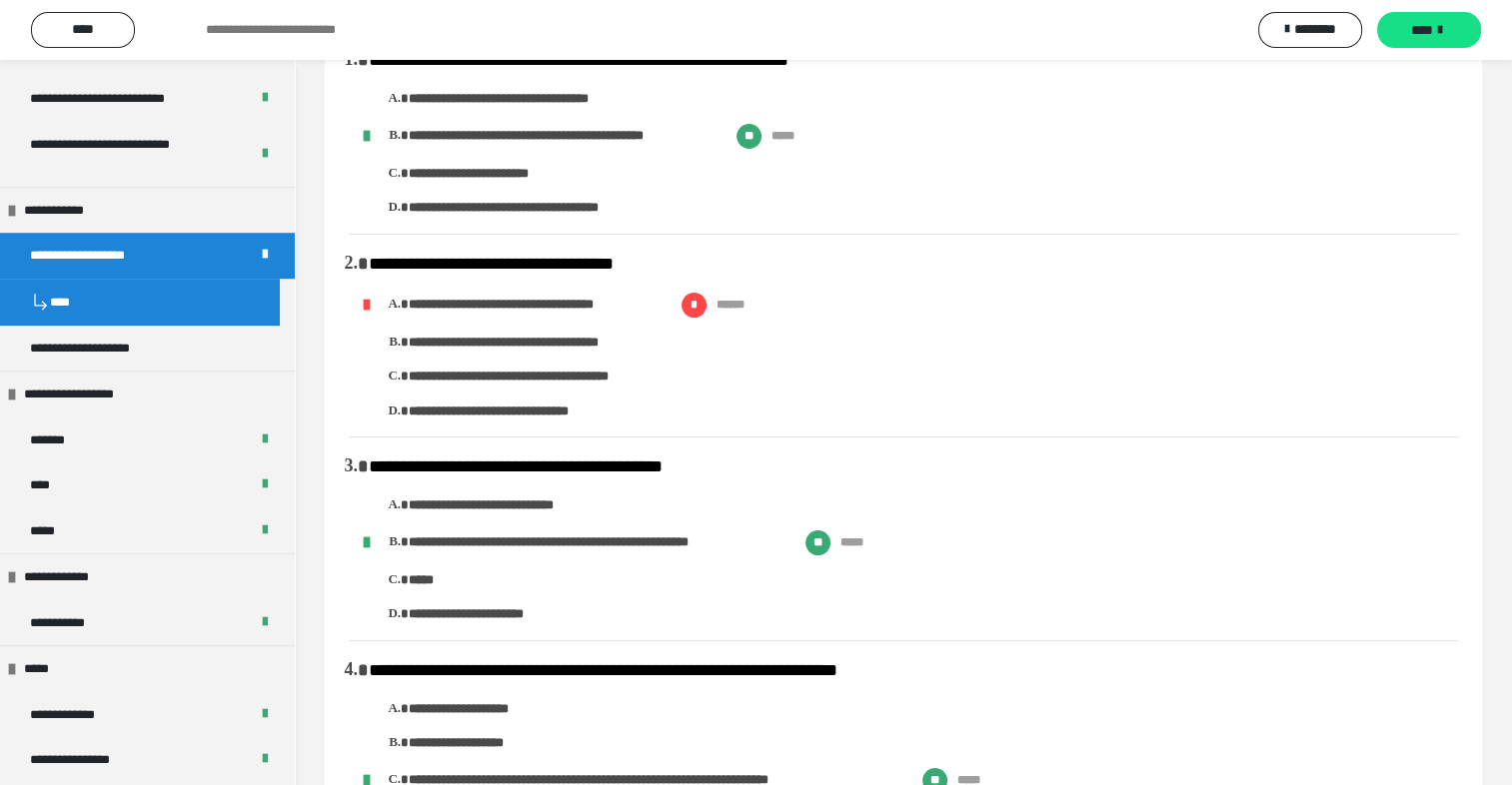 scroll, scrollTop: 0, scrollLeft: 0, axis: both 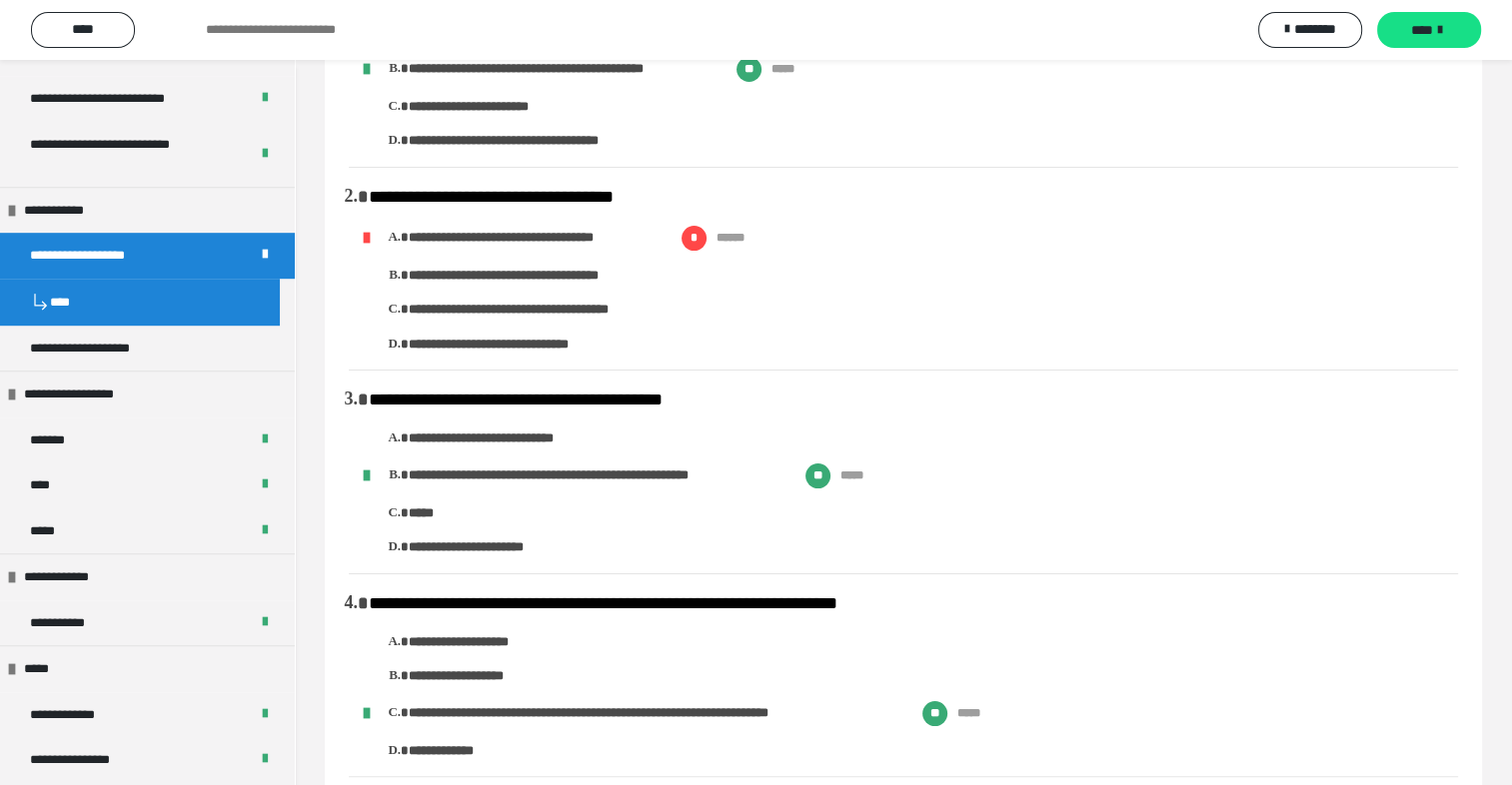 click on "**********" at bounding box center (913, 290) 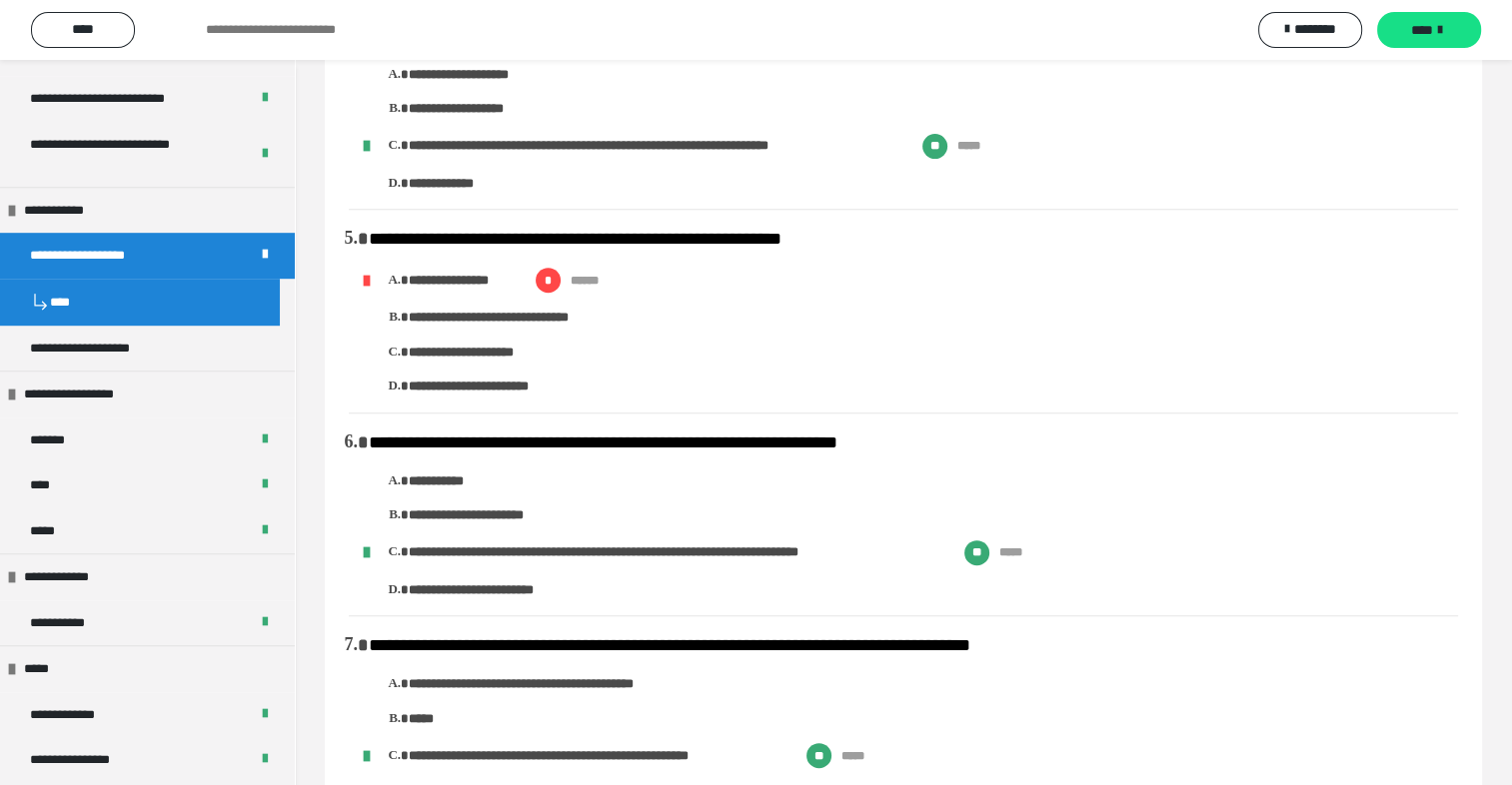 scroll, scrollTop: 746, scrollLeft: 0, axis: vertical 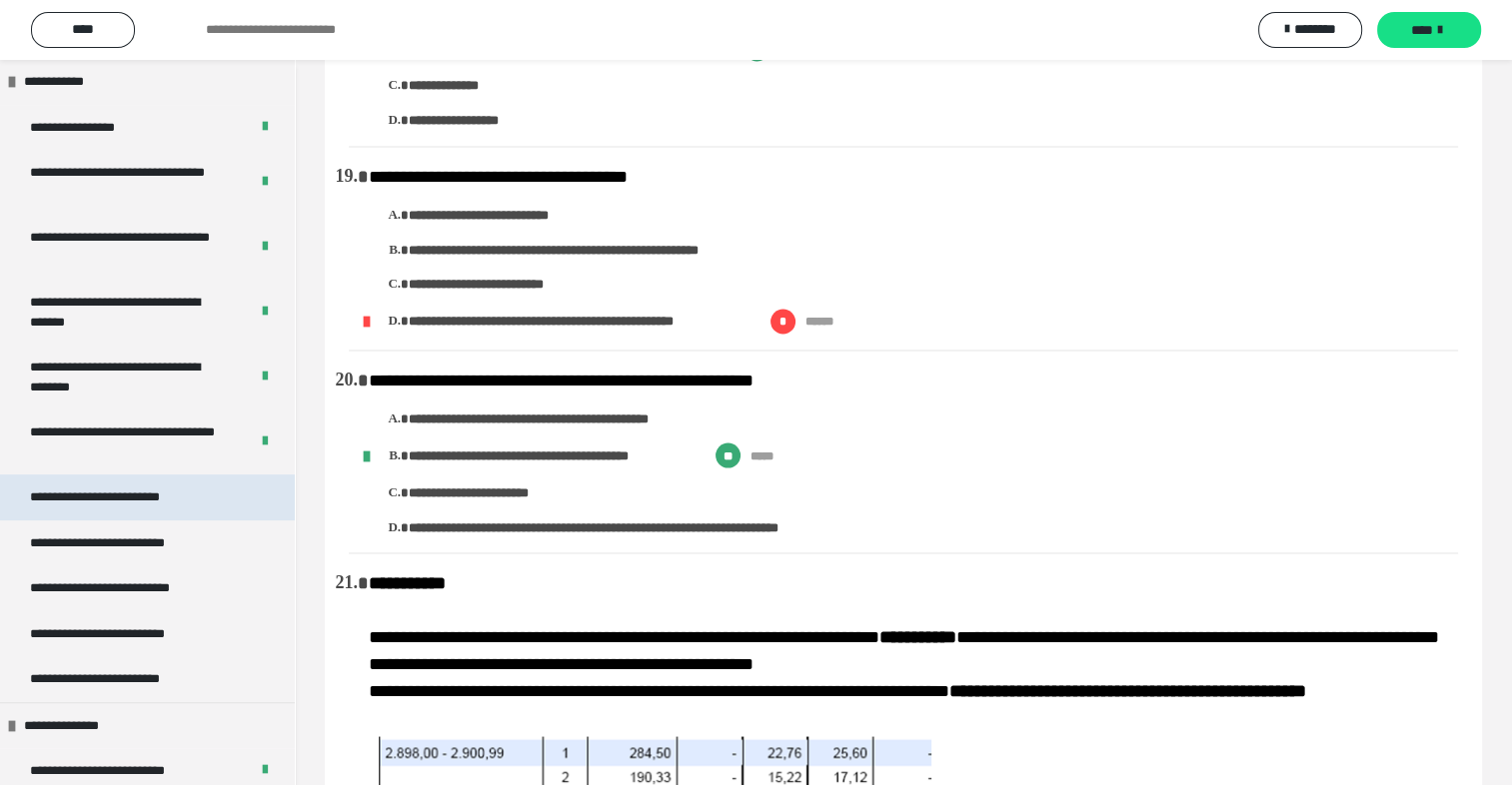click on "**********" at bounding box center [124, 497] 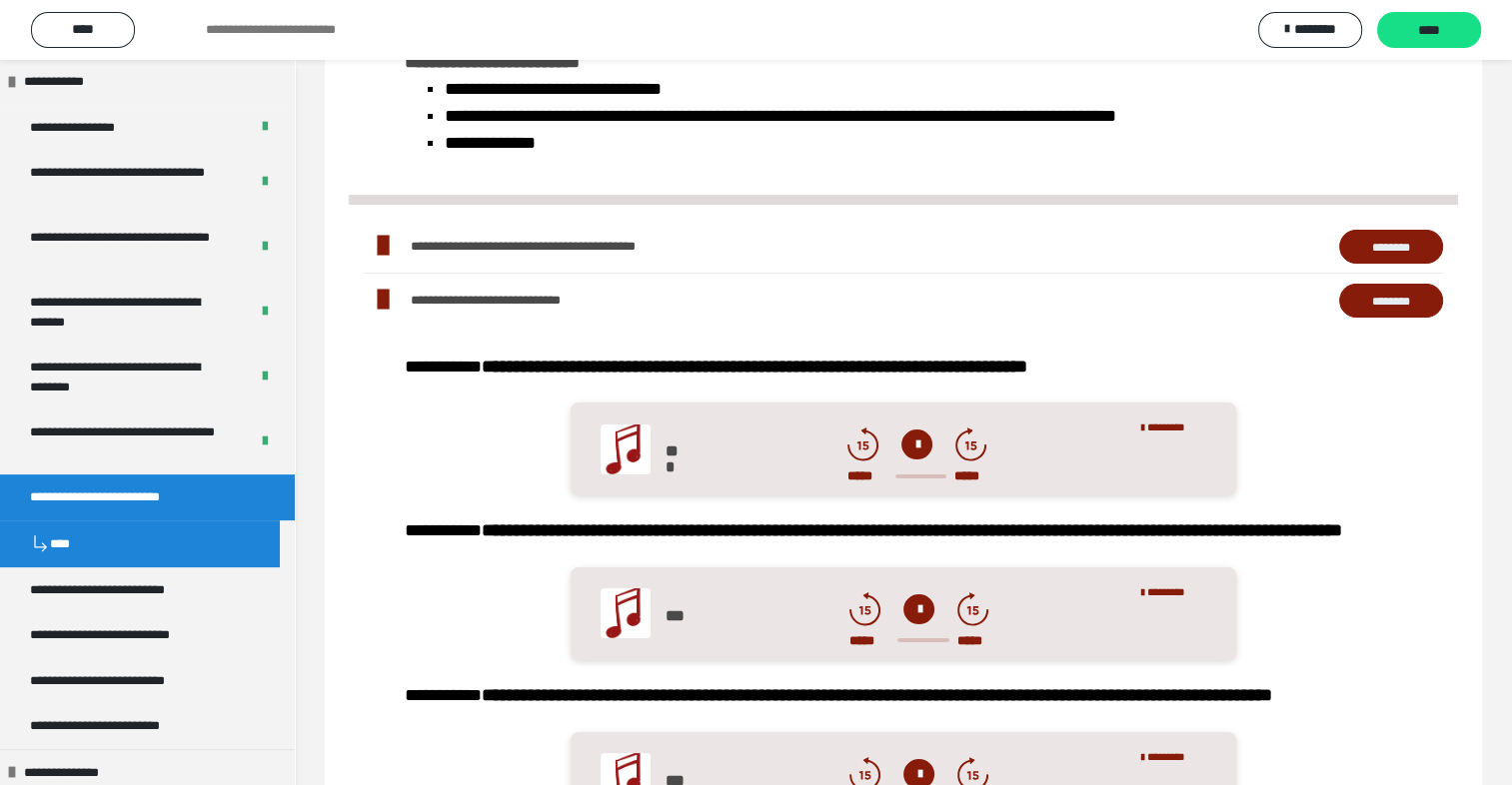 scroll, scrollTop: 899, scrollLeft: 0, axis: vertical 